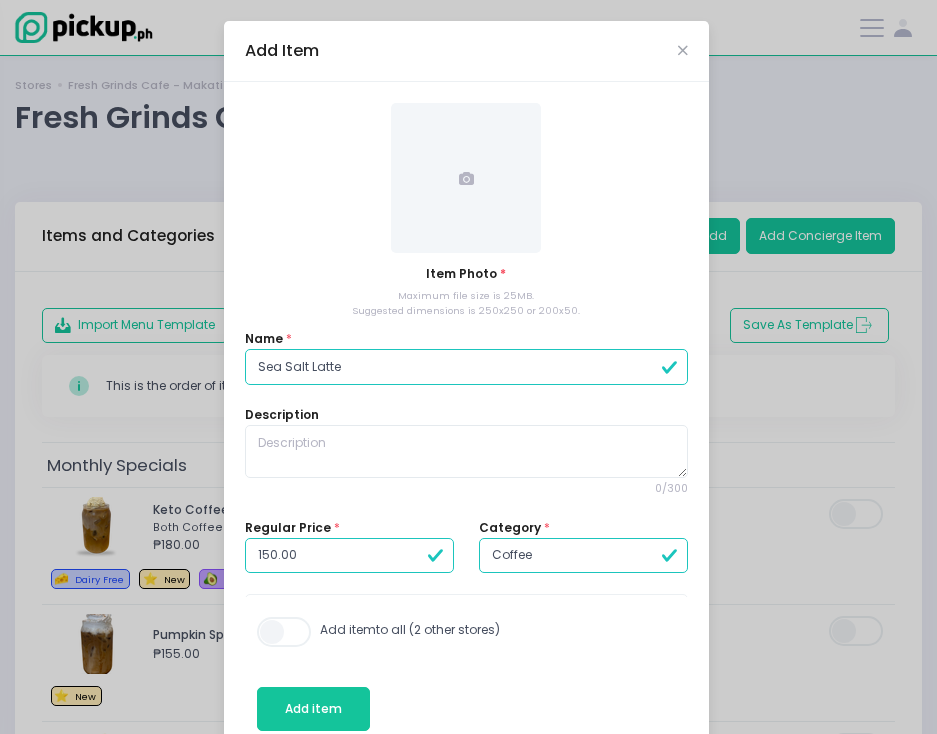 click at bounding box center (466, 178) 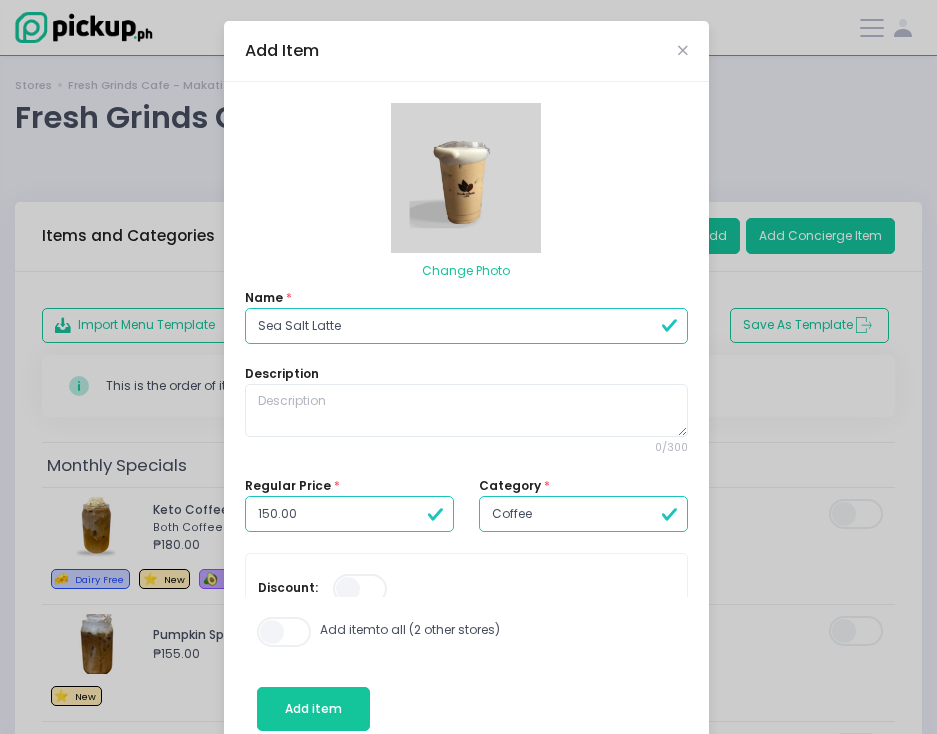 scroll, scrollTop: 4, scrollLeft: 0, axis: vertical 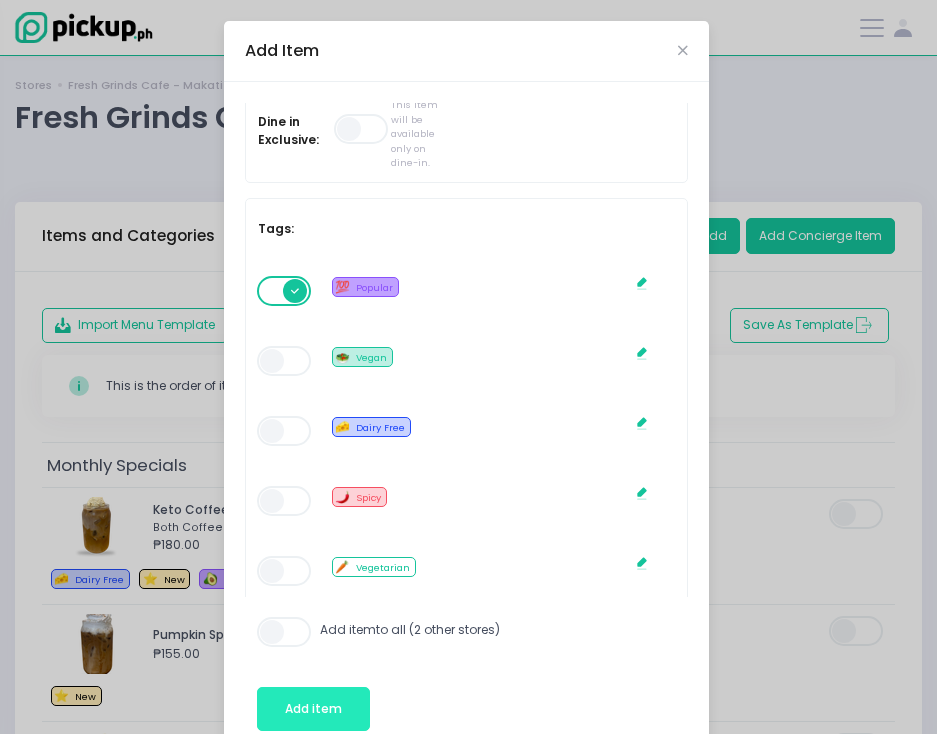 click on "Add item" at bounding box center [313, 709] 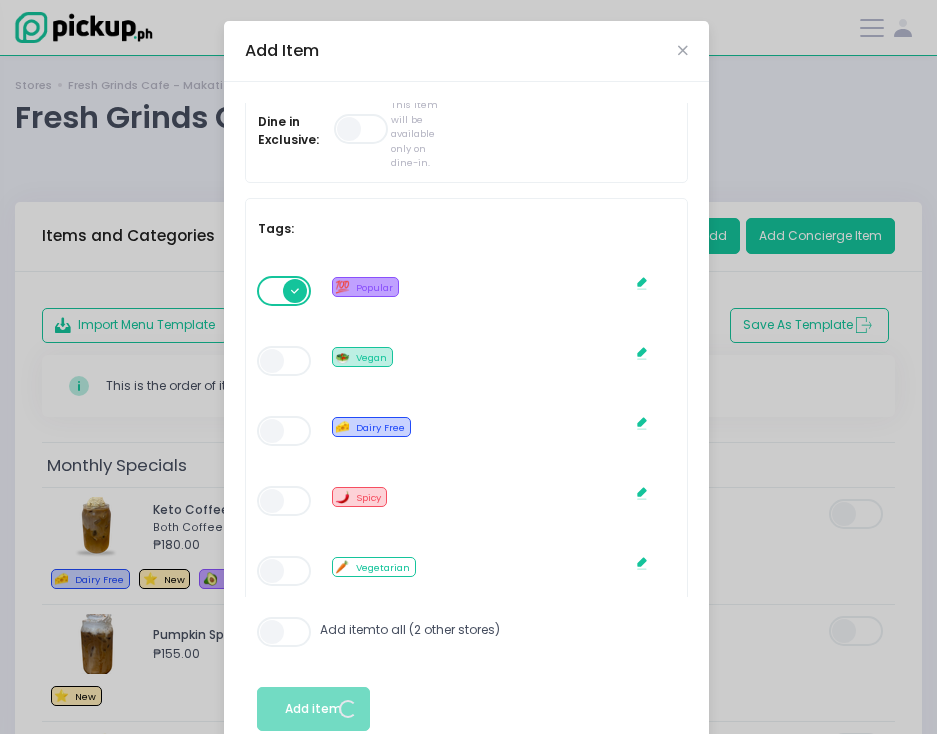 scroll, scrollTop: 1788, scrollLeft: 0, axis: vertical 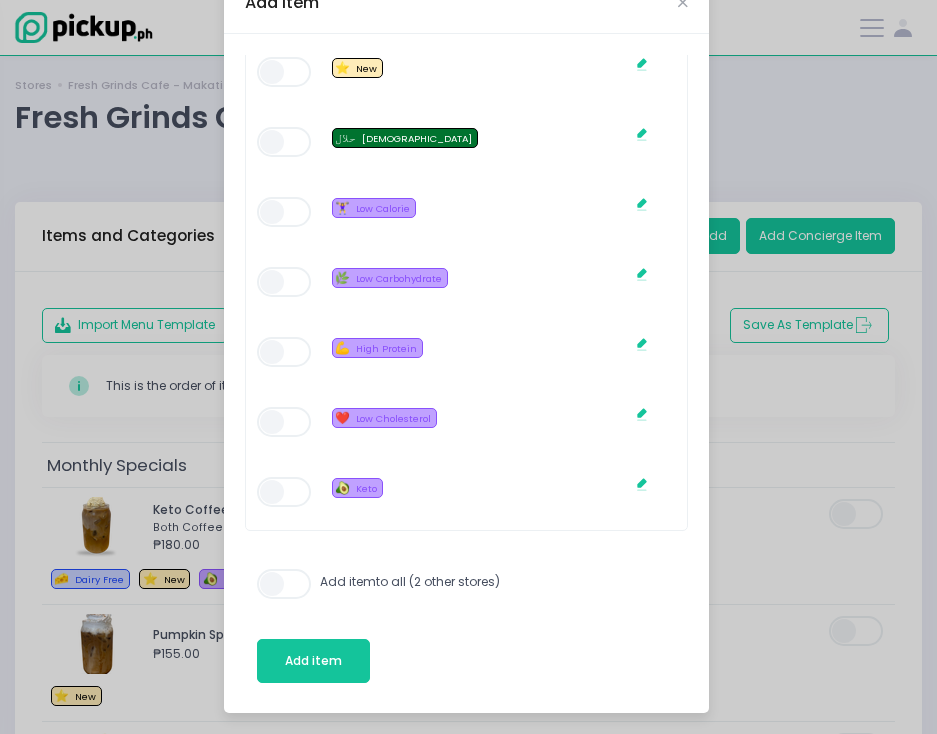 click at bounding box center [285, 584] 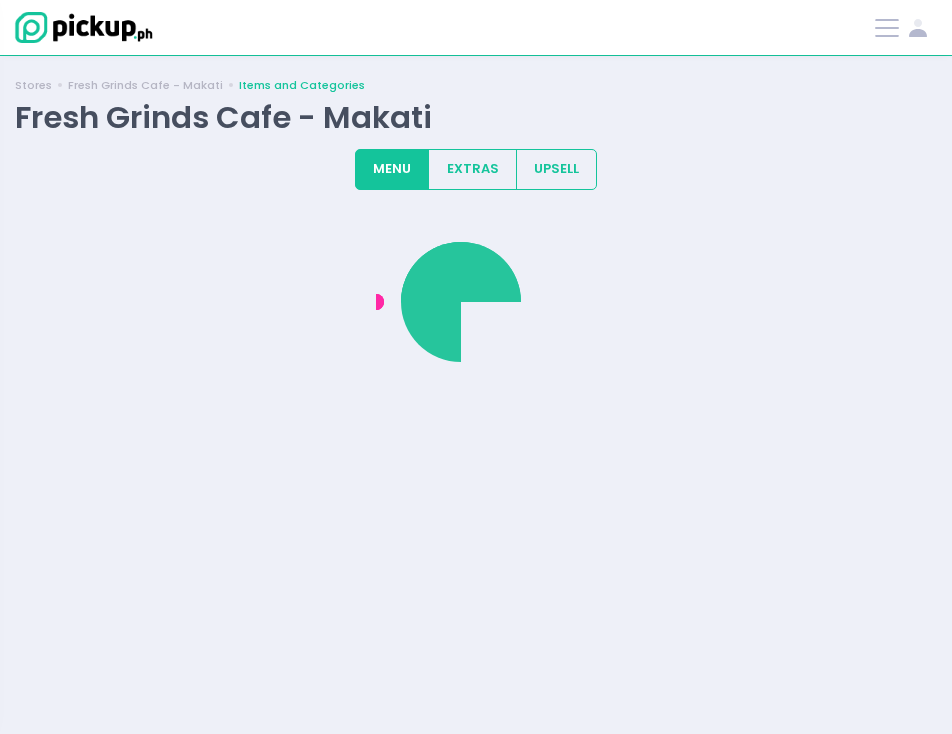 click on "Success! × You have successfully added an item! Go to Item Cancel" at bounding box center (476, 367) 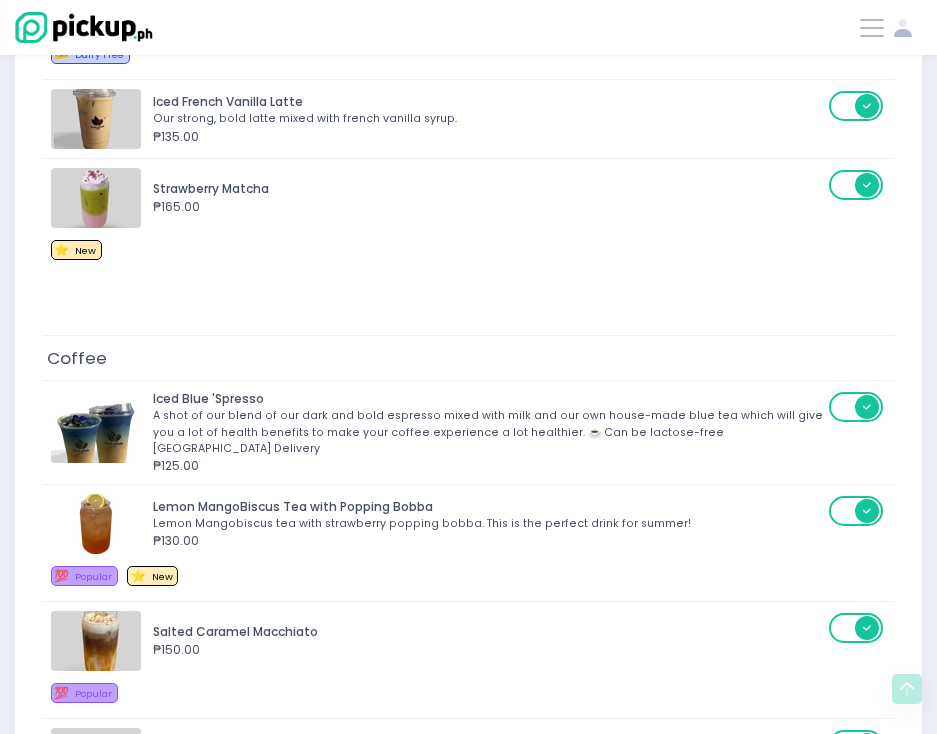 scroll, scrollTop: 2219, scrollLeft: 0, axis: vertical 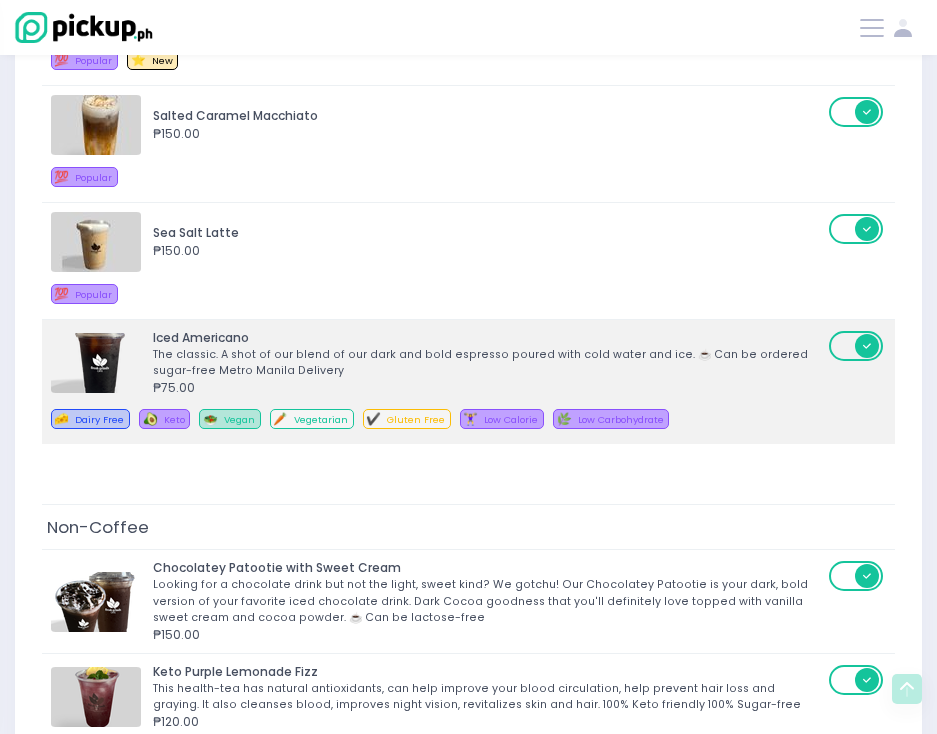 click on "Iced Americano The classic. A shot of our blend of our dark and bold espresso poured with cold water and ice.
☕️ Can be ordered sugar-free
Metro Manila Delivery ₱75.00 🧀 Dairy Free 🥑 Keto 🥗 Vegan 🥕 Vegetarian ✔️ Gluten Free 🏋️‍♀️ Low Calorie 🌿 Low Carbohydrate" at bounding box center [468, 382] 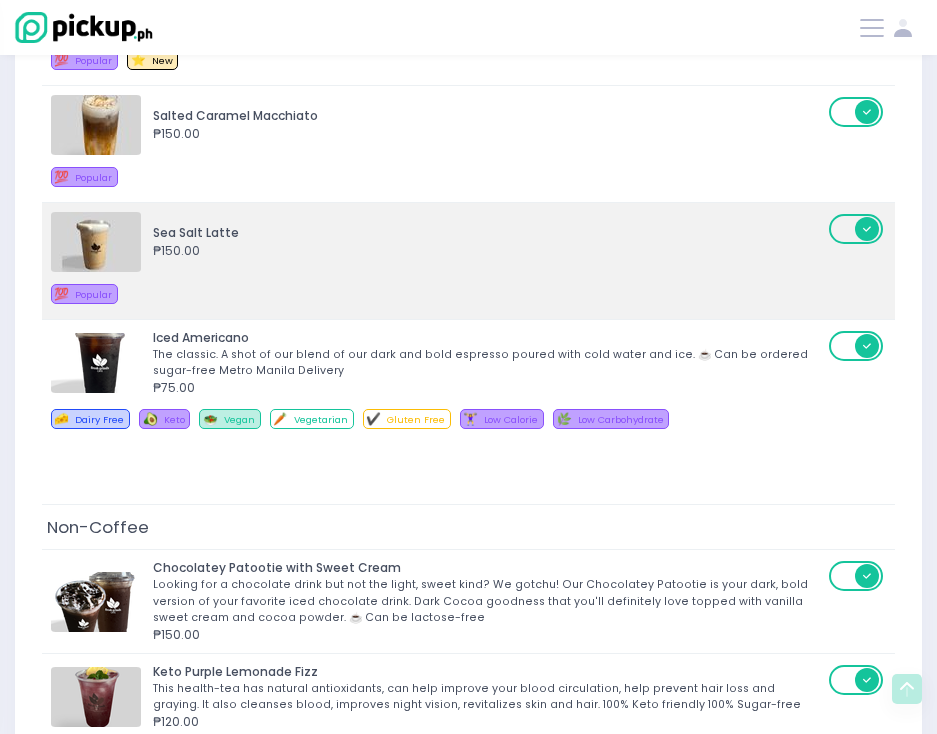 click on "💯 Popular" at bounding box center [446, 297] 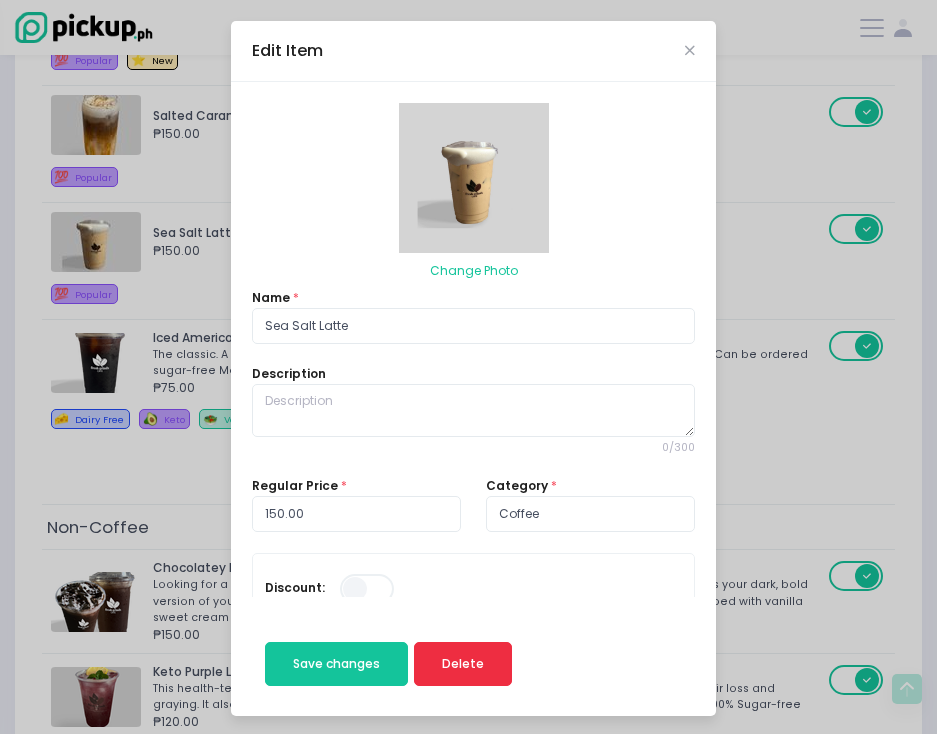 click on "Delete" at bounding box center (463, 663) 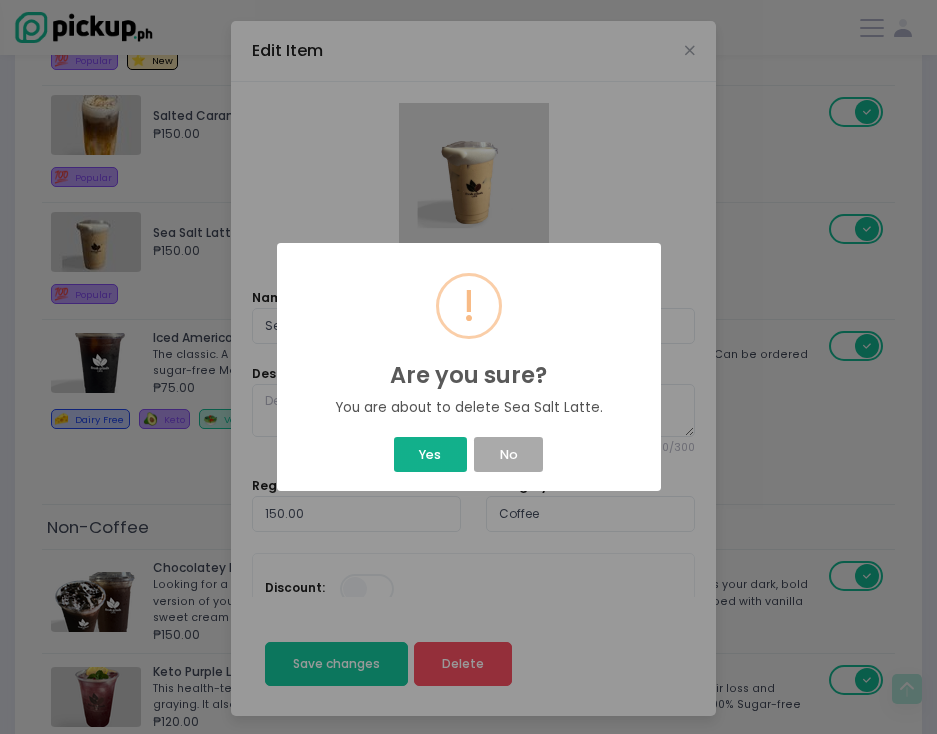 click on "Yes" at bounding box center [430, 454] 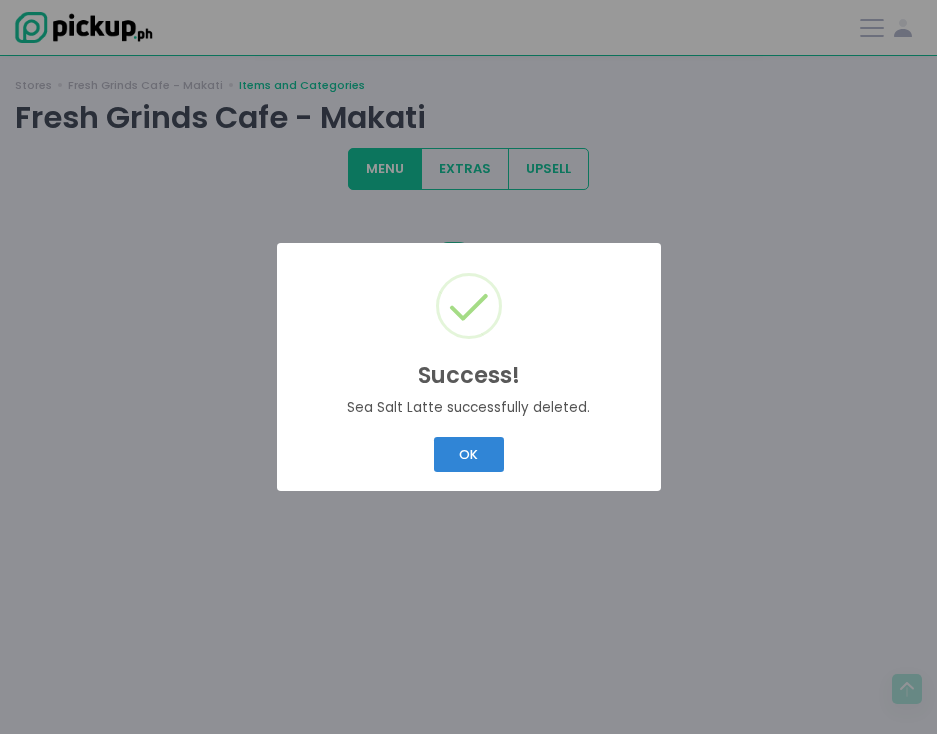 scroll, scrollTop: 0, scrollLeft: 0, axis: both 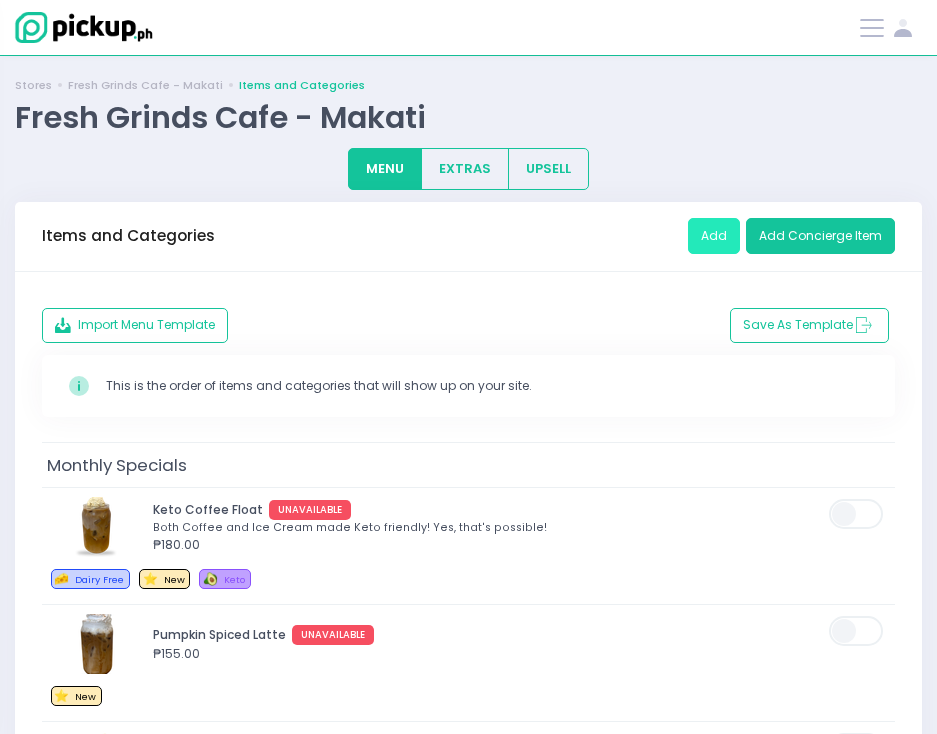 click on "Add" at bounding box center [714, 236] 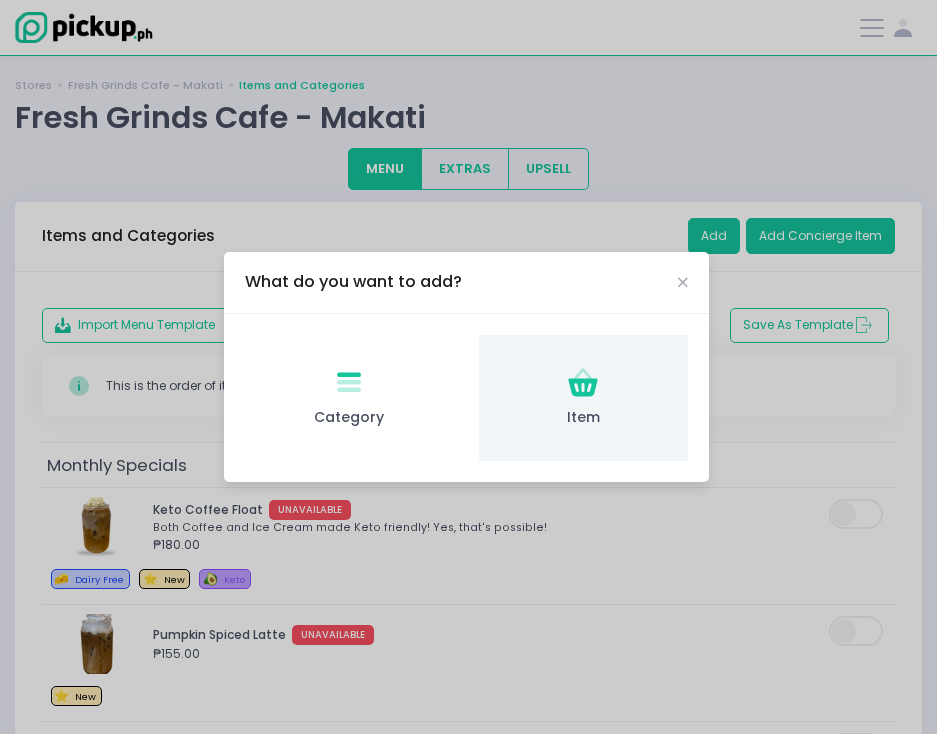 click on "Item" at bounding box center [583, 417] 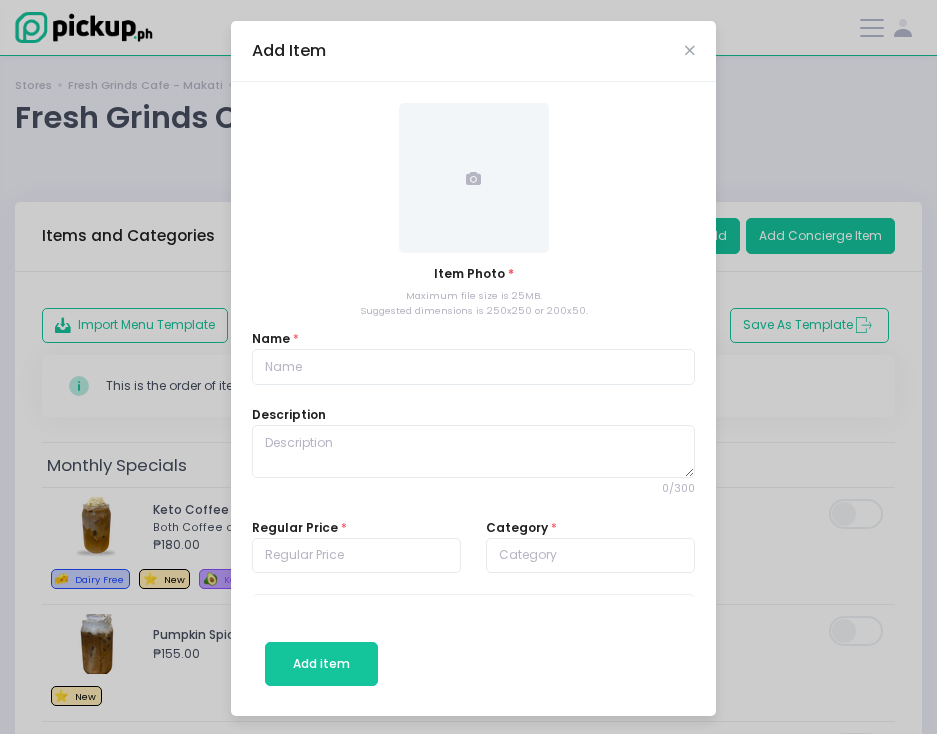click at bounding box center [474, 178] 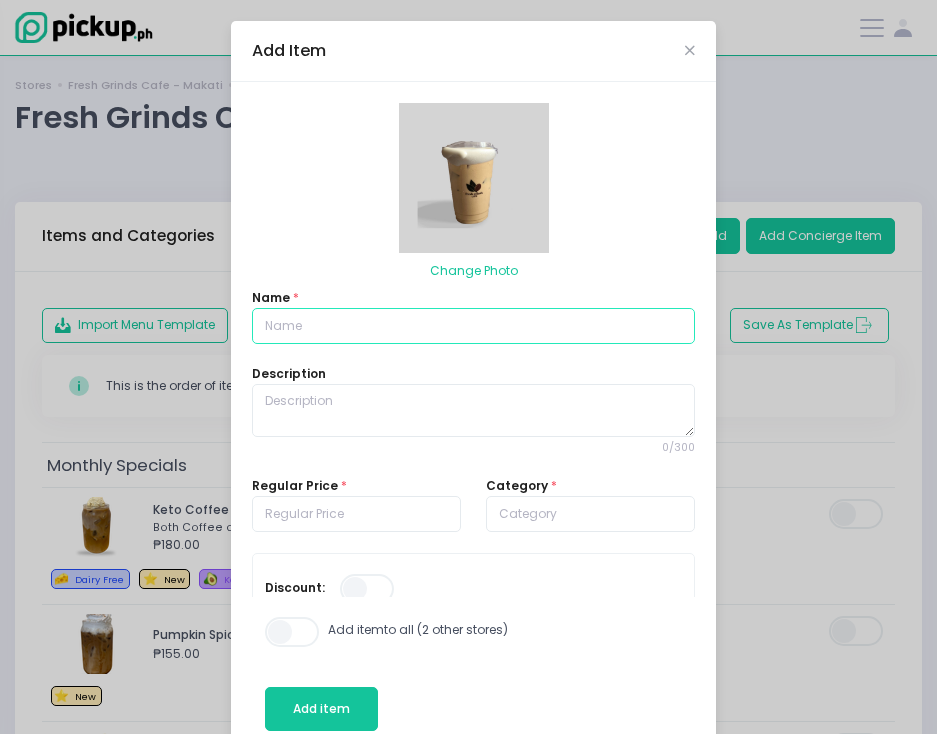 click at bounding box center (473, 326) 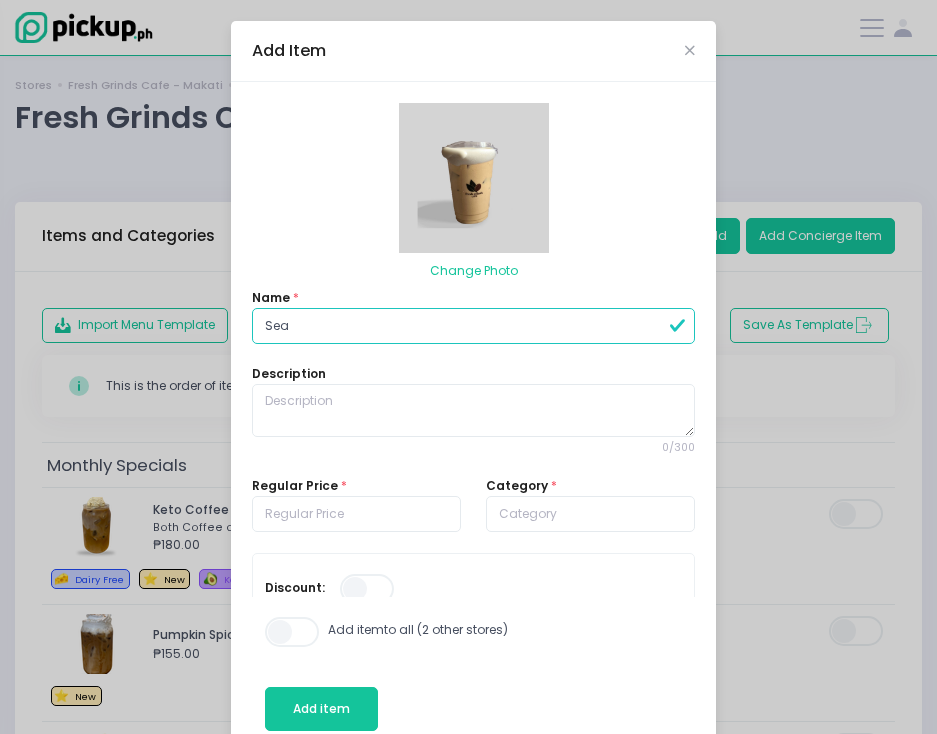 type on "Sea Salt Latte" 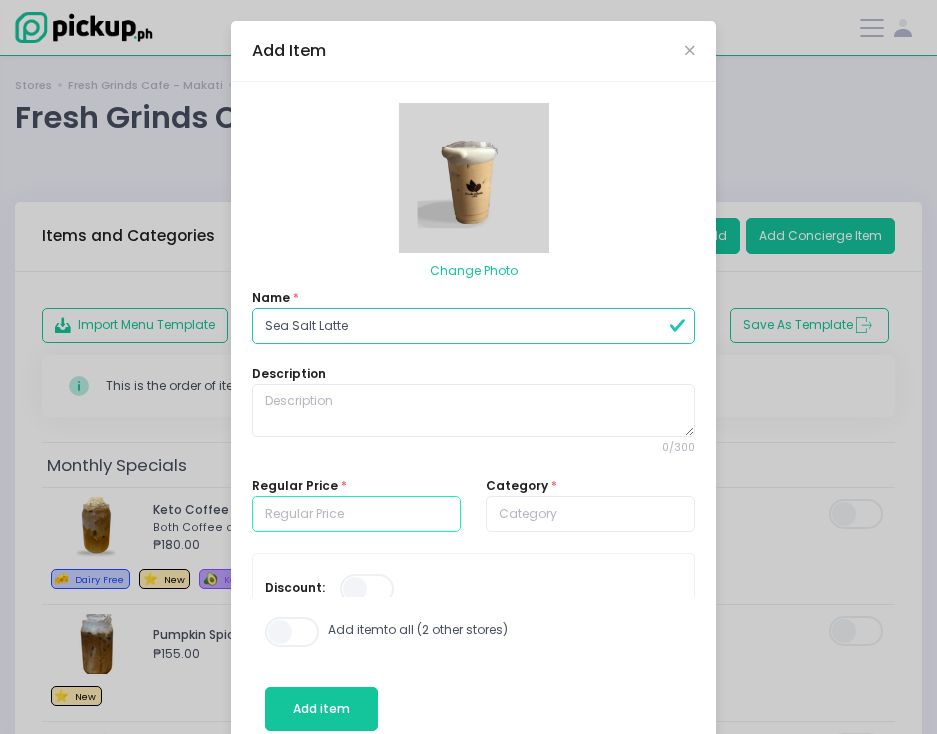 click at bounding box center [356, 514] 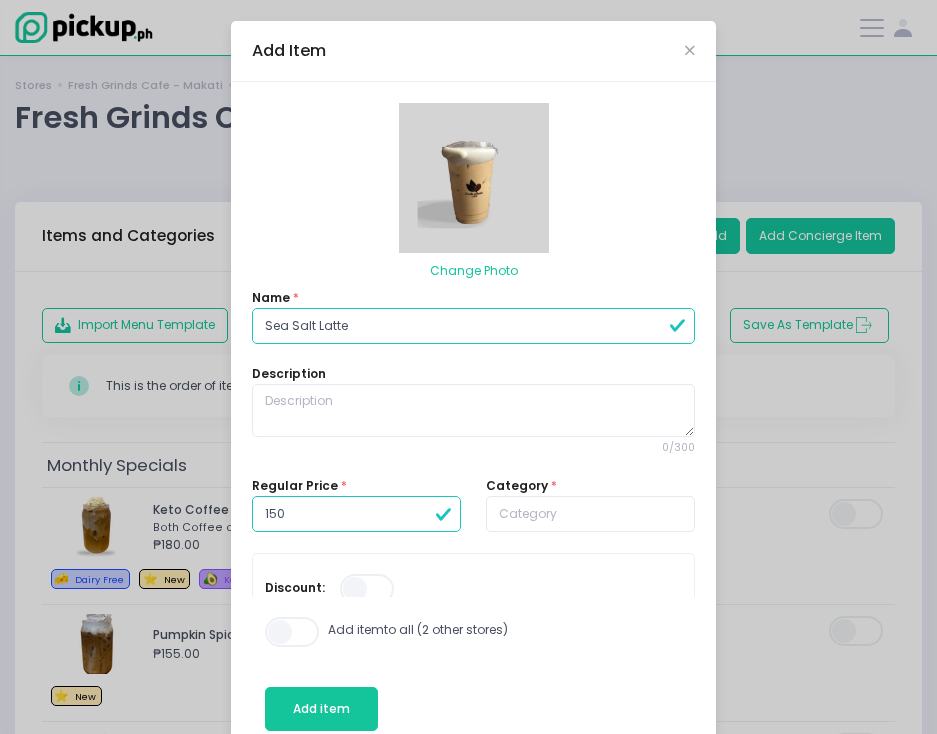 scroll, scrollTop: 4, scrollLeft: 0, axis: vertical 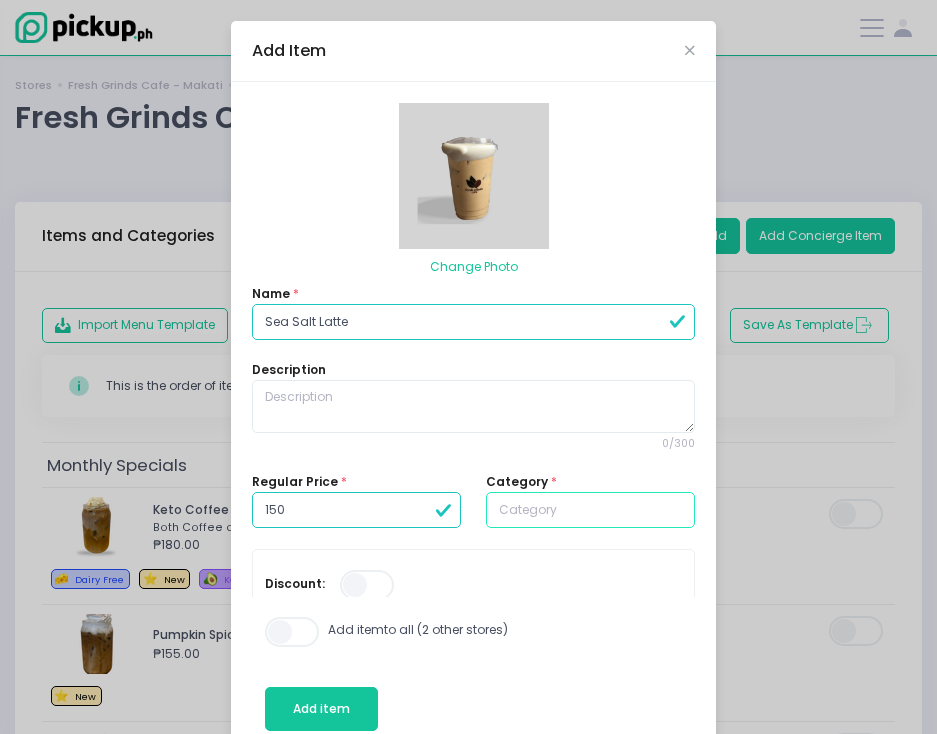 type on "150.00" 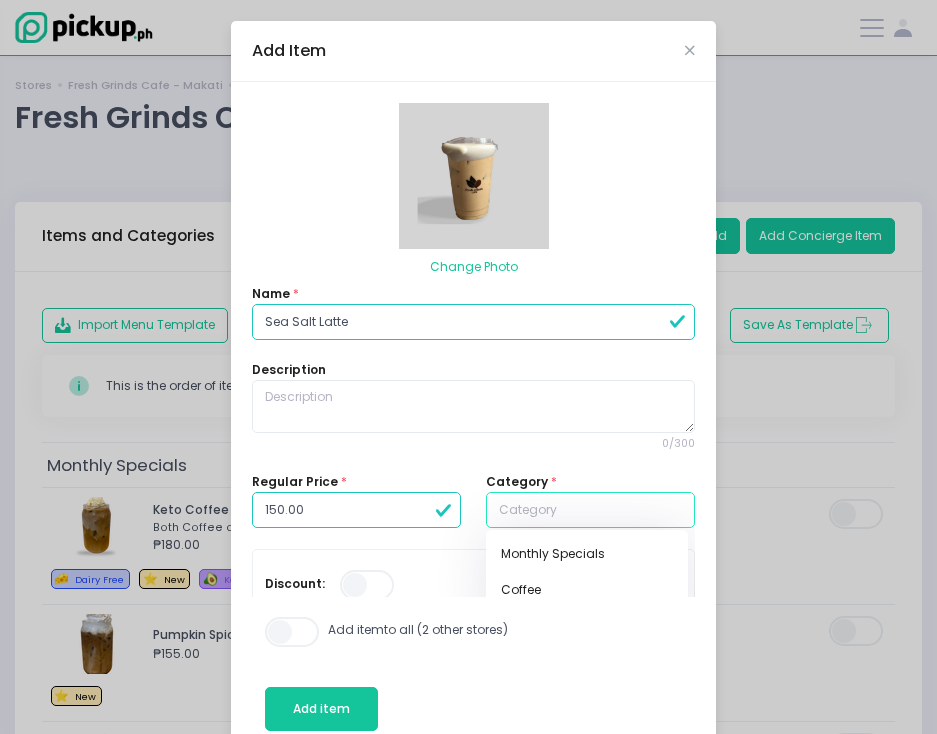 click at bounding box center (590, 510) 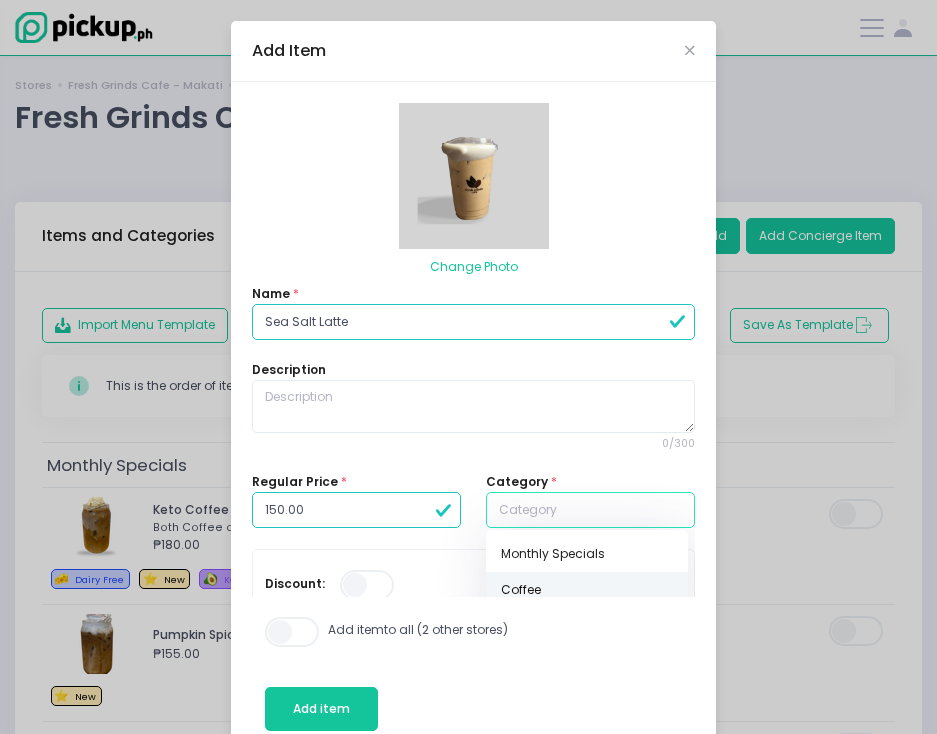 click on "Coffee" at bounding box center (587, 590) 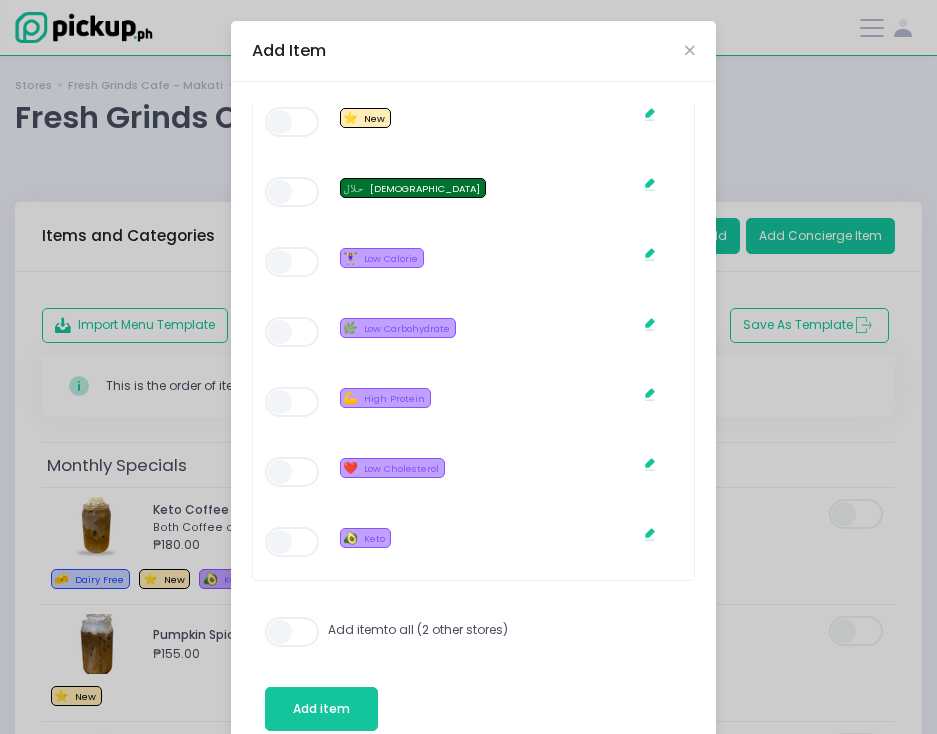 scroll, scrollTop: 1788, scrollLeft: 0, axis: vertical 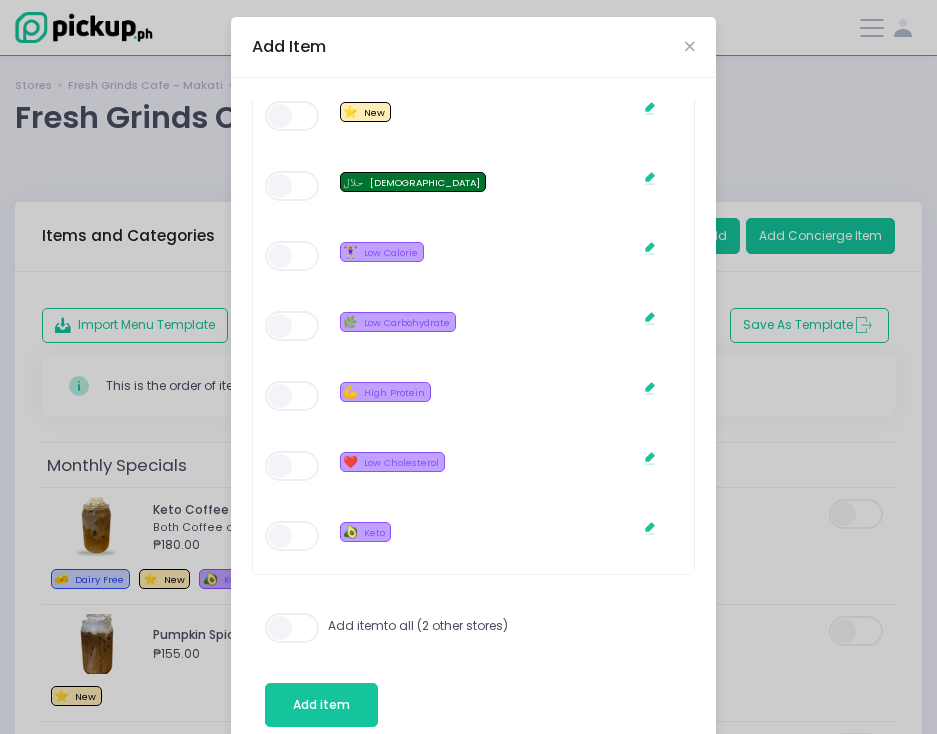 click at bounding box center [293, 628] 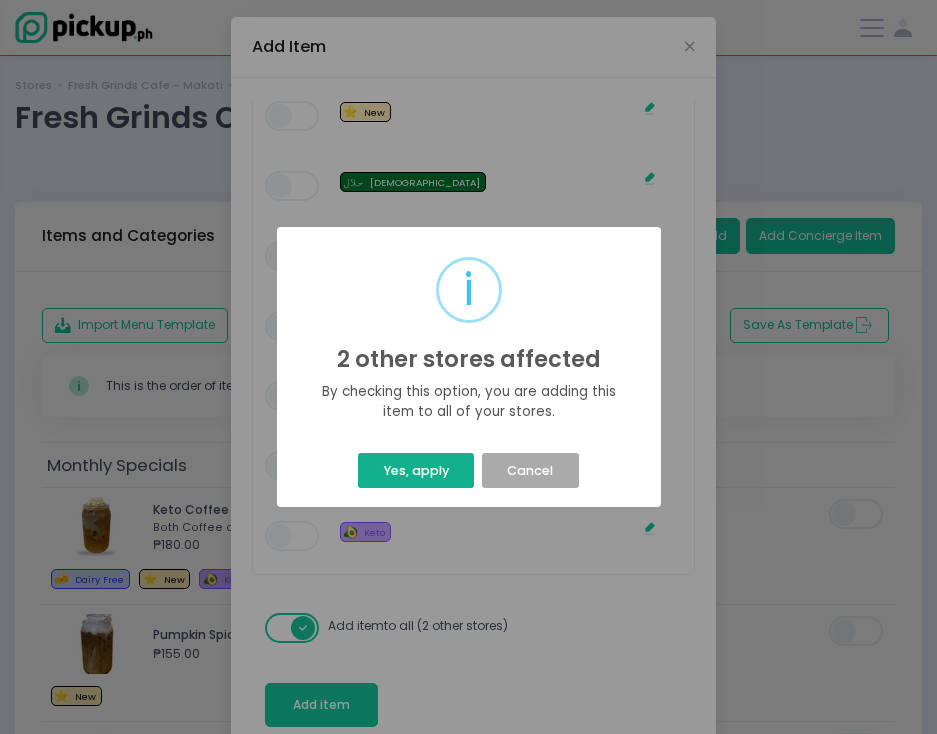 click on "Yes, apply" at bounding box center (416, 470) 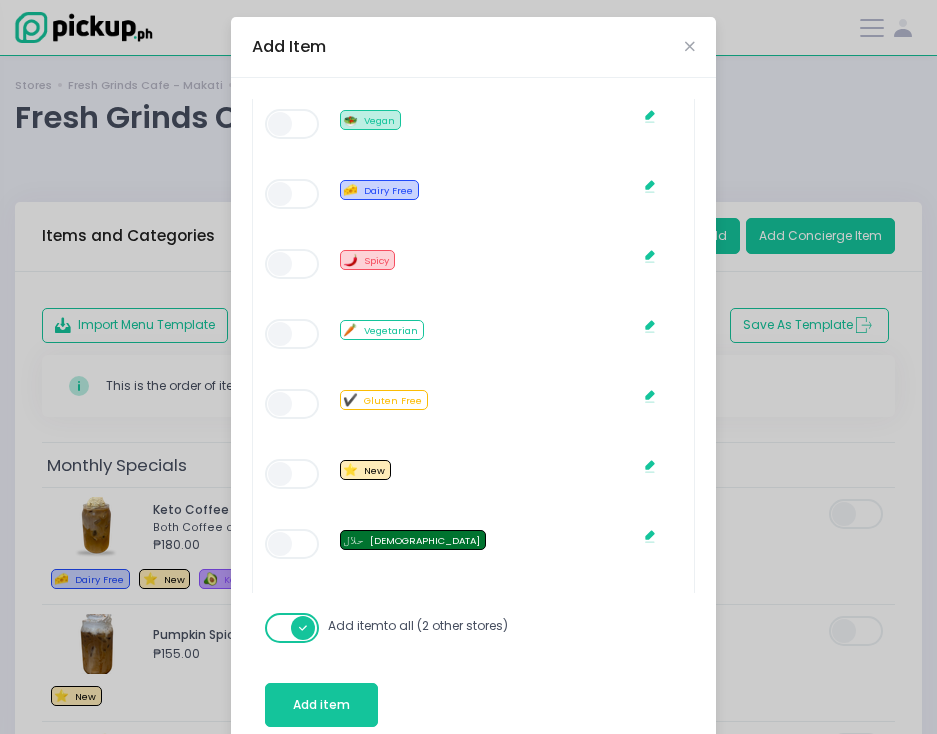 scroll, scrollTop: 1177, scrollLeft: 0, axis: vertical 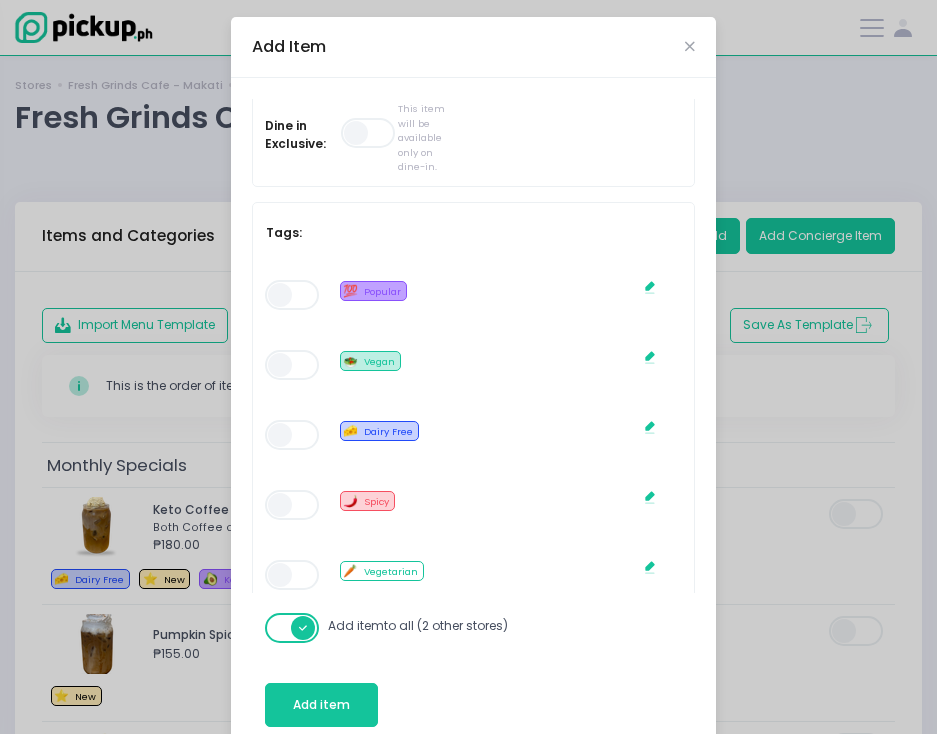 click at bounding box center (293, 295) 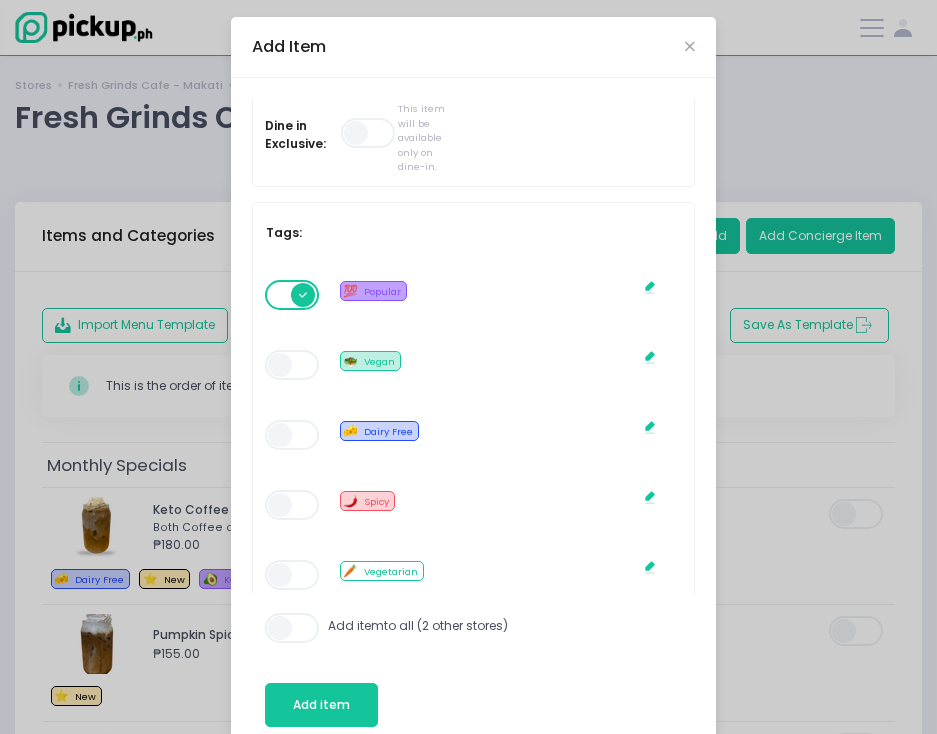 click at bounding box center (293, 628) 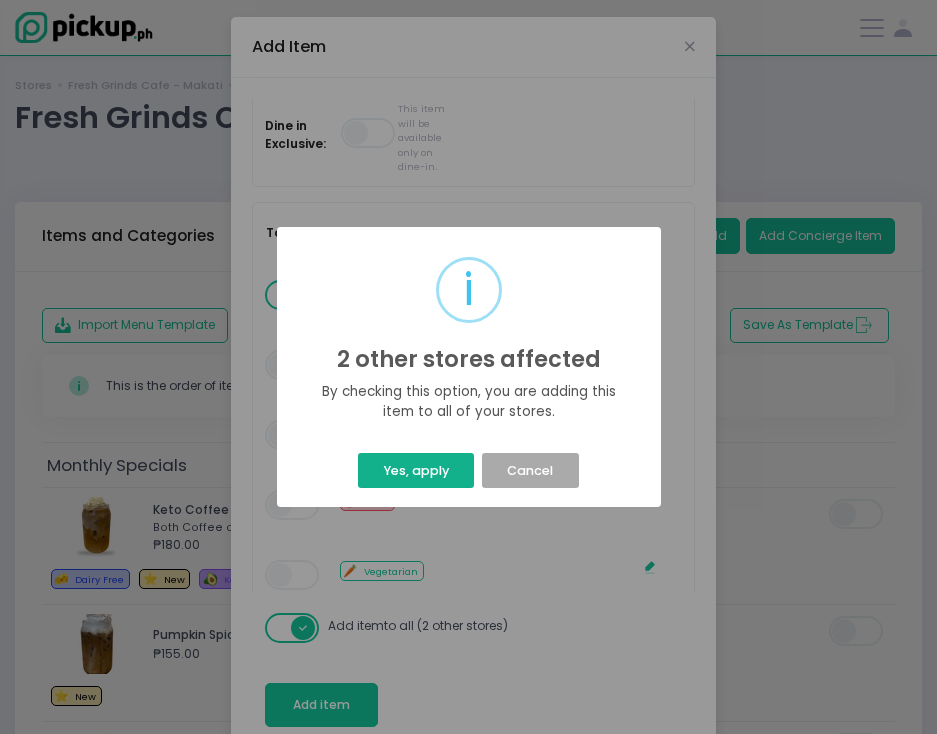 click on "Yes, apply" at bounding box center [416, 470] 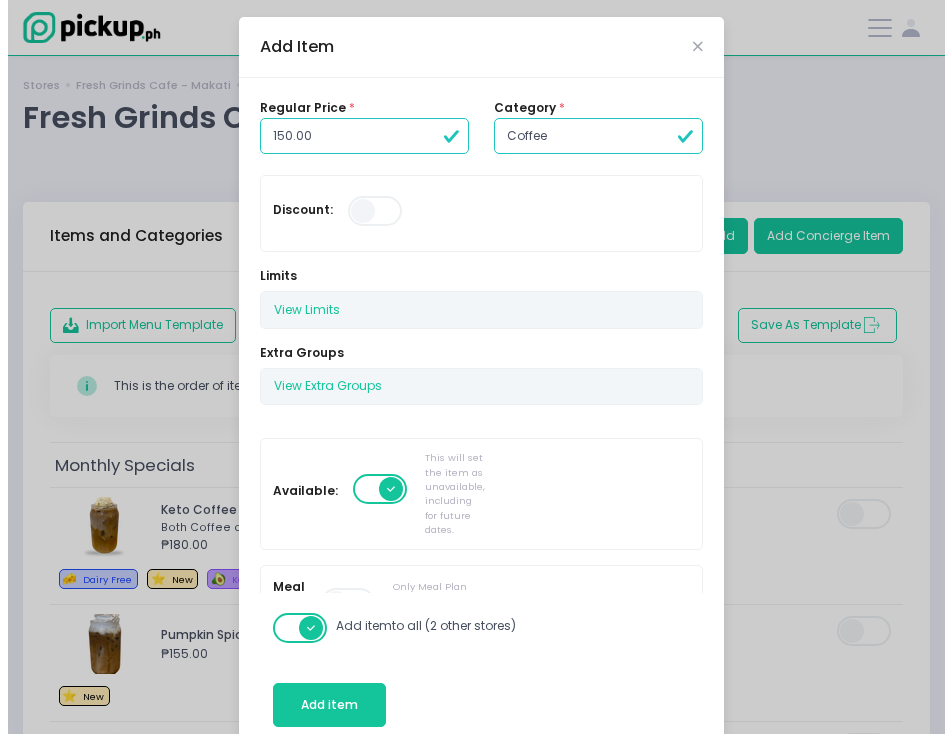 scroll, scrollTop: 0, scrollLeft: 0, axis: both 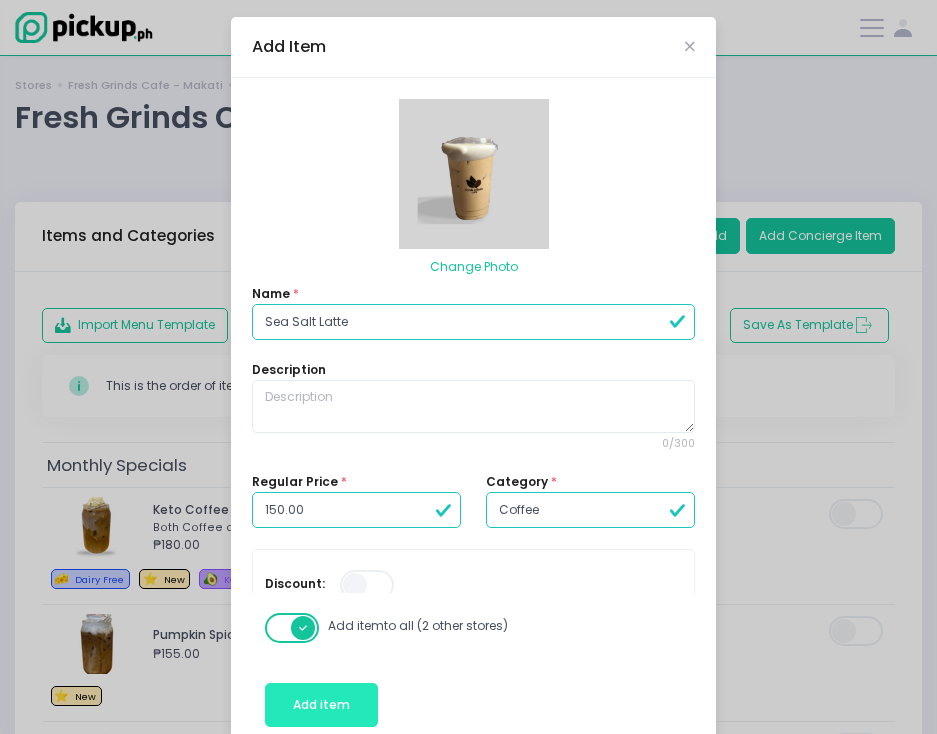 click on "Add item" at bounding box center [321, 705] 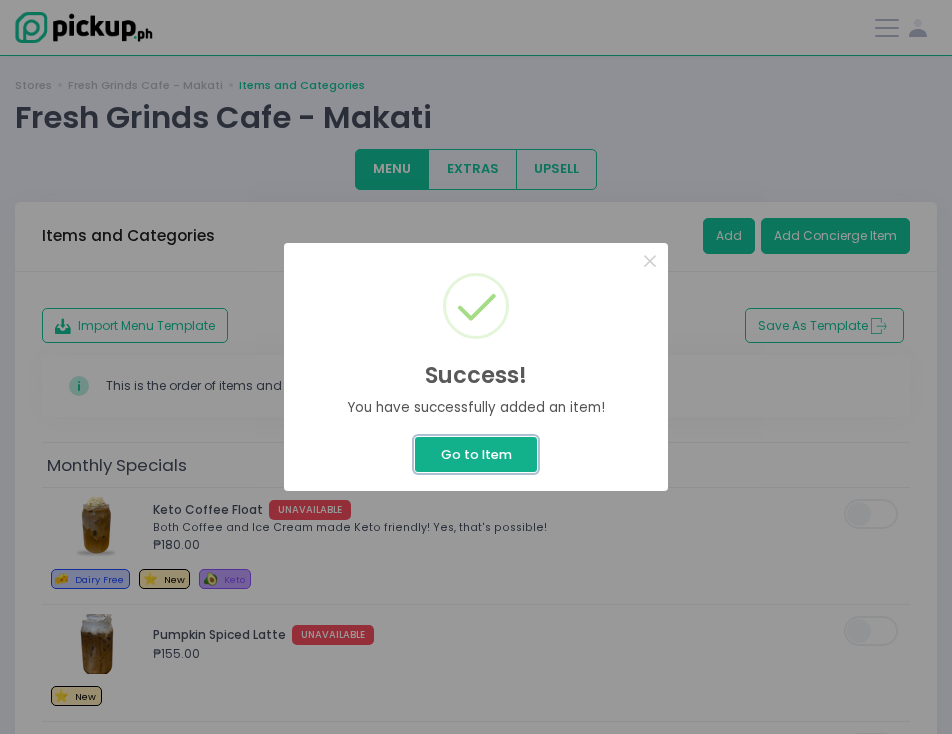 click on "Go to Item" at bounding box center [476, 454] 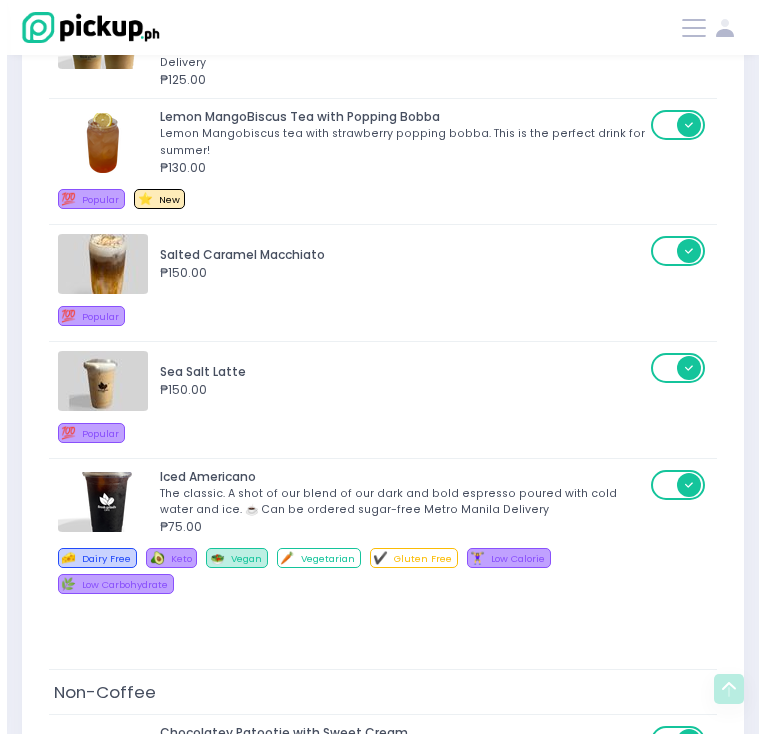 scroll, scrollTop: 2102, scrollLeft: 0, axis: vertical 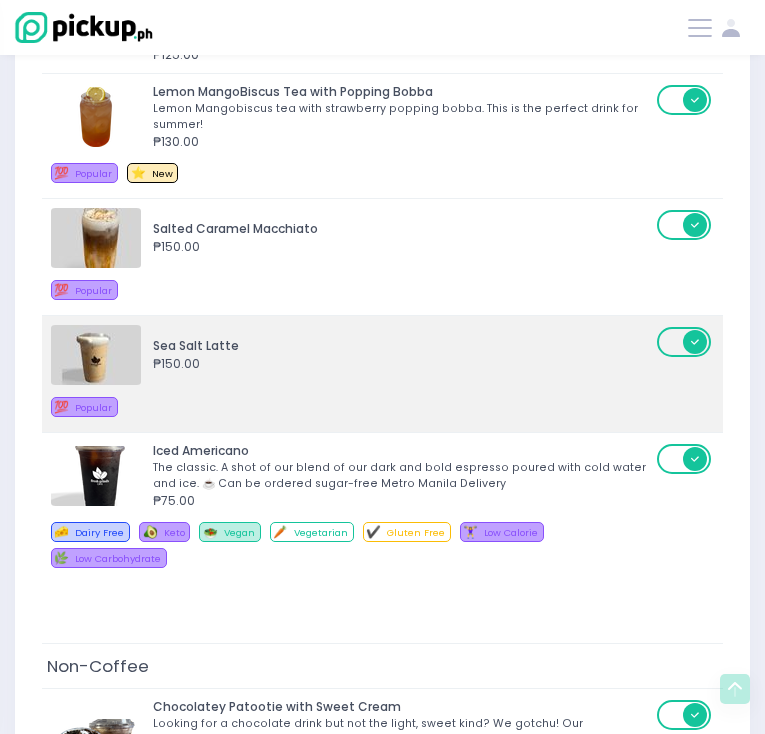 click on "Sea Salt Latte ₱150.00 💯 Popular" at bounding box center (354, 374) 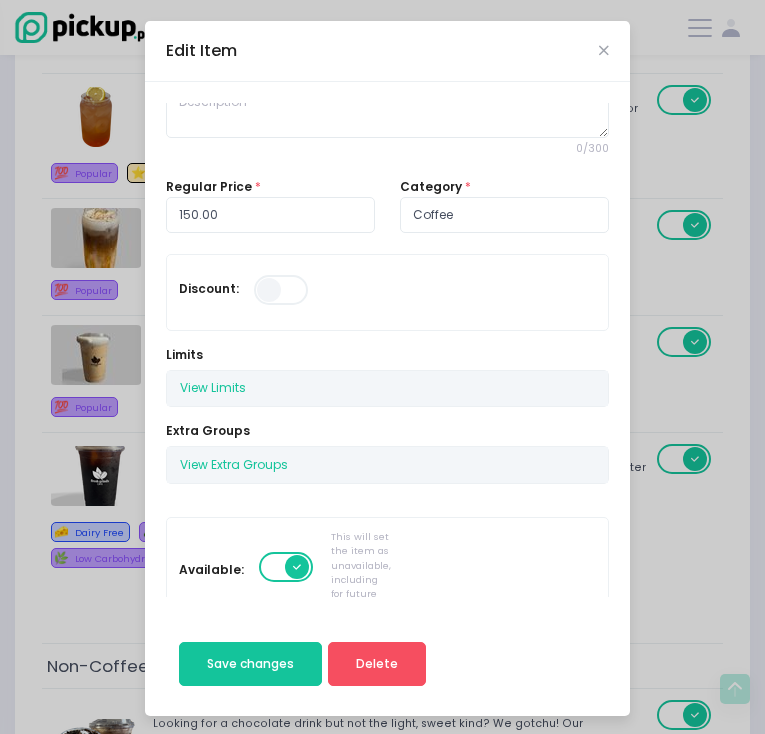 scroll, scrollTop: 0, scrollLeft: 0, axis: both 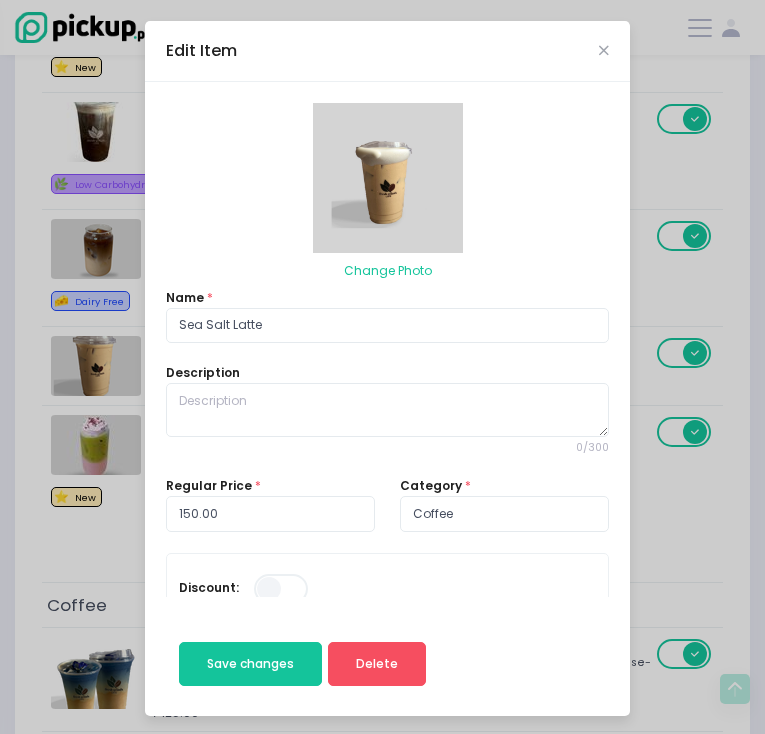 click on "Edit  Item     Change Photo   Name   *   Sea Salt Latte   Description     0 / 300   Regular Price   *   150.00   Category   *   Coffee Discount: Limits View Limits Stockholm-icons / Code / Info-circle Created with Sketch. You can set the limits of this item on a daily or time slot basis. Set to   0  if no limit.   Daily Limit     0   Per Time Slot Limit     0 Extra Groups View Extra Groups Size     1   MAXIMUM 1   REQUIRED Empanada Box Size     1   MAXIMUM 1   REQUIRED Sugar Level     1   MAXIMUM 1   REQUIRED Add ons     2   MAXIMUM OPTIONAL Alternate Milk     1   MAXIMUM OPTIONAL pair some snack!     1   MAXIMUM OPTIONAL Upgrade Pain Au Chocolat     1   MAXIMUM OPTIONAL Upgrade Ube Cheesedesal     1   MAXIMUM 1   REQUIRED How Strong Do You Like Your Coffee?     1   MAXIMUM OPTIONAL What Drink To Pair?     1   MAXIMUM 1   REQUIRED Upgrade Croissant     1   MAXIMUM OPTIONAL Available: This will set the item as unavailable, including for future dates. Meal Plan Item: Bulk Item: [PERSON_NAME] as unavailable for [DATE]:" at bounding box center [382, 367] 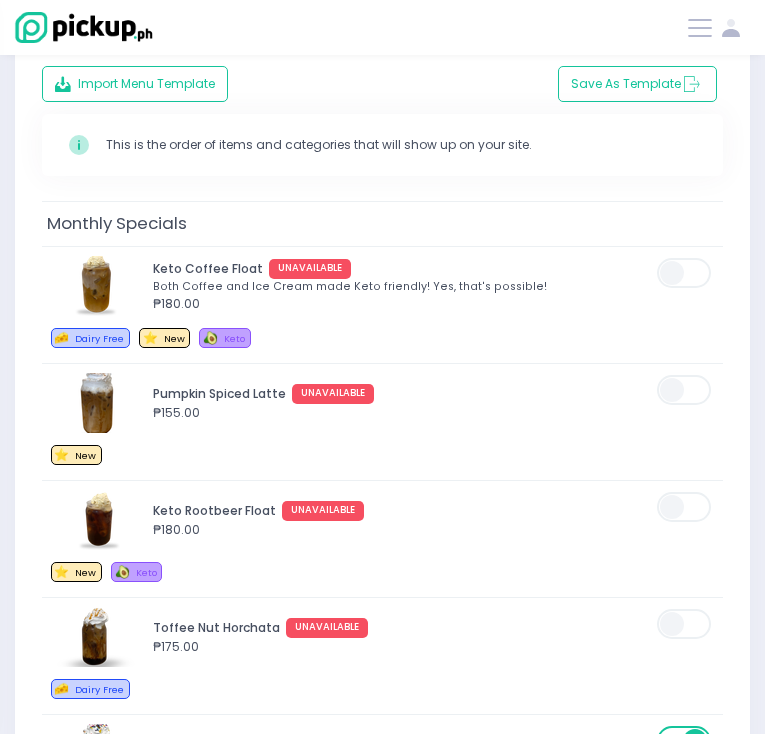 scroll, scrollTop: 0, scrollLeft: 0, axis: both 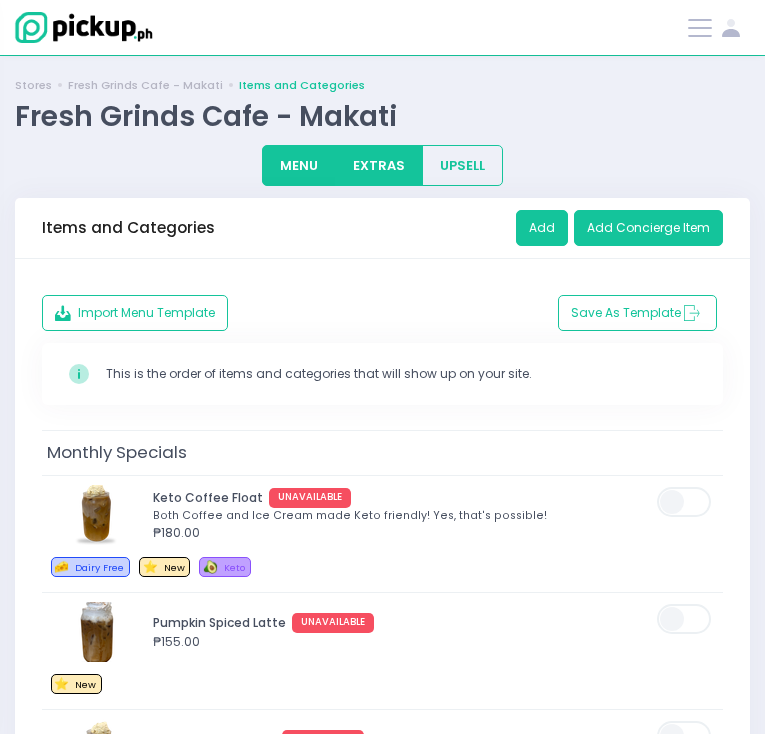 click on "EXTRAS" at bounding box center [379, 165] 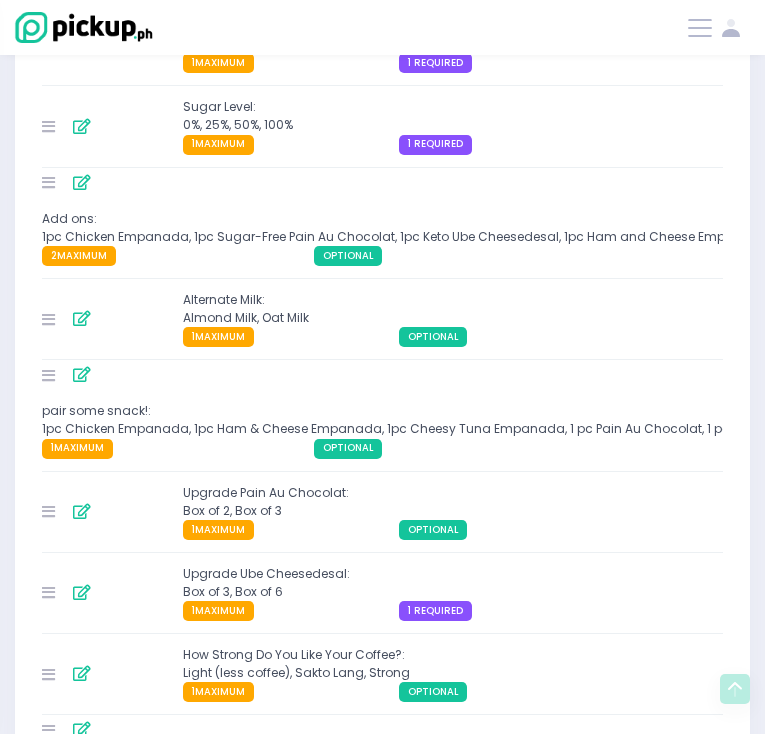 scroll, scrollTop: 26, scrollLeft: 0, axis: vertical 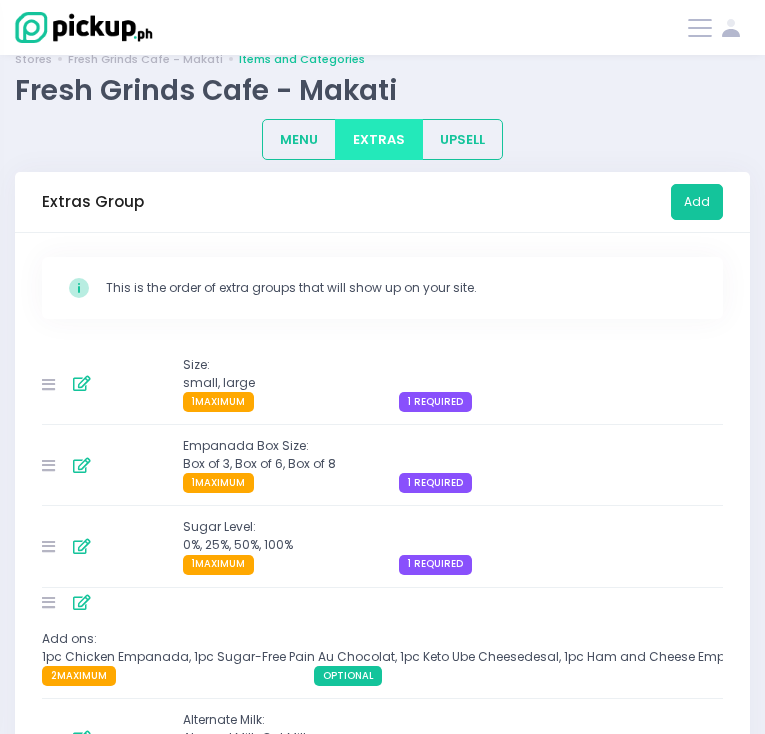 click on "Size :" at bounding box center (453, 365) 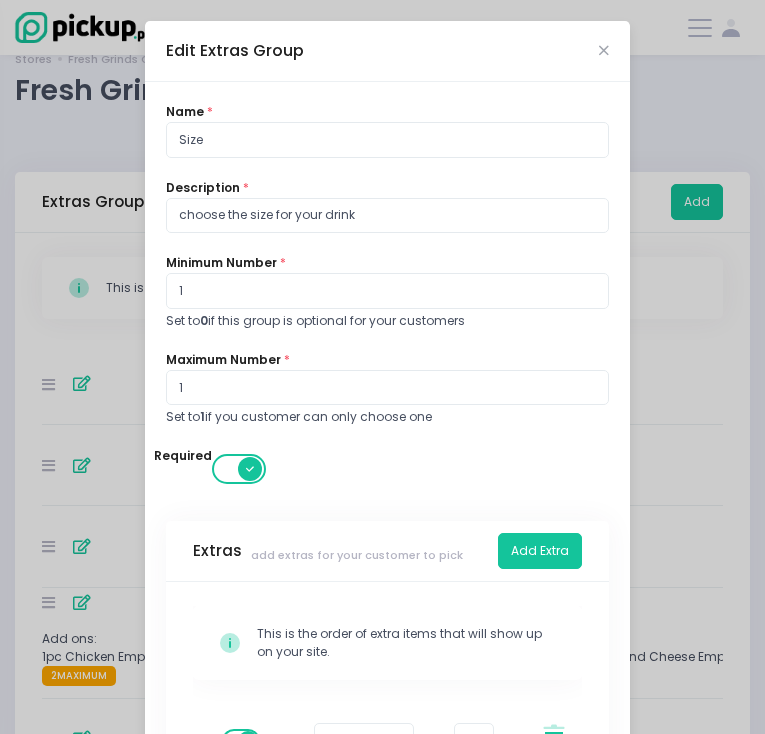 scroll, scrollTop: 261, scrollLeft: 0, axis: vertical 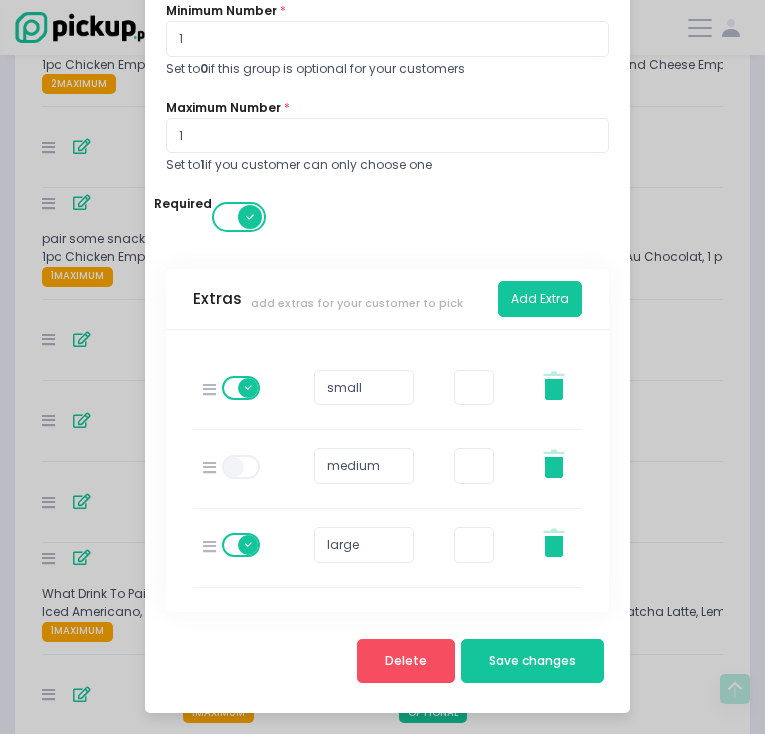 click at bounding box center (242, 467) 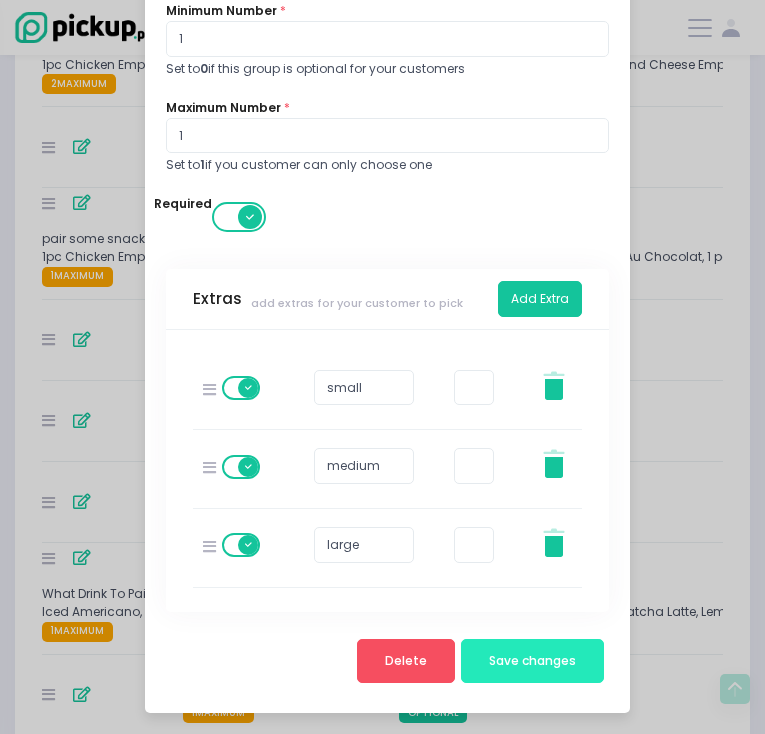 click on "Save changes" at bounding box center [532, 661] 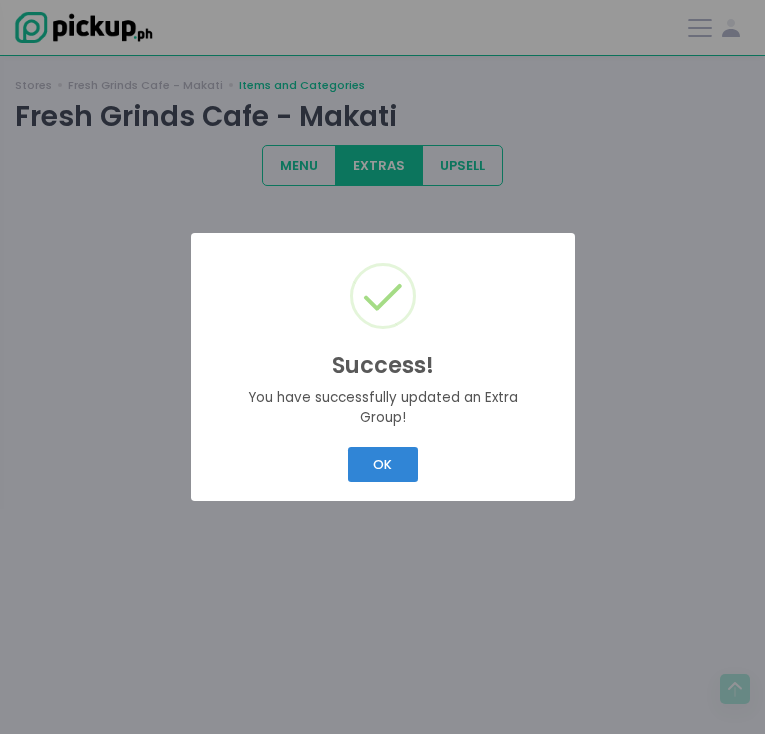 scroll, scrollTop: 0, scrollLeft: 0, axis: both 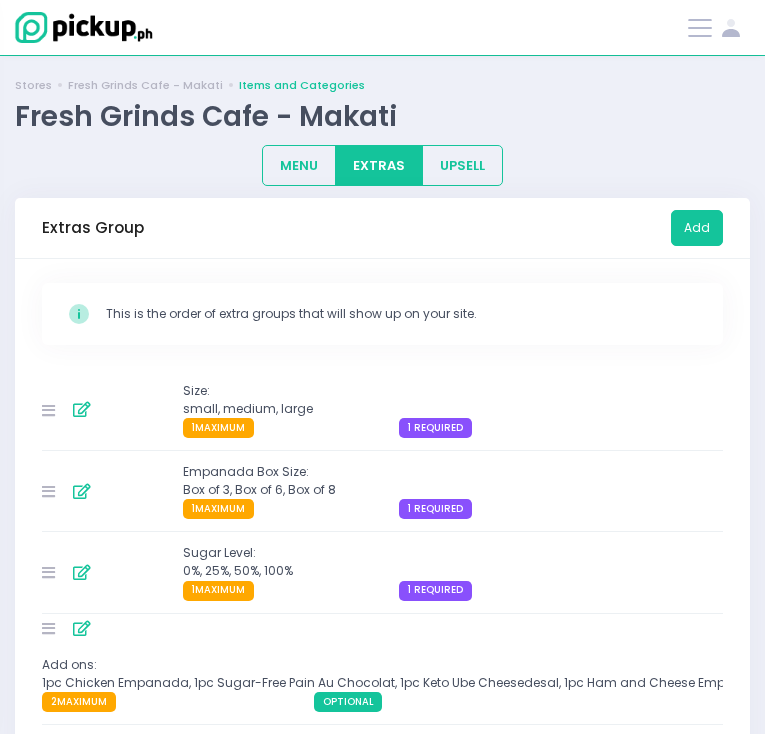 click on "Empanada Box Size :" at bounding box center [453, 472] 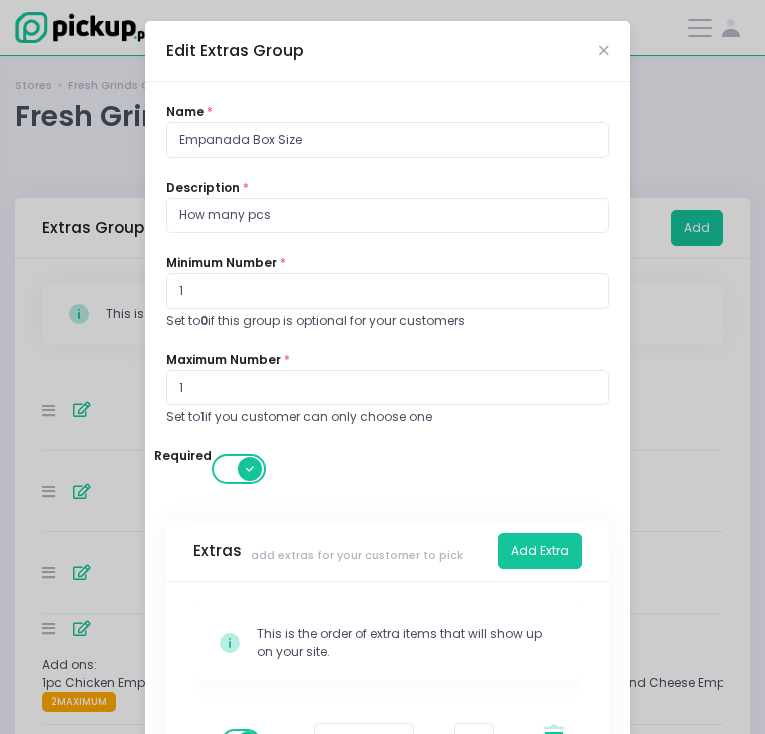scroll, scrollTop: 4, scrollLeft: 0, axis: vertical 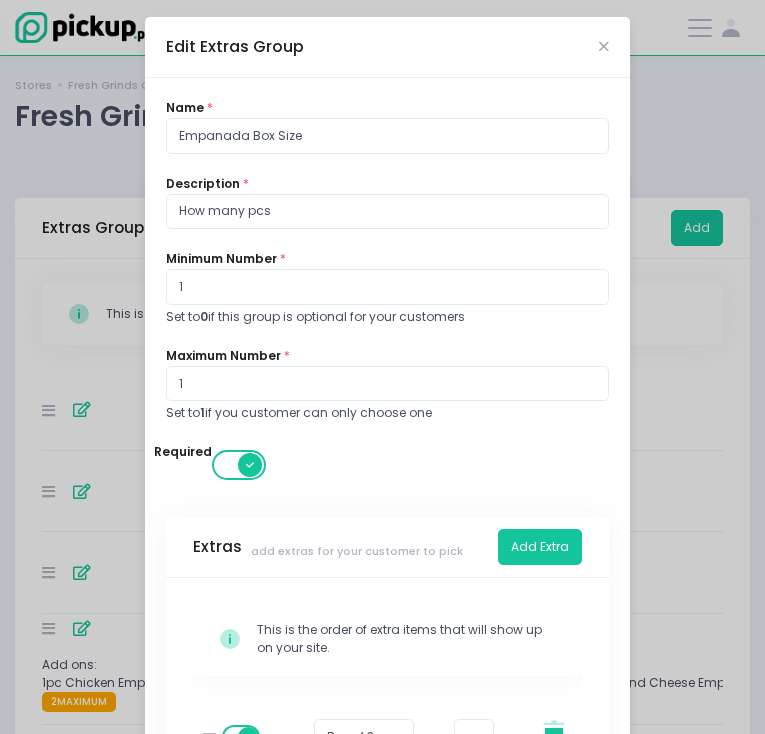click on "Edit Extras Group" at bounding box center [387, 47] 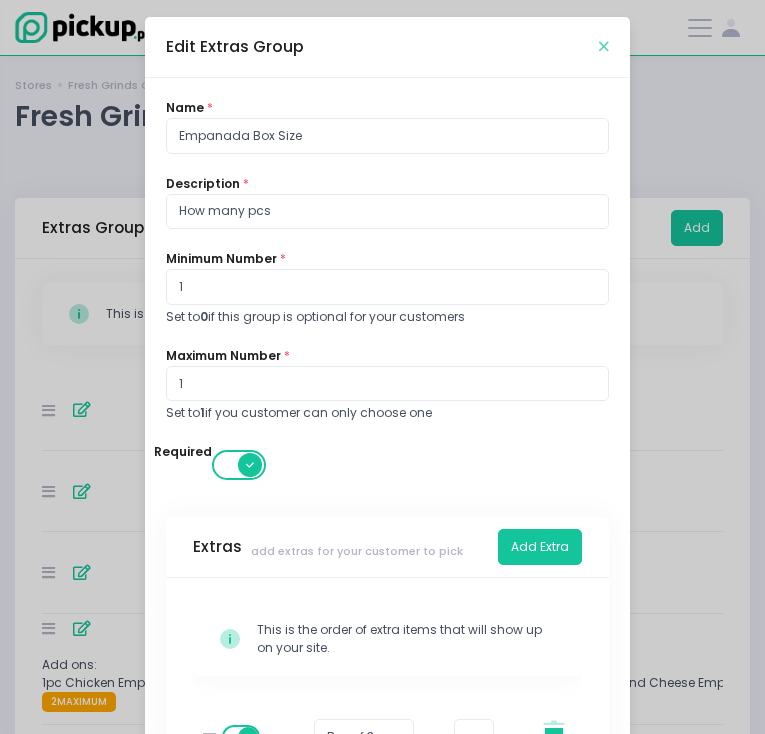 click at bounding box center [604, 46] 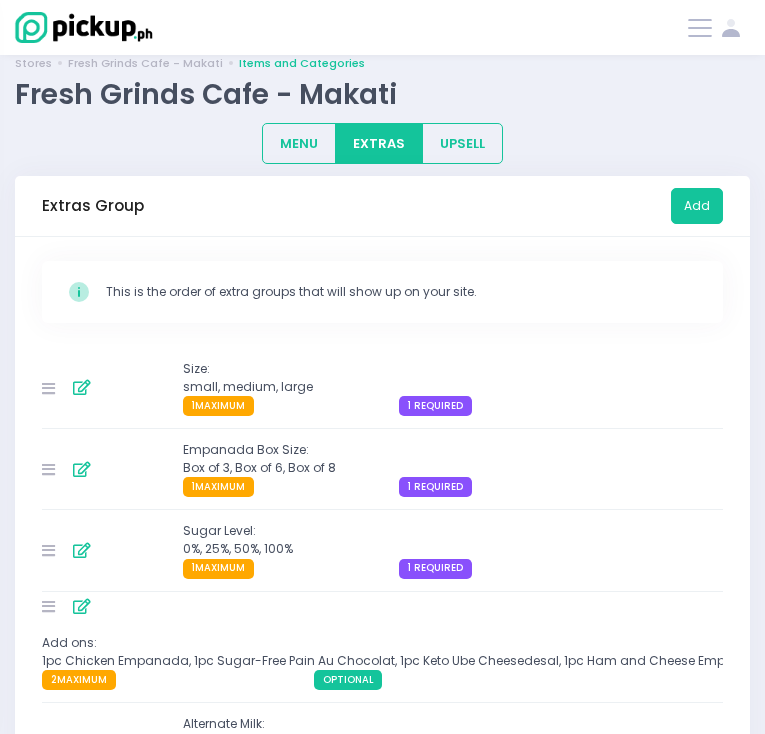 scroll, scrollTop: 23, scrollLeft: 0, axis: vertical 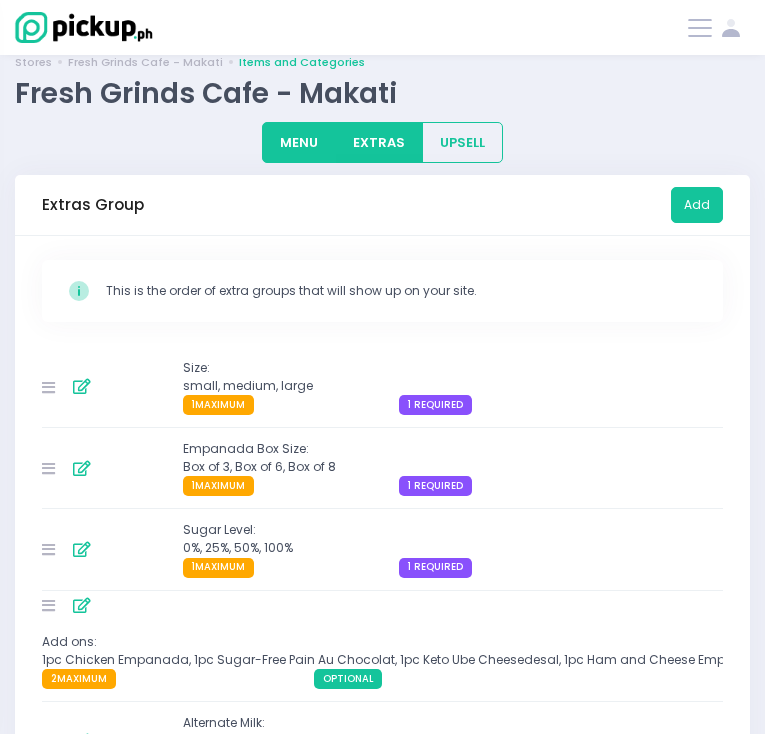 click on "MENU" at bounding box center (299, 142) 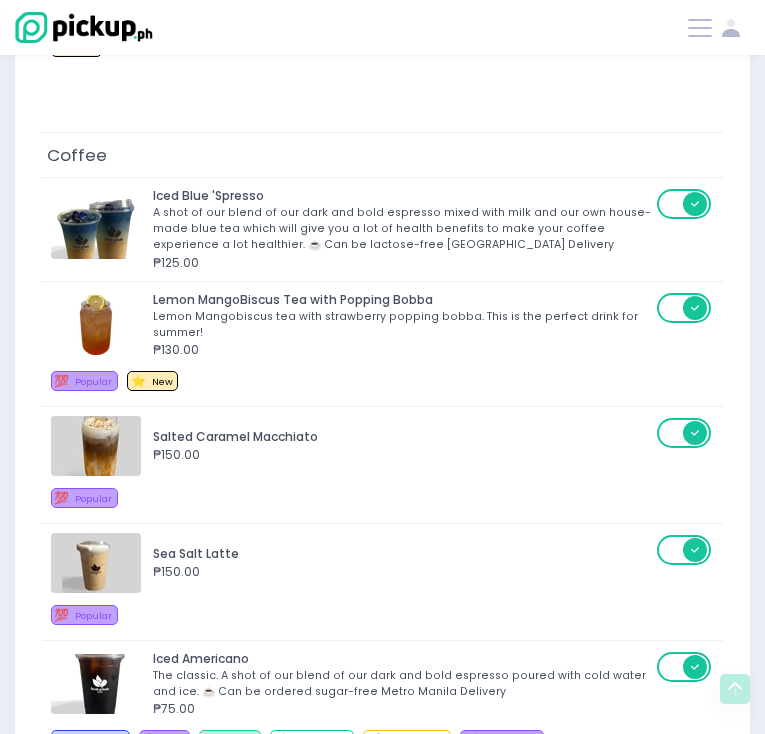 scroll, scrollTop: 2204, scrollLeft: 0, axis: vertical 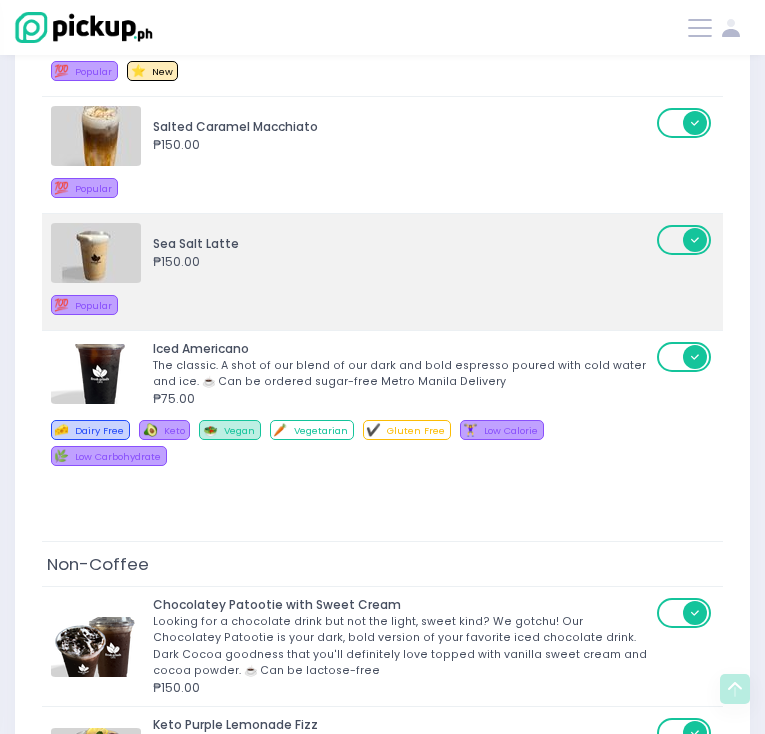 click on "Sea Salt Latte ₱150.00" at bounding box center [354, 253] 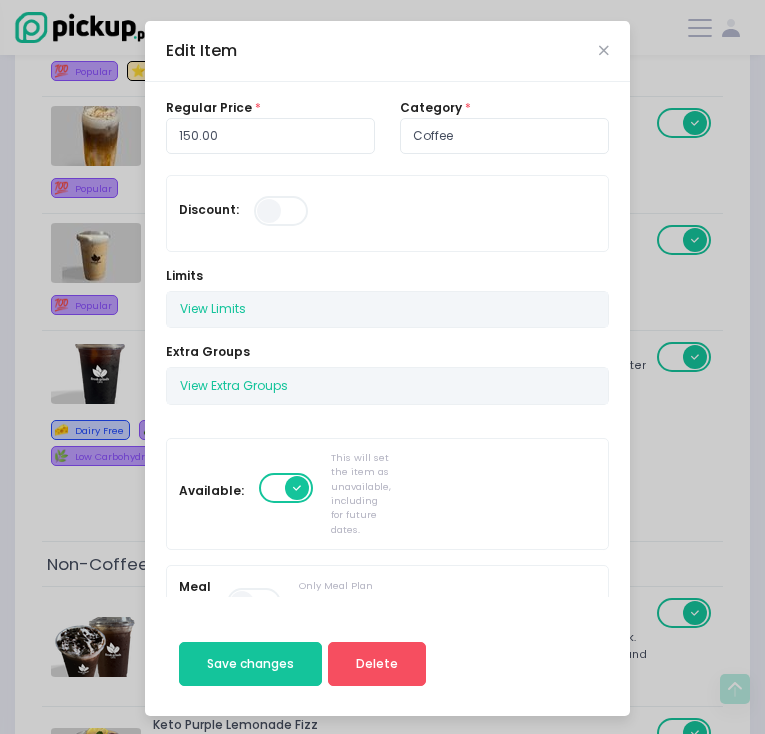scroll, scrollTop: 578, scrollLeft: 0, axis: vertical 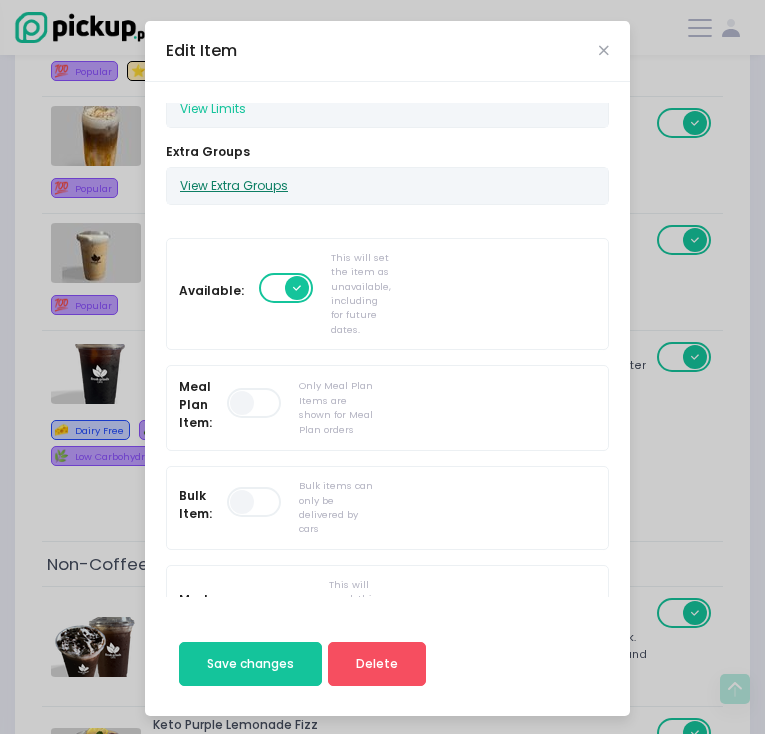 click on "View Extra Groups" at bounding box center (234, 186) 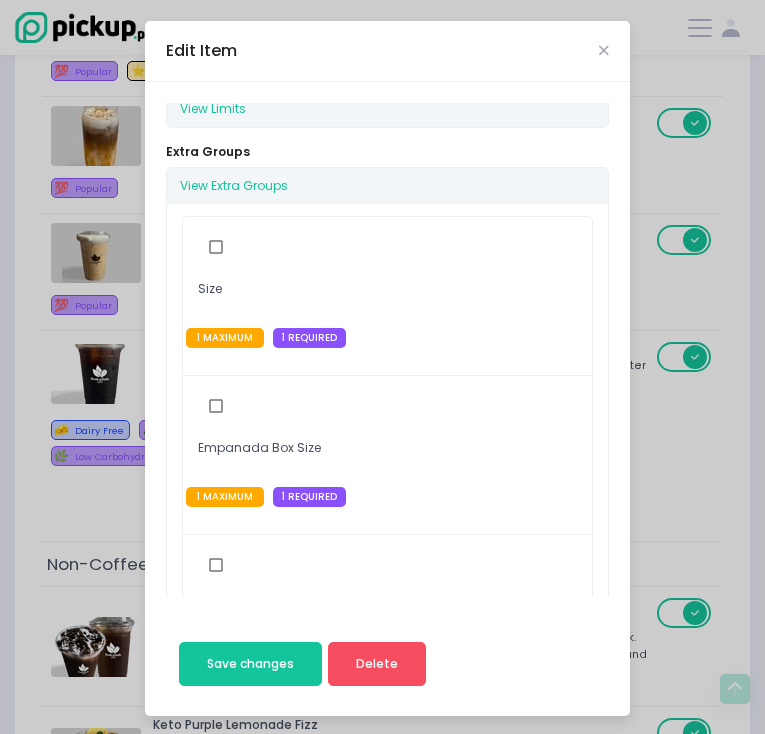 click at bounding box center (216, 247) 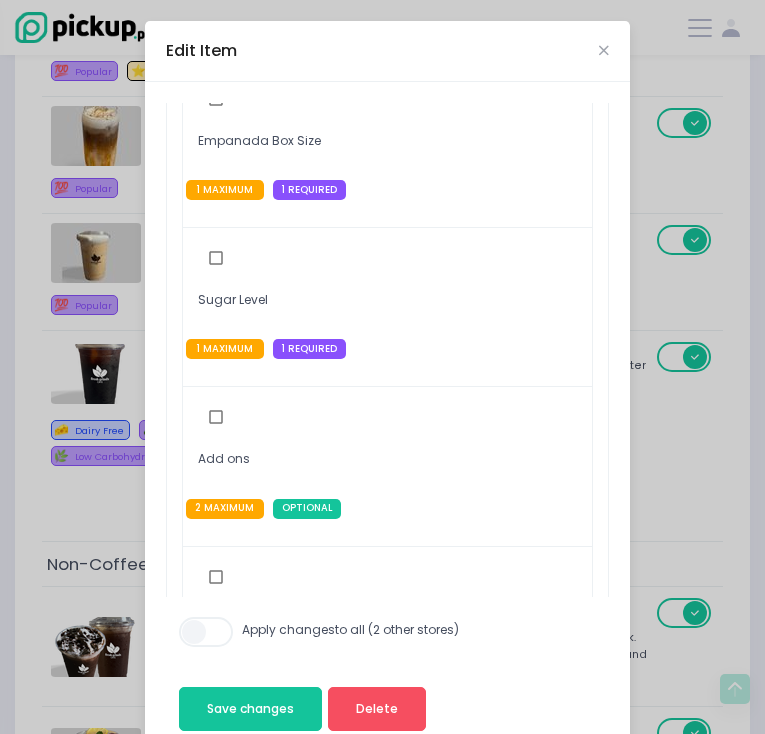 scroll, scrollTop: 873, scrollLeft: 0, axis: vertical 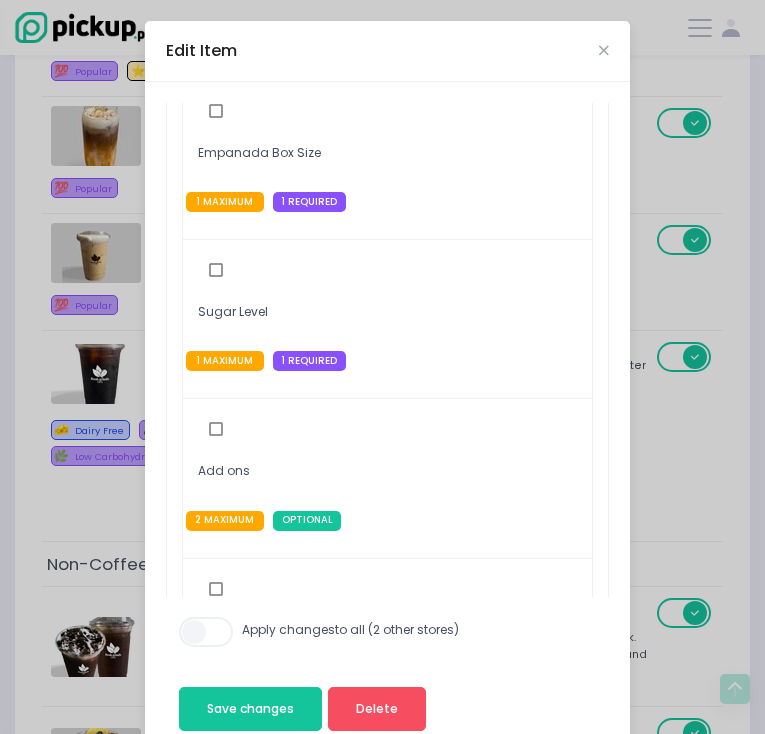 click at bounding box center [216, 270] 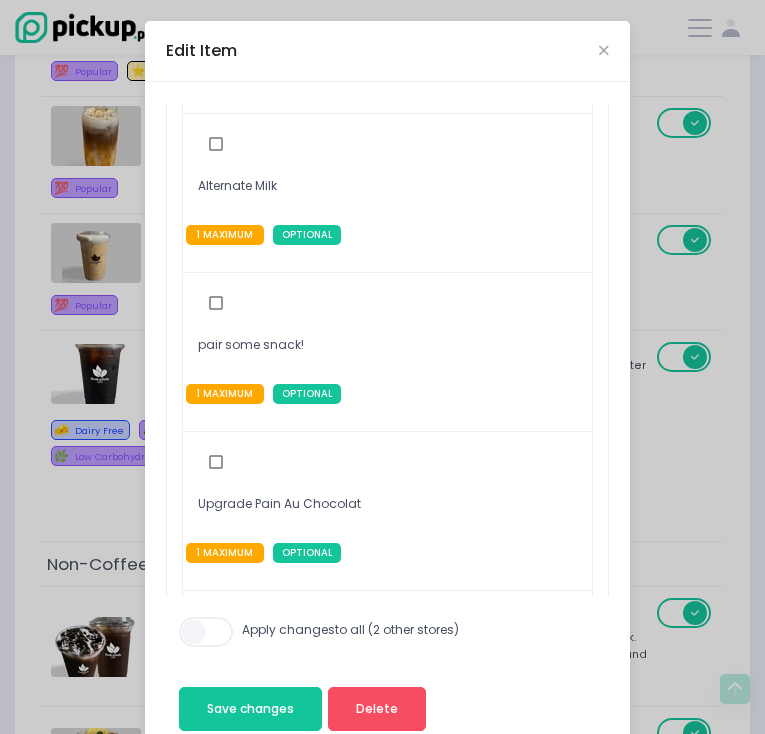 scroll, scrollTop: 1297, scrollLeft: 0, axis: vertical 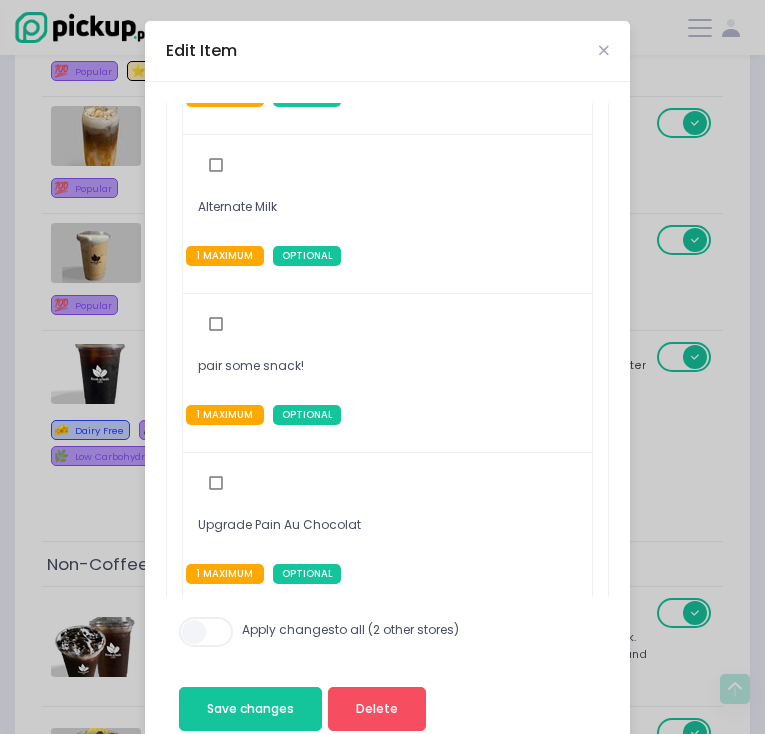 click at bounding box center [216, 165] 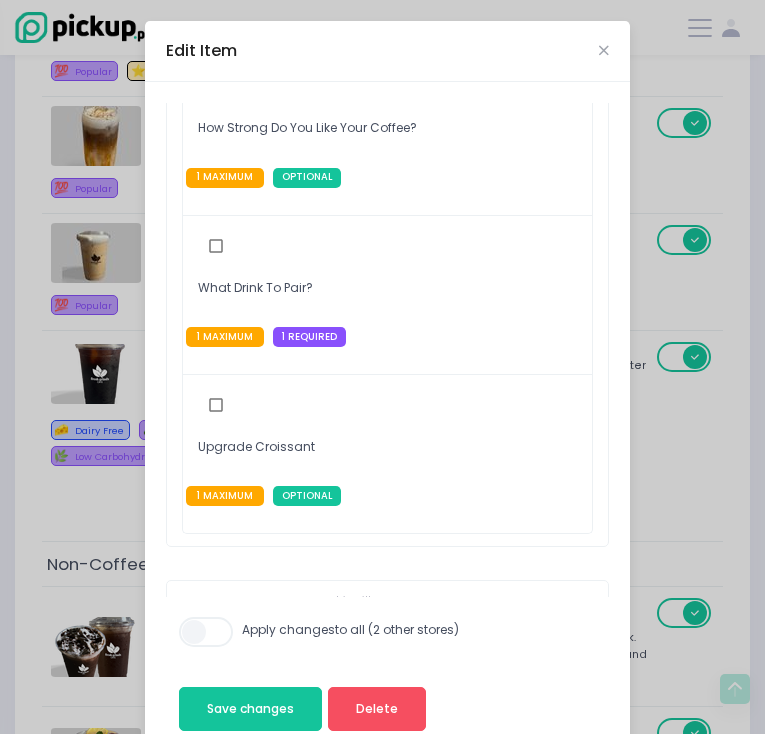 scroll, scrollTop: 1990, scrollLeft: 0, axis: vertical 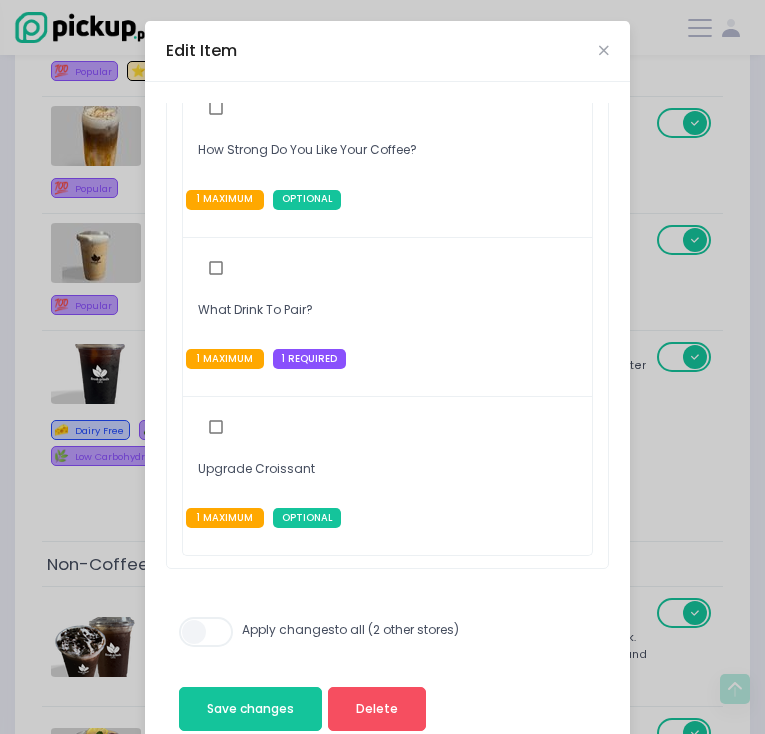click at bounding box center [216, 108] 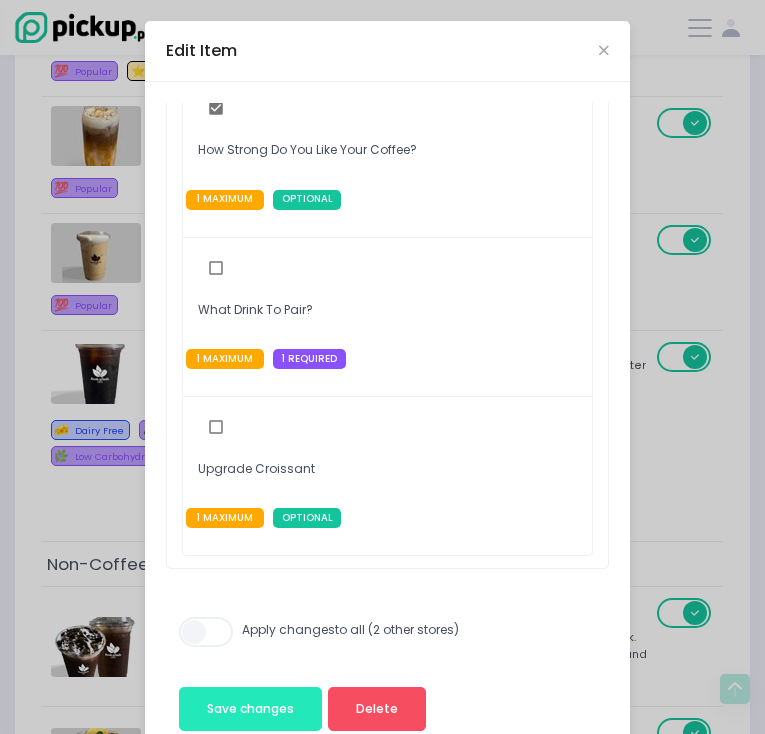 click on "Save changes" at bounding box center [250, 709] 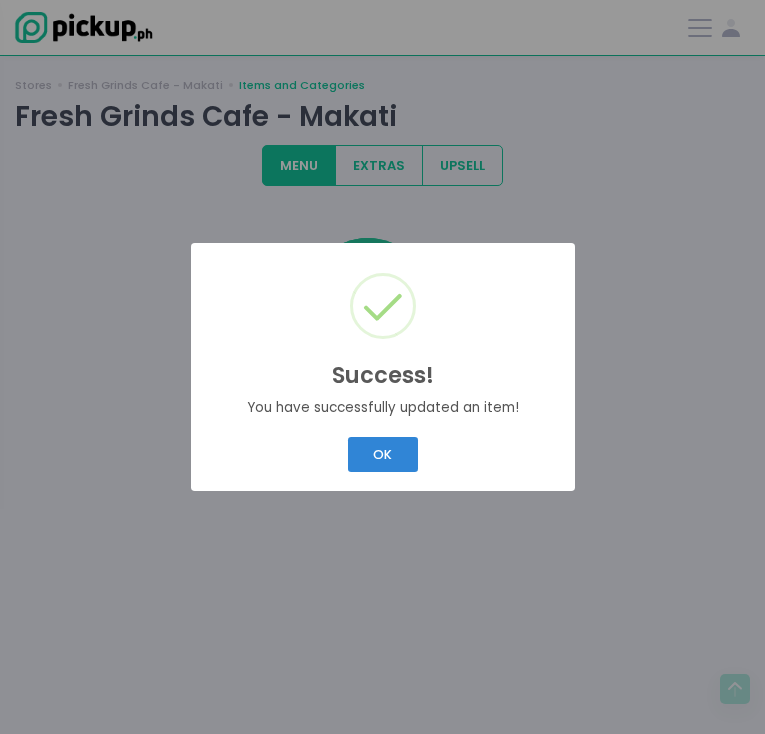 scroll, scrollTop: 0, scrollLeft: 0, axis: both 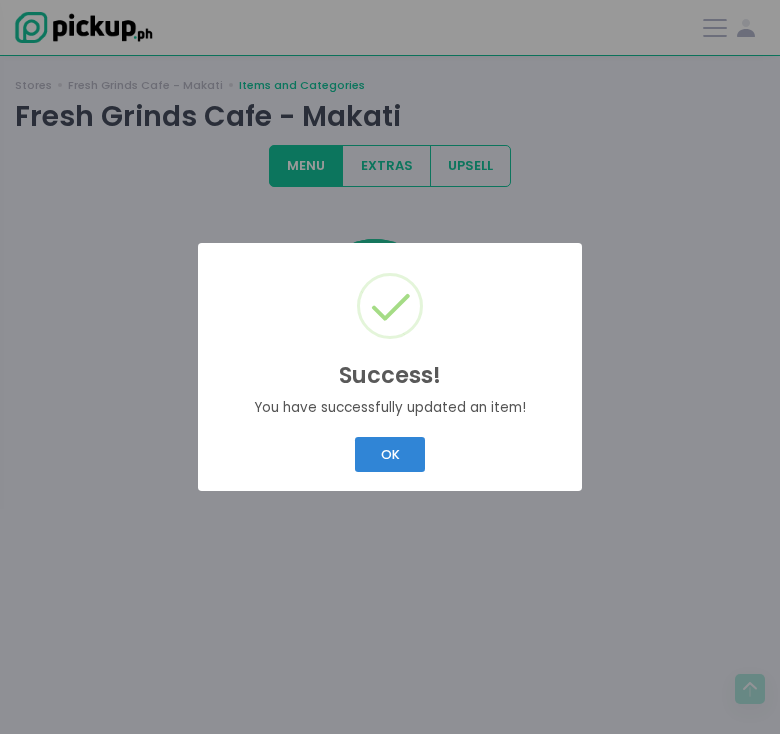 drag, startPoint x: 212, startPoint y: 645, endPoint x: 199, endPoint y: 638, distance: 14.764823 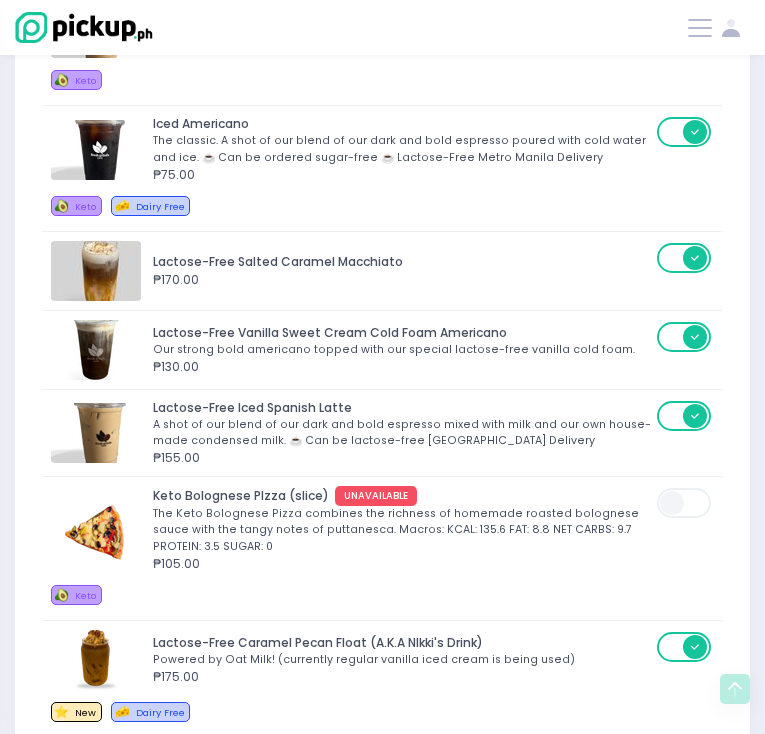scroll, scrollTop: 4060, scrollLeft: 0, axis: vertical 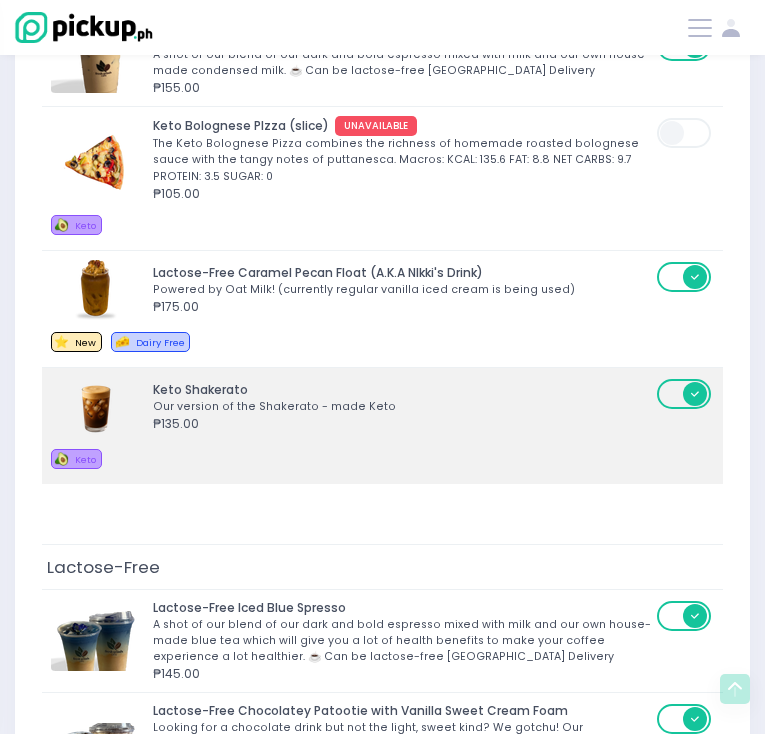 click on "Keto Shakerato Our version of the Shakerato - made Keto ₱135.00" at bounding box center (354, 407) 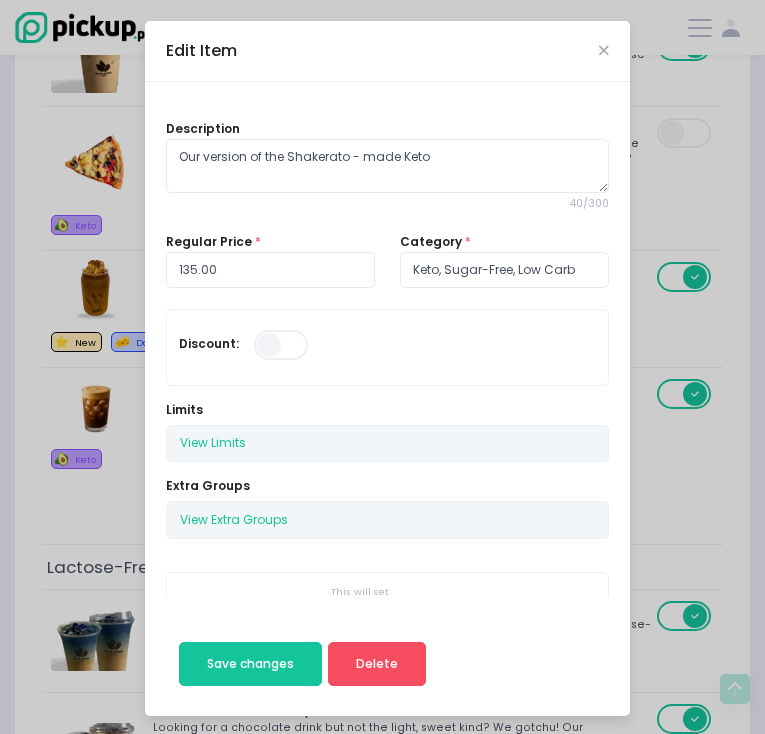 scroll, scrollTop: 282, scrollLeft: 0, axis: vertical 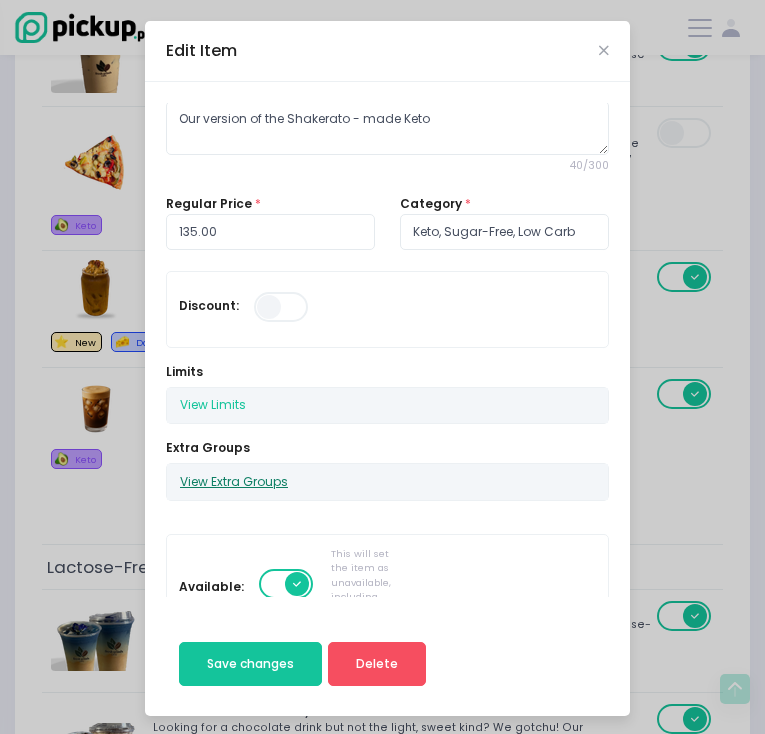 click on "View Extra Groups" at bounding box center (234, 482) 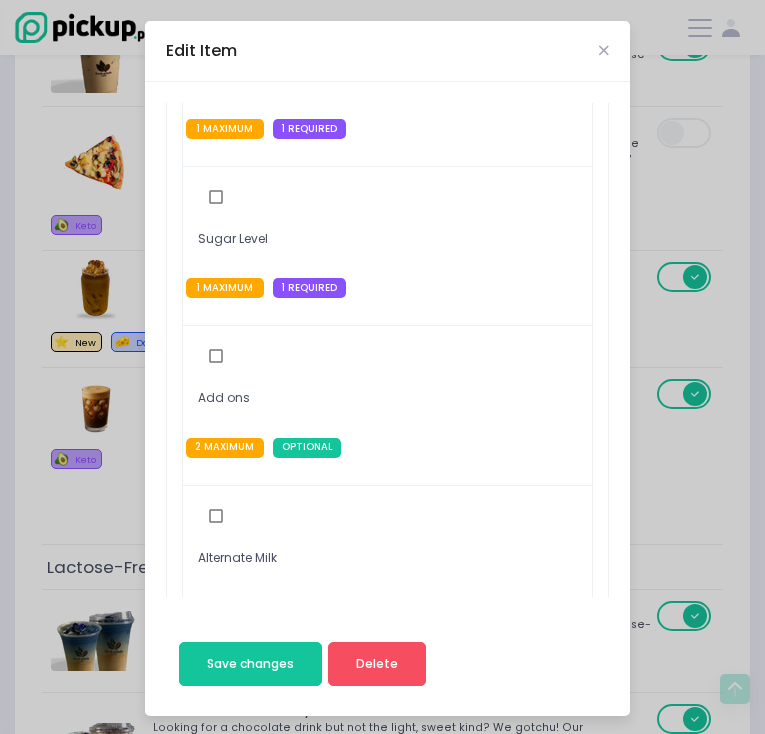 scroll, scrollTop: 762, scrollLeft: 0, axis: vertical 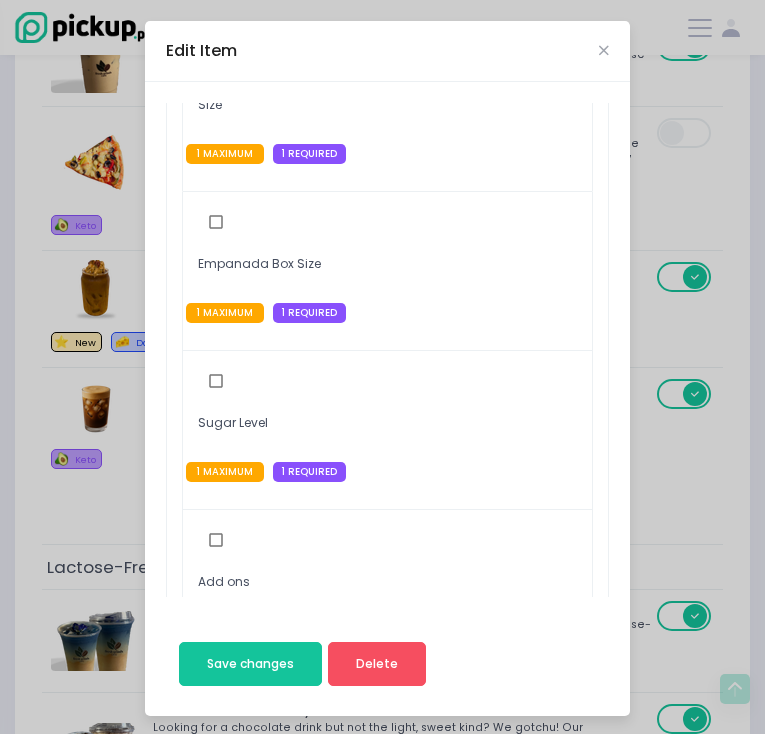 click at bounding box center [216, 222] 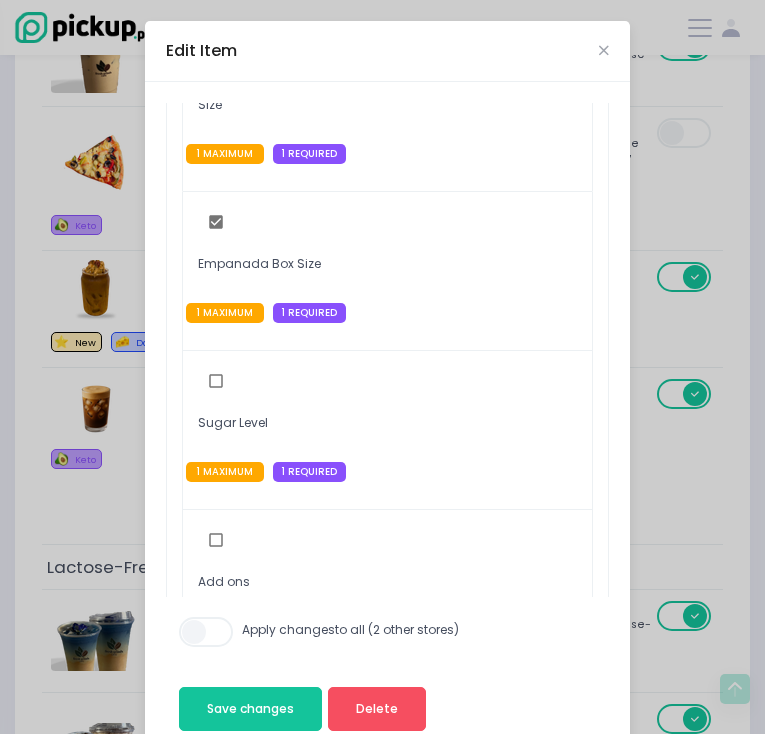 click at bounding box center (216, 222) 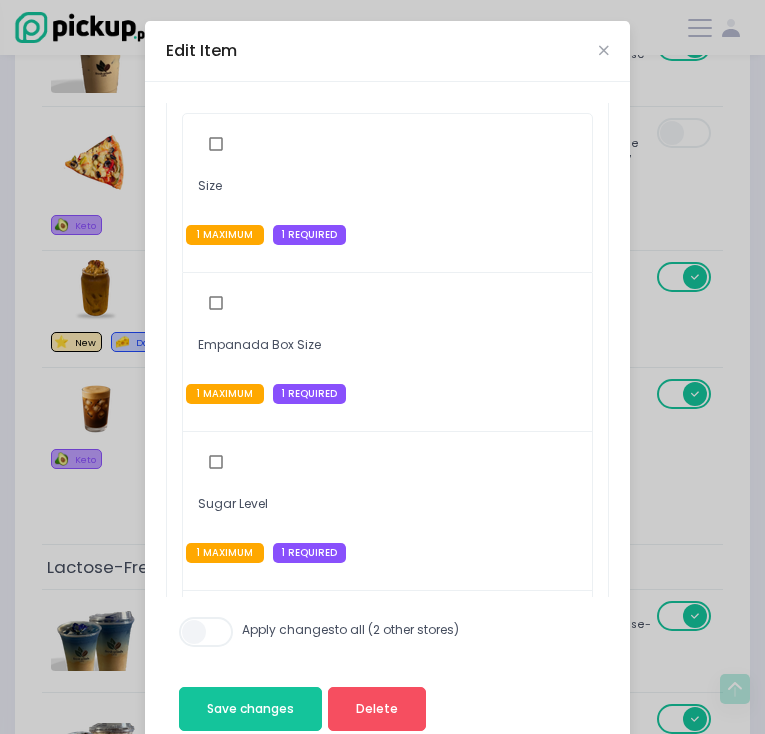 scroll, scrollTop: 411, scrollLeft: 0, axis: vertical 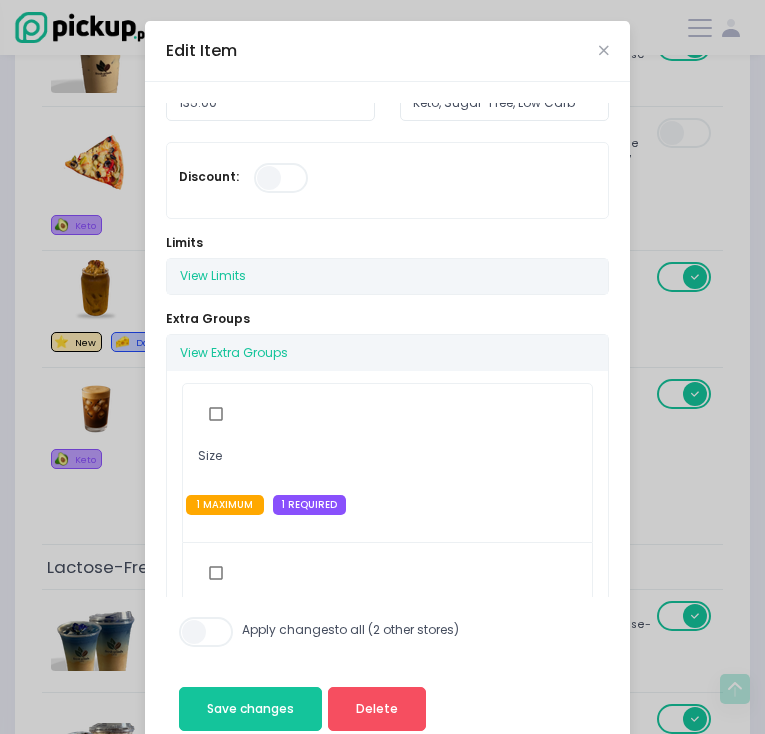 click at bounding box center [216, 414] 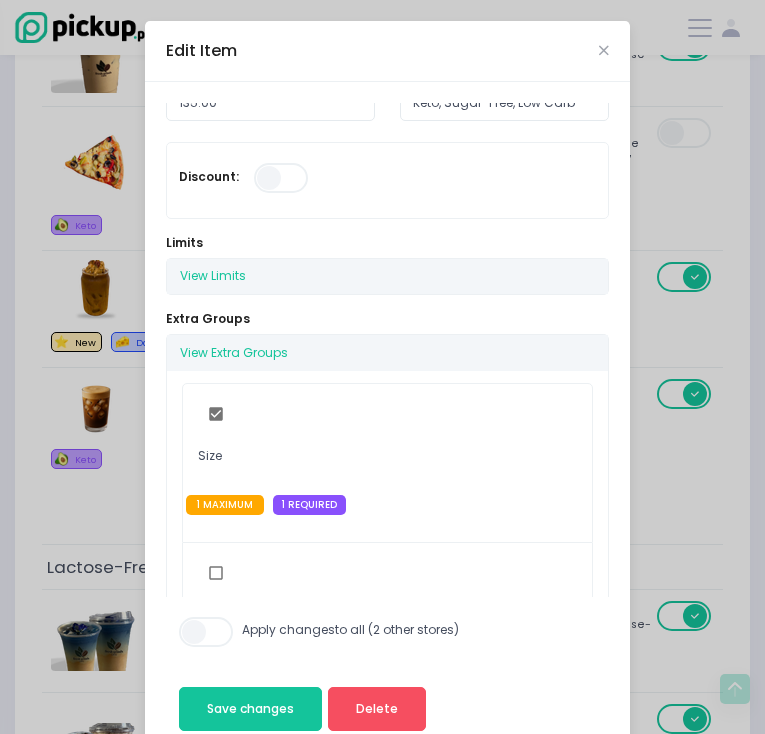click at bounding box center [216, 573] 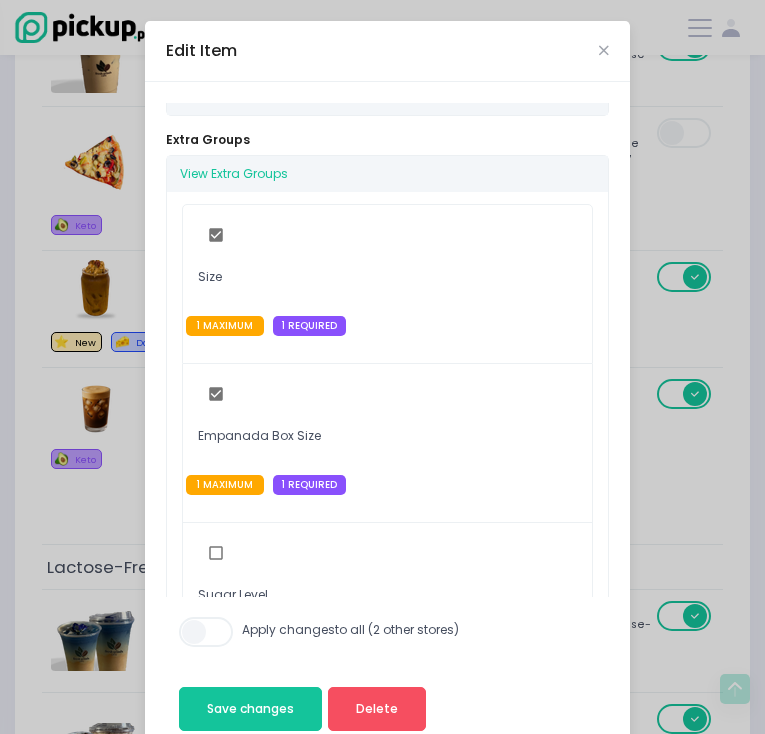 scroll, scrollTop: 773, scrollLeft: 0, axis: vertical 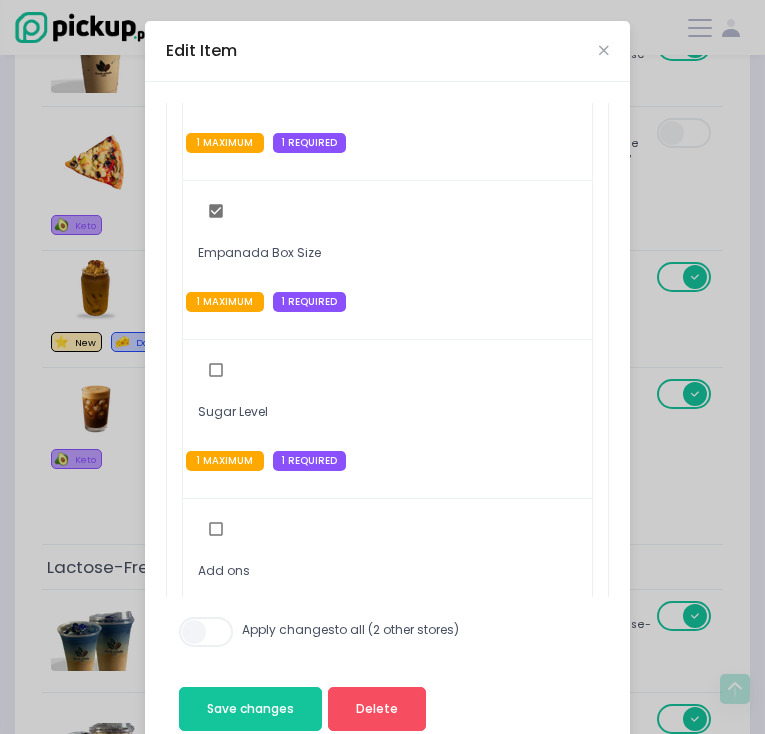 click at bounding box center (216, 211) 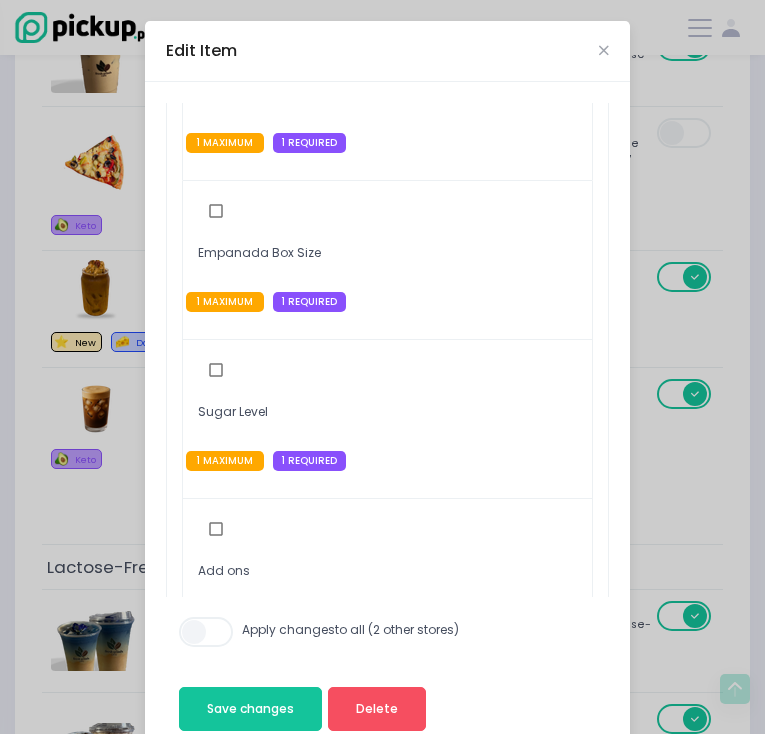 click at bounding box center [216, 370] 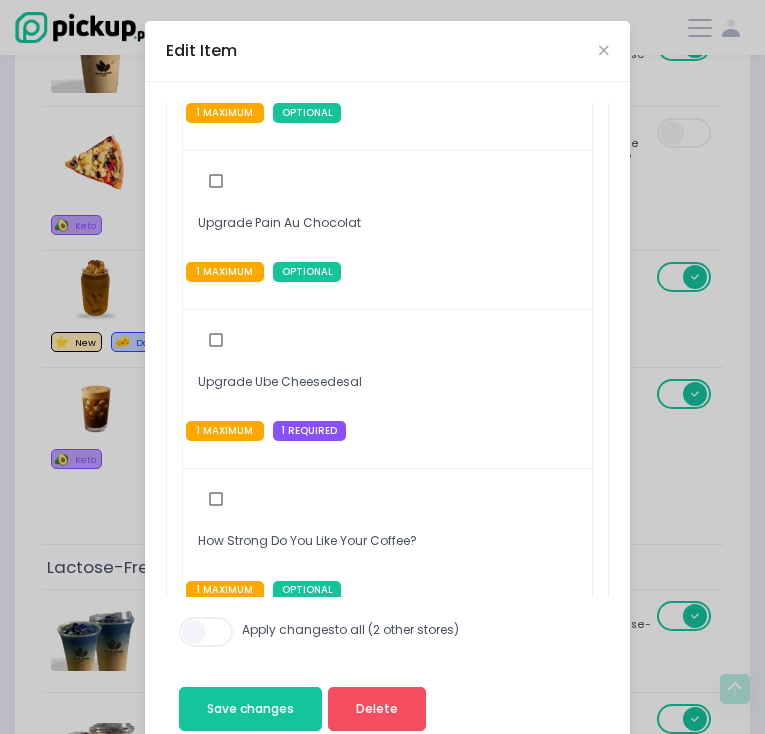 scroll, scrollTop: 1659, scrollLeft: 0, axis: vertical 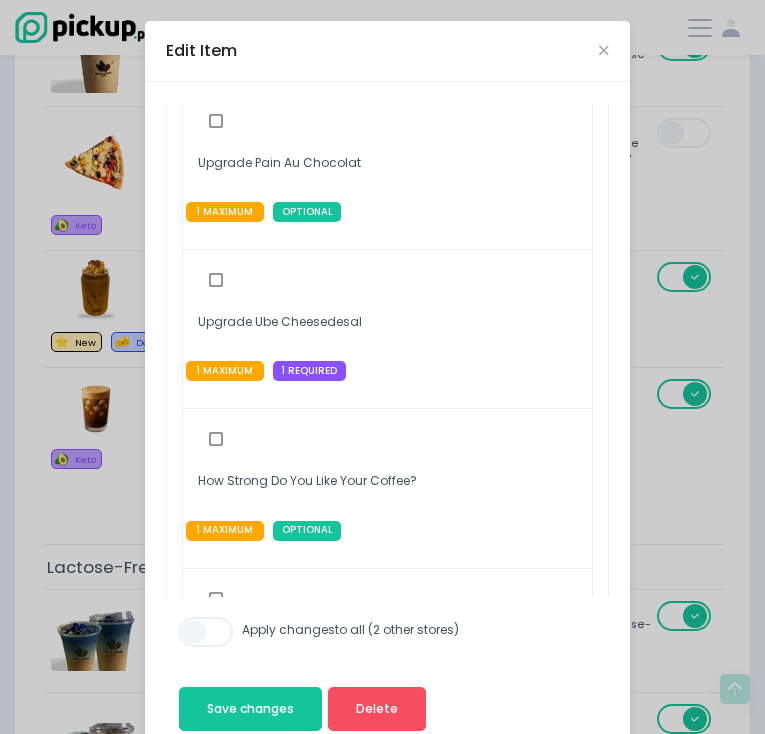 click at bounding box center (216, 439) 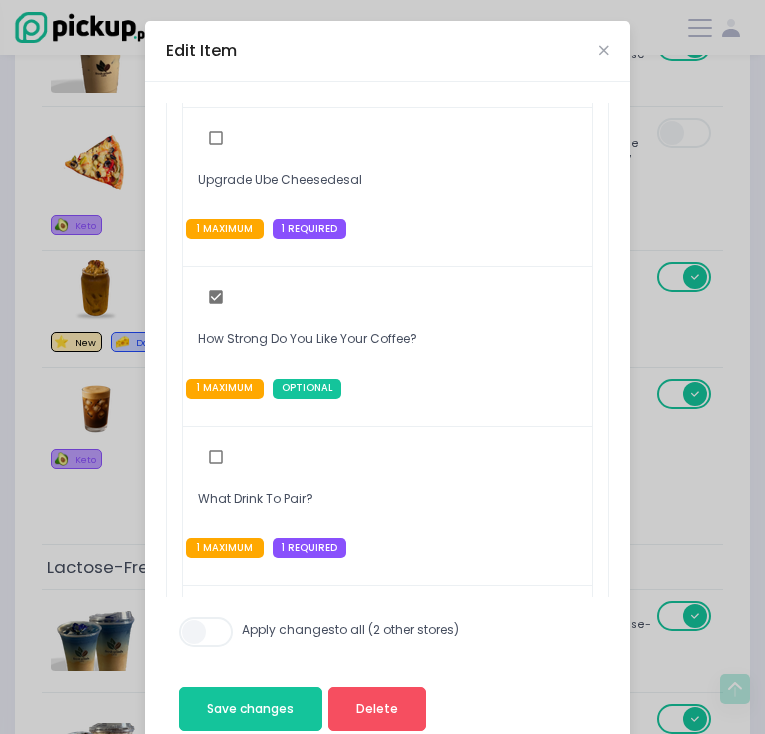 scroll, scrollTop: 2017, scrollLeft: 0, axis: vertical 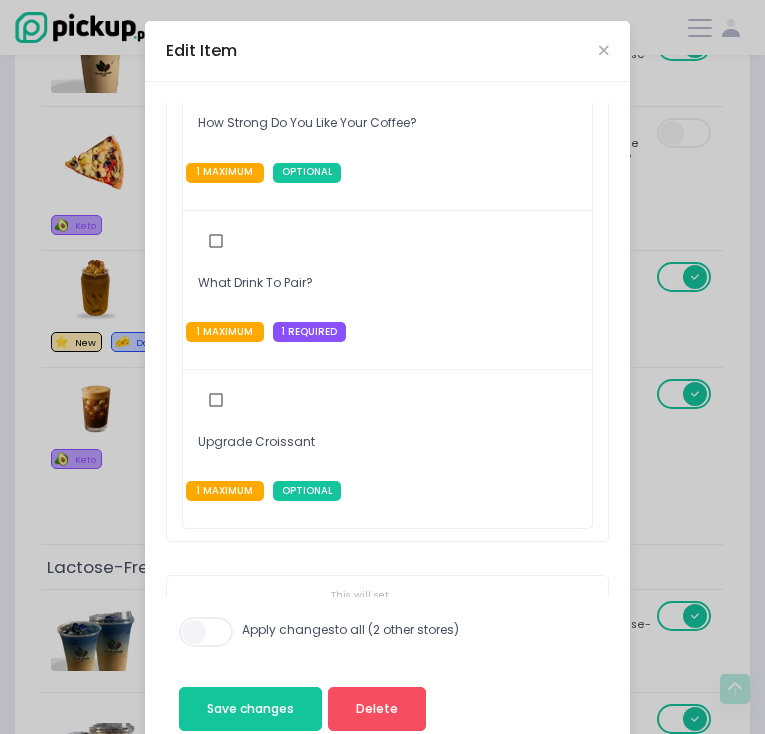 click at bounding box center (207, 632) 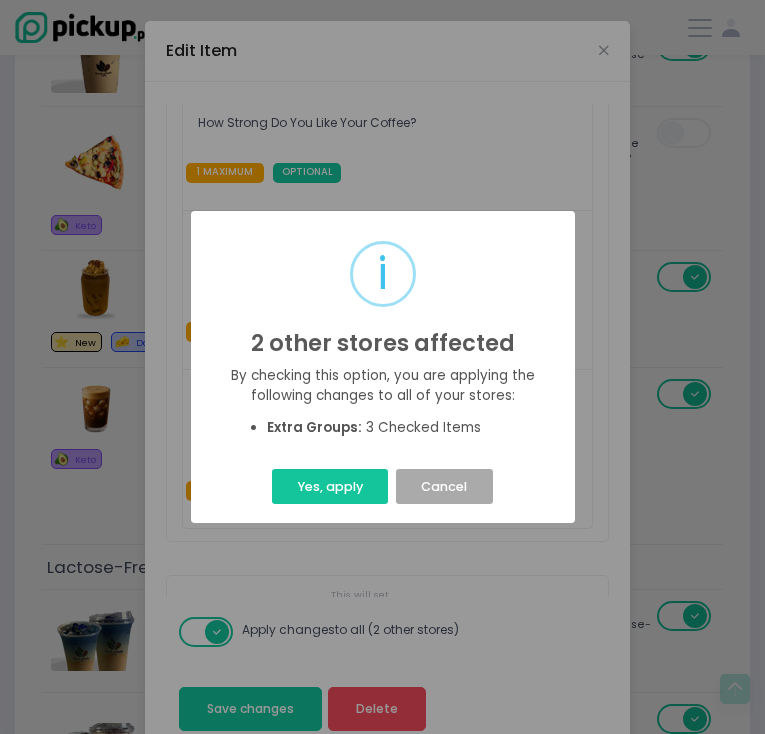 click on "i 2 other stores affected × By checking this option, you are applying the following changes to all of your stores:
extra groups:   3 checked items
Yes, apply Cancel" at bounding box center (382, 367) 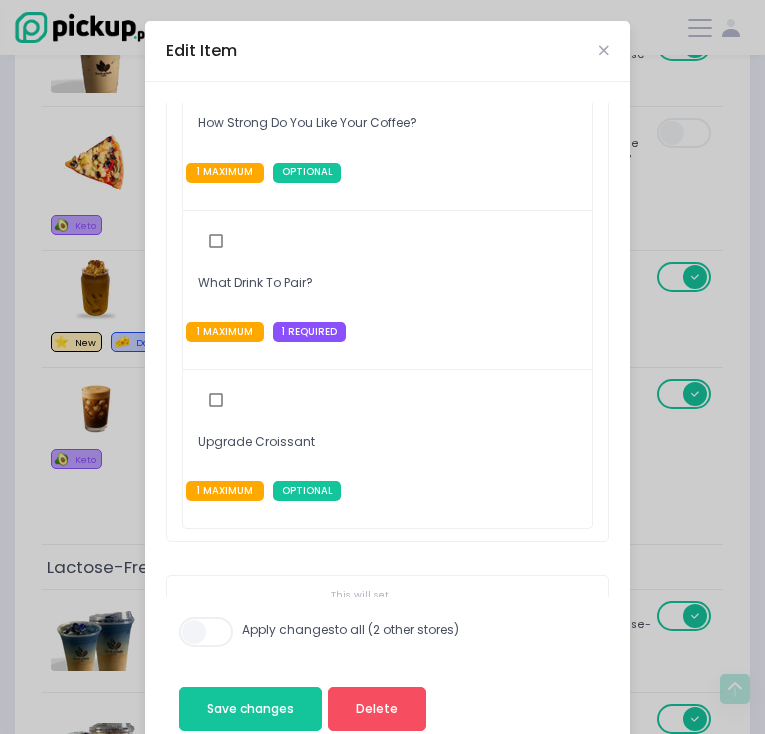 click at bounding box center (207, 632) 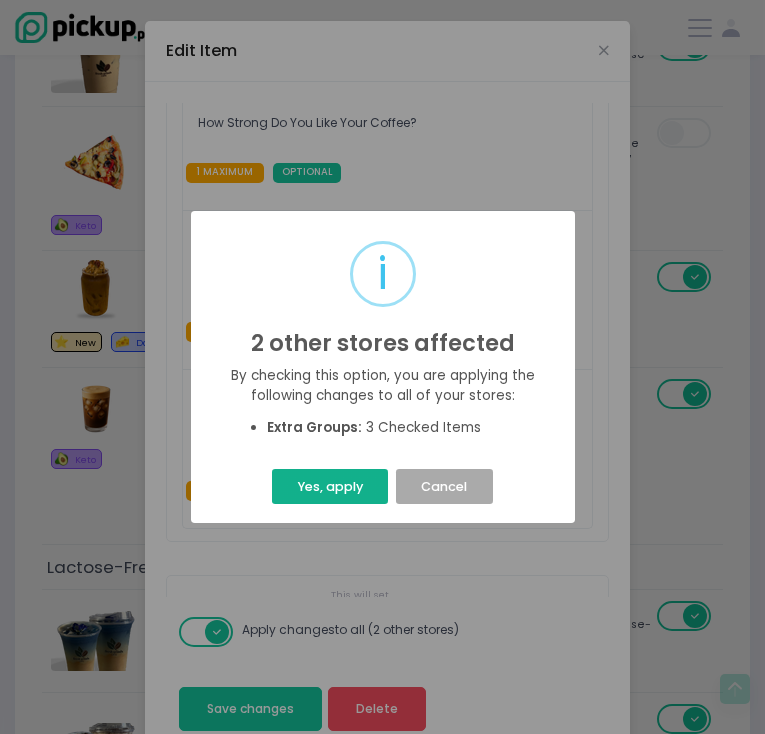 click on "Yes, apply" at bounding box center (330, 486) 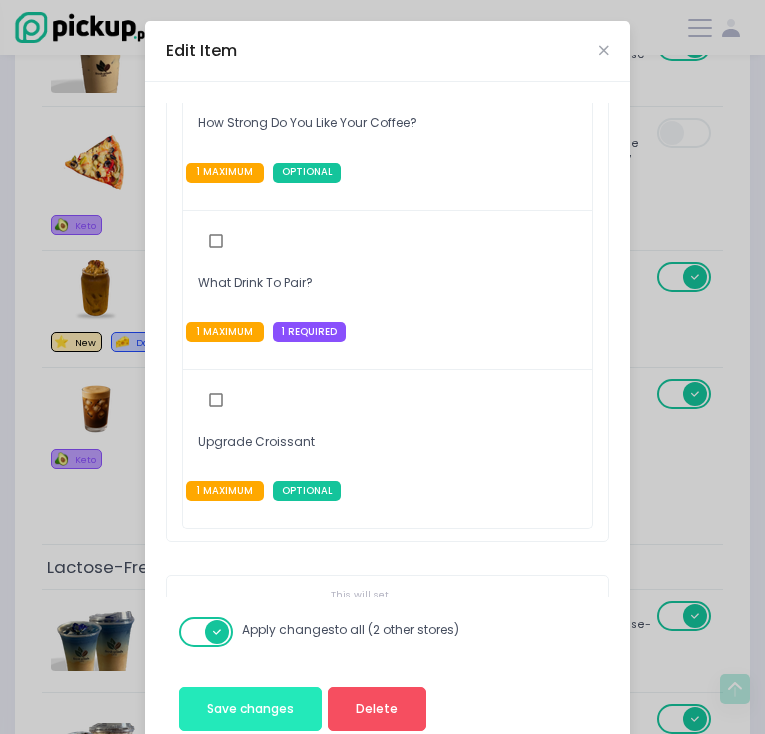 click on "Save changes" at bounding box center [250, 709] 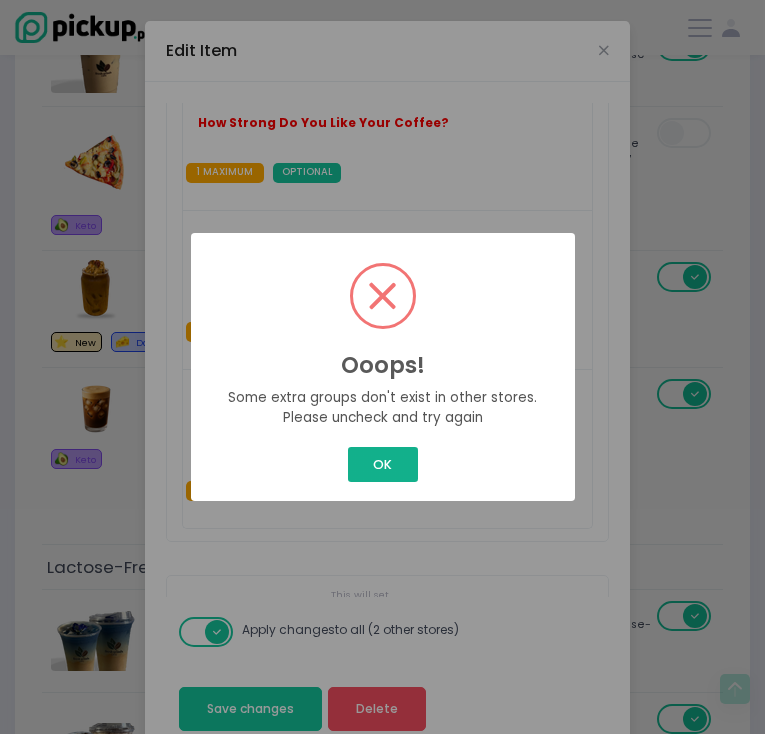 click on "OK" at bounding box center [383, 464] 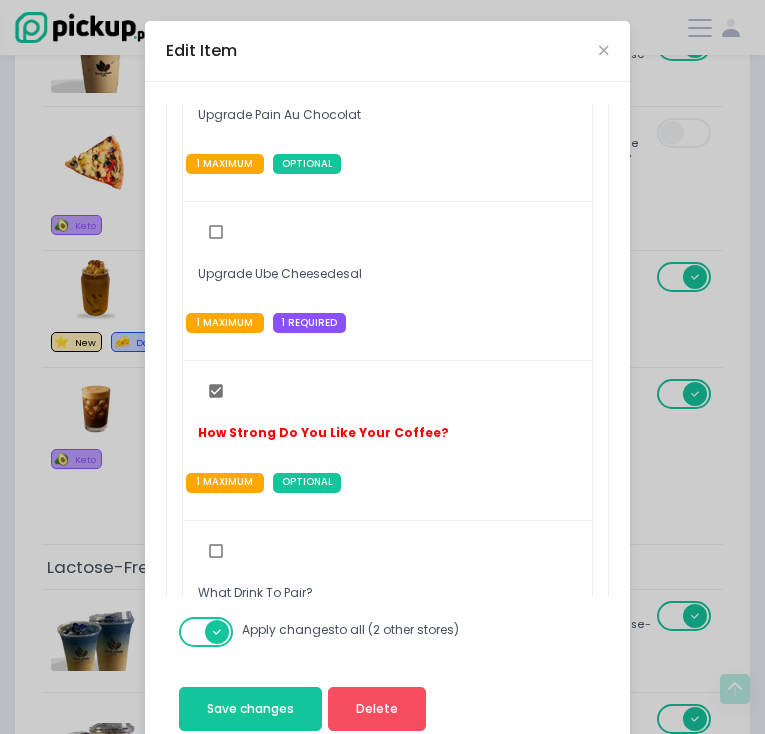 scroll, scrollTop: 1736, scrollLeft: 0, axis: vertical 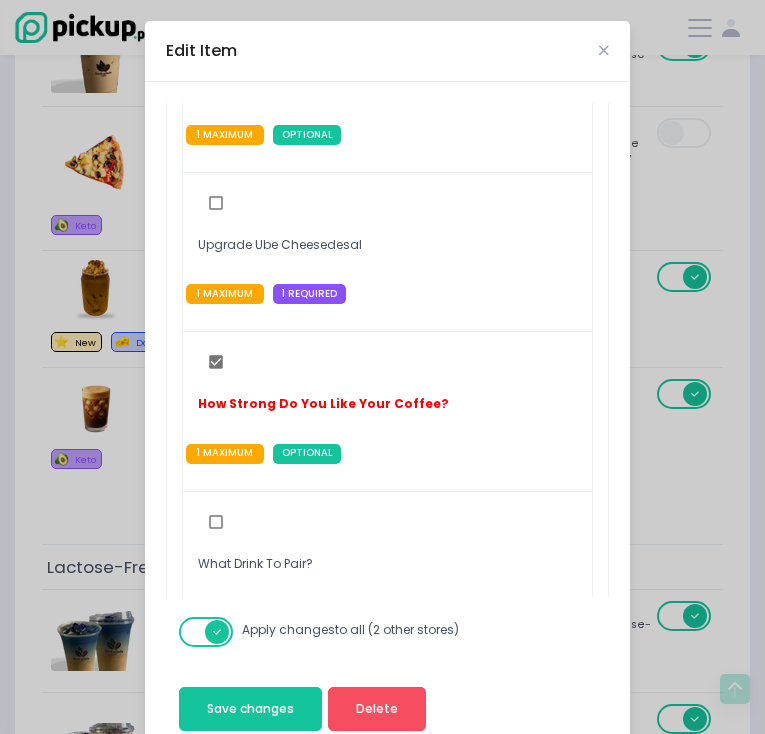 click at bounding box center [207, 637] 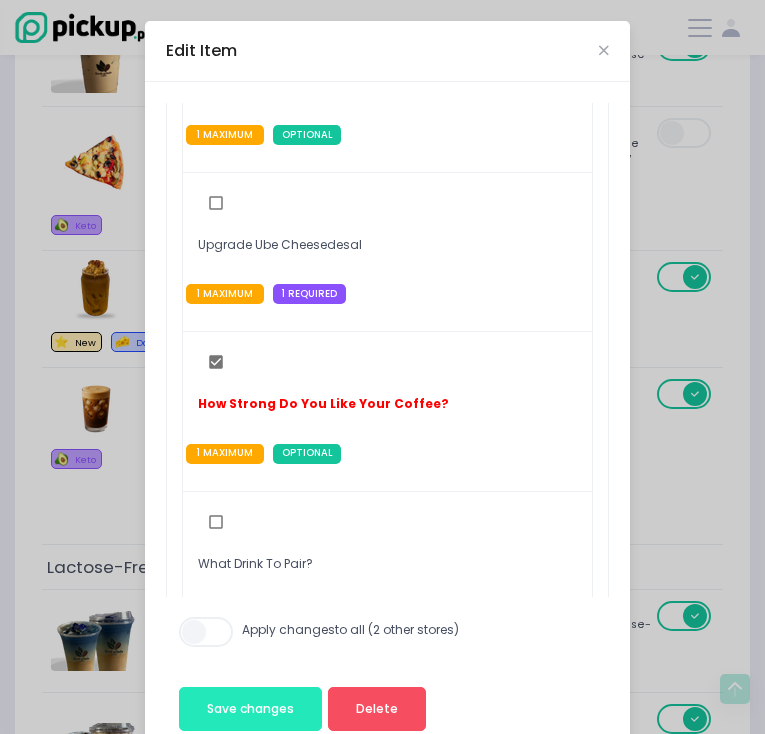 drag, startPoint x: 263, startPoint y: 697, endPoint x: 269, endPoint y: 672, distance: 25.70992 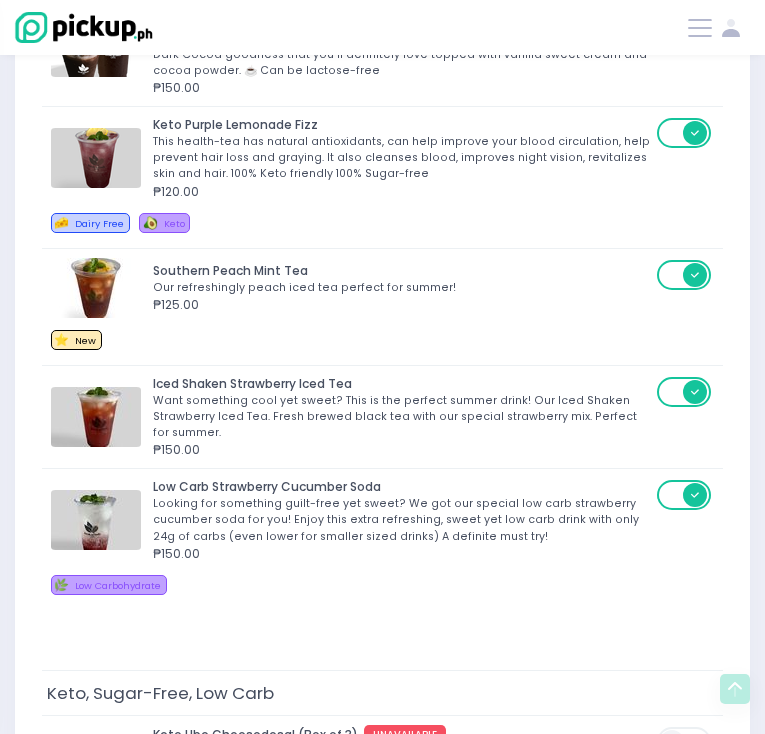 scroll, scrollTop: 2904, scrollLeft: 0, axis: vertical 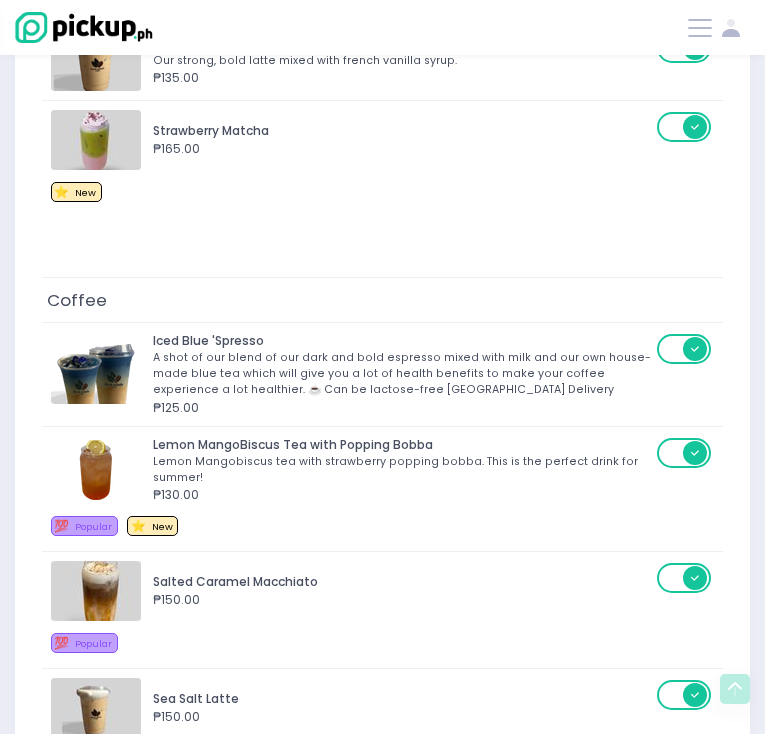 click on "Coffee" at bounding box center [382, 299] 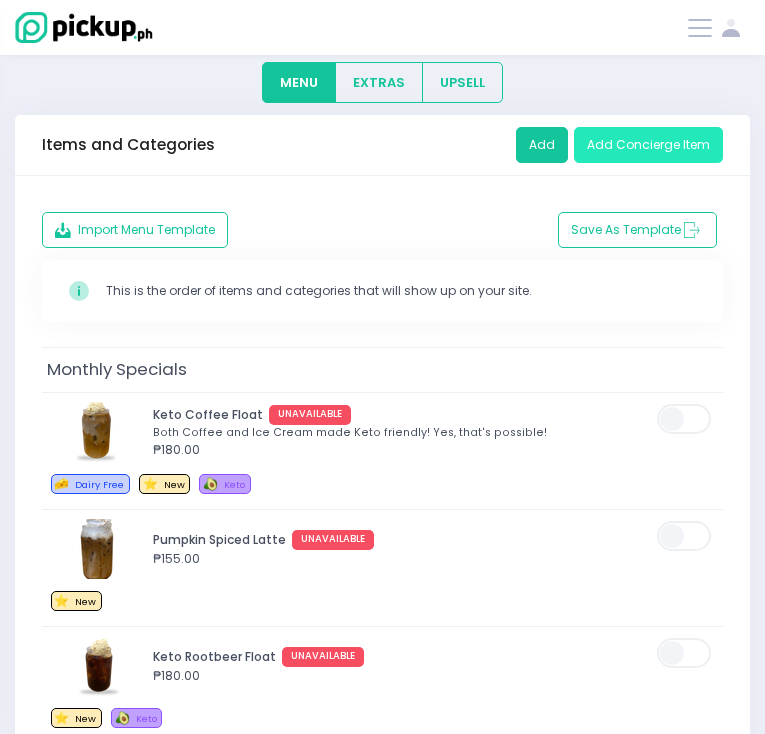 scroll, scrollTop: 0, scrollLeft: 0, axis: both 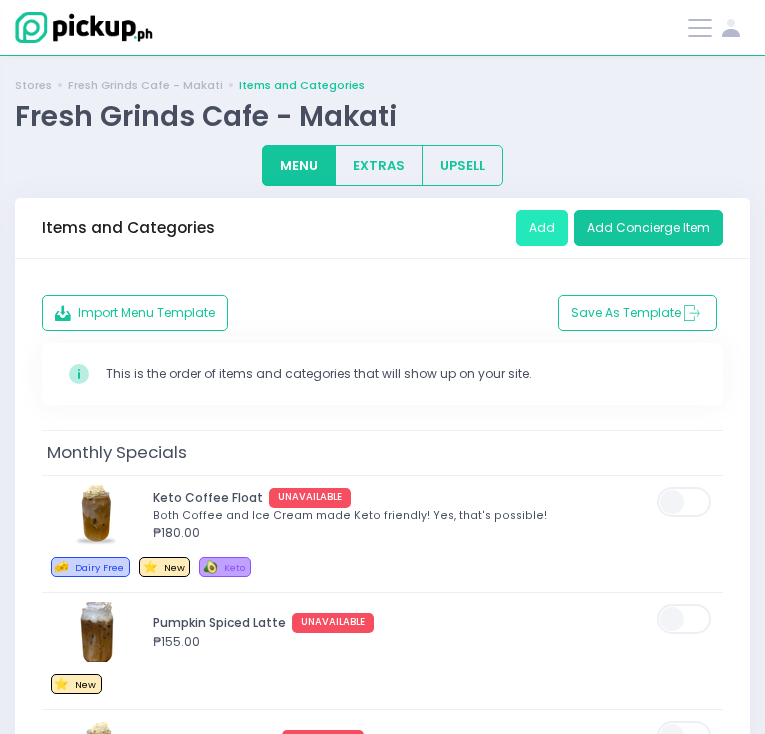 click on "Add" at bounding box center (542, 228) 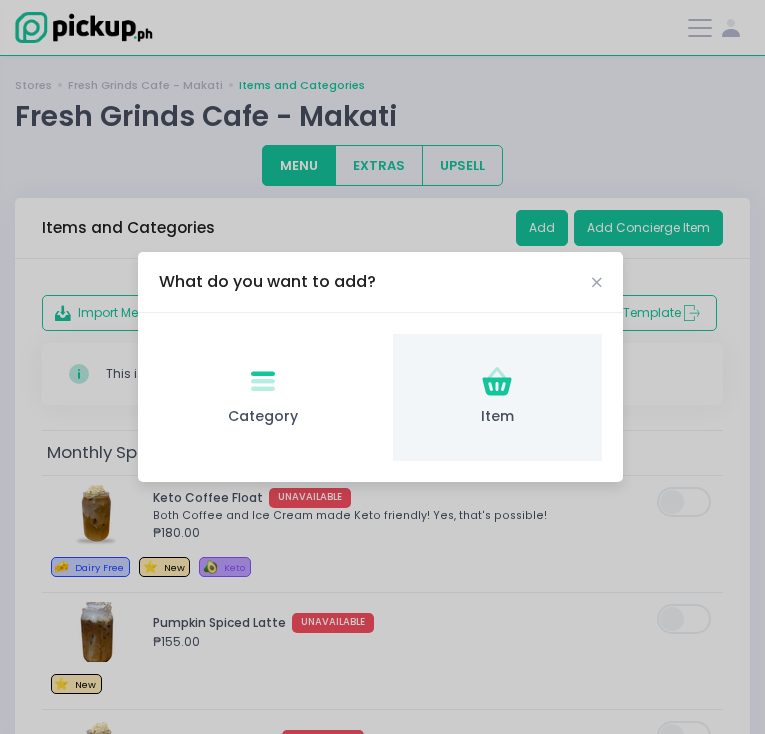 click on "Item Created with Sketch." 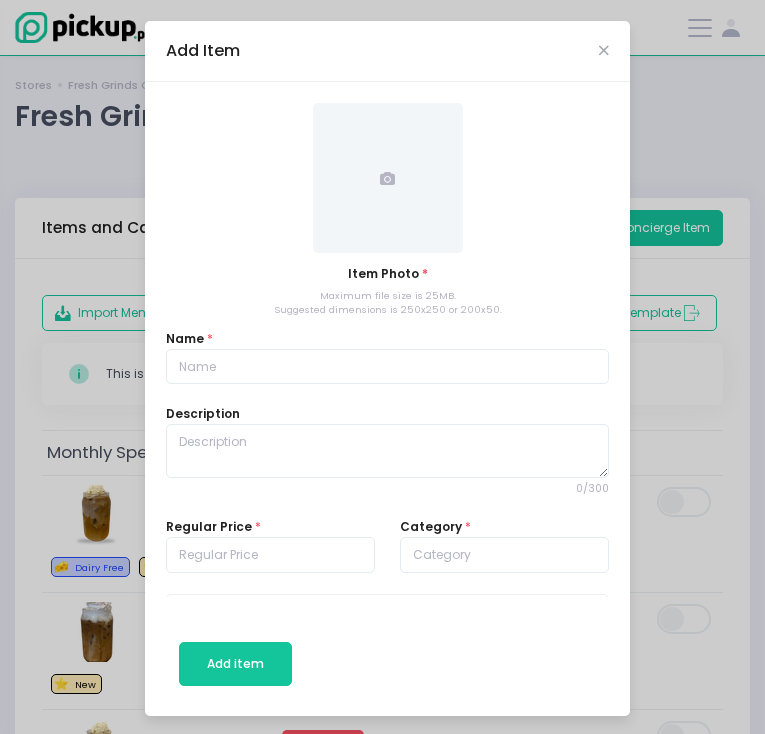 click at bounding box center [388, 178] 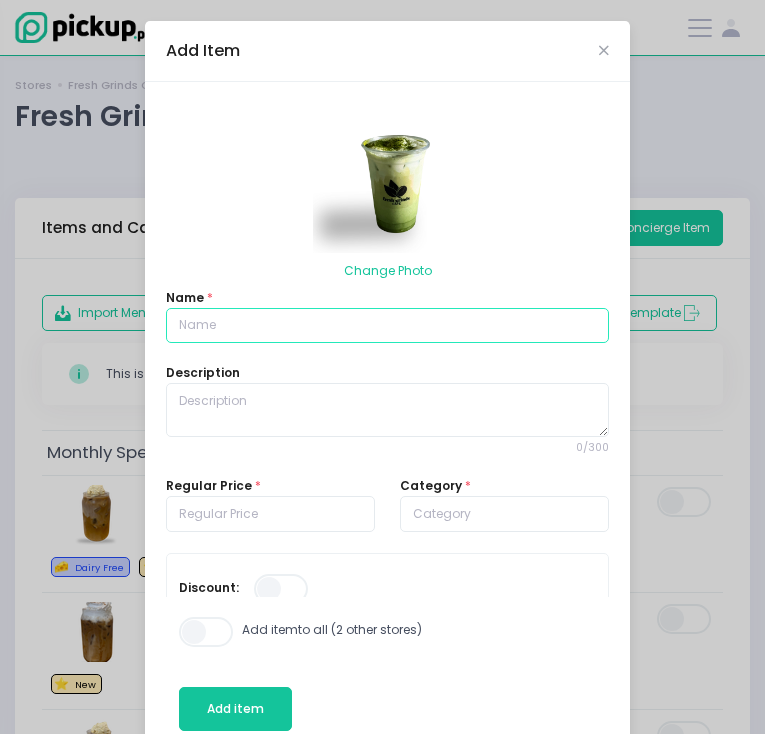 click at bounding box center (387, 326) 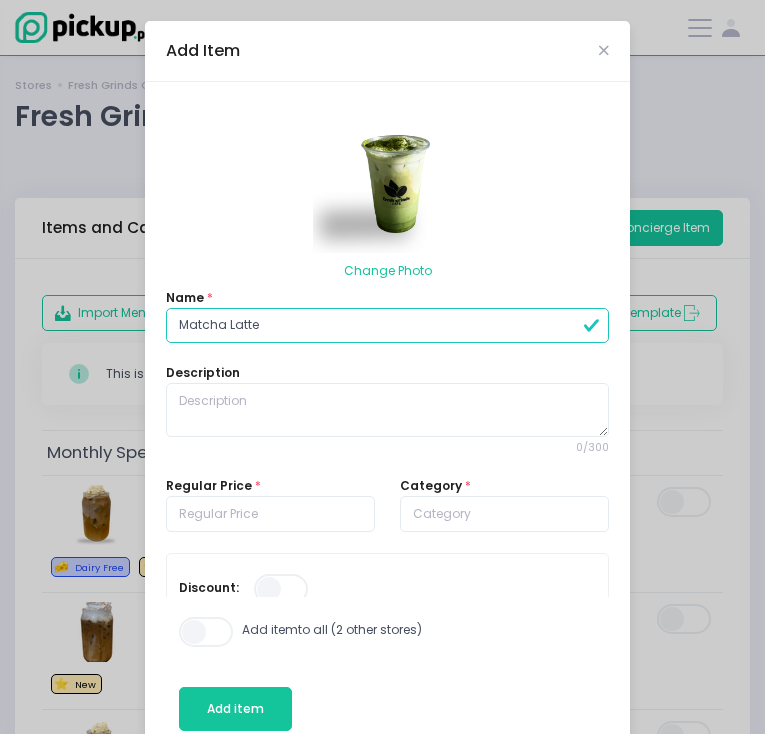 type on "Matcha Latte" 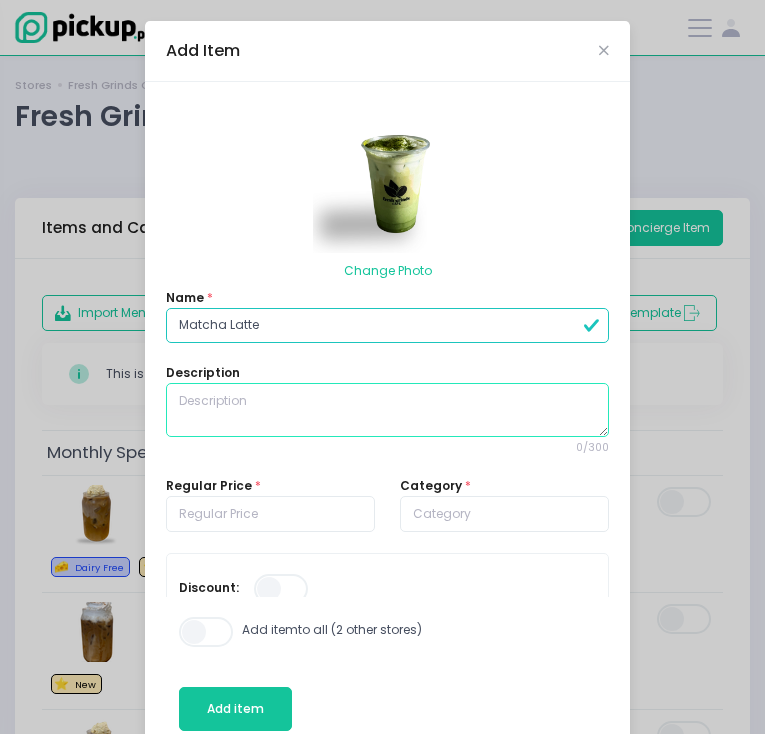 click at bounding box center [387, 410] 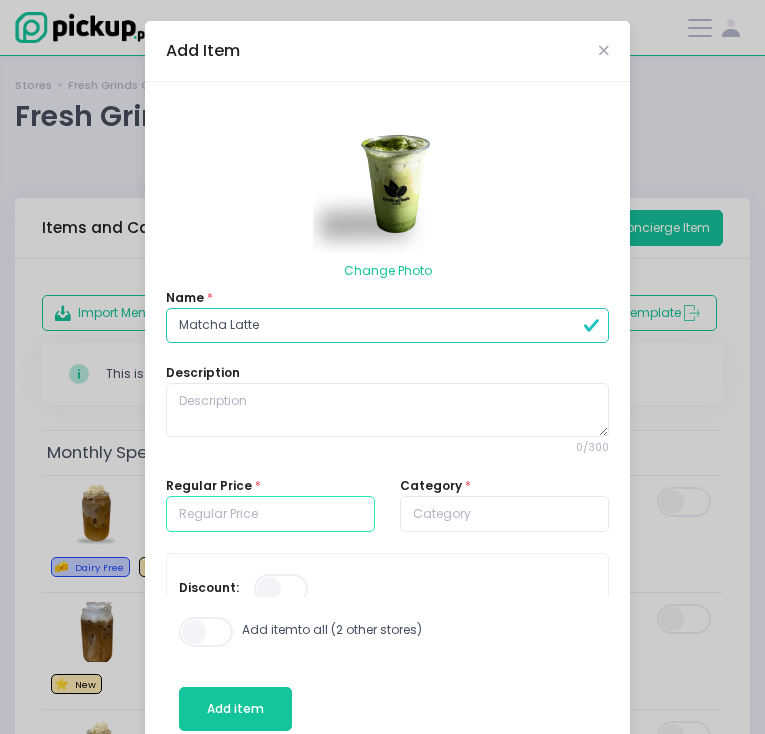 click at bounding box center (270, 514) 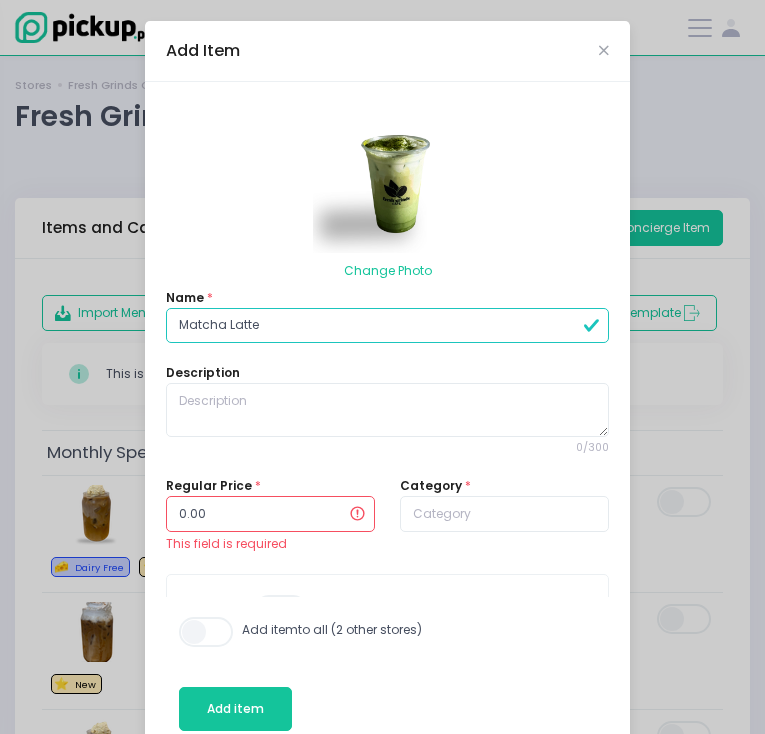 click on "0.00" at bounding box center [270, 514] 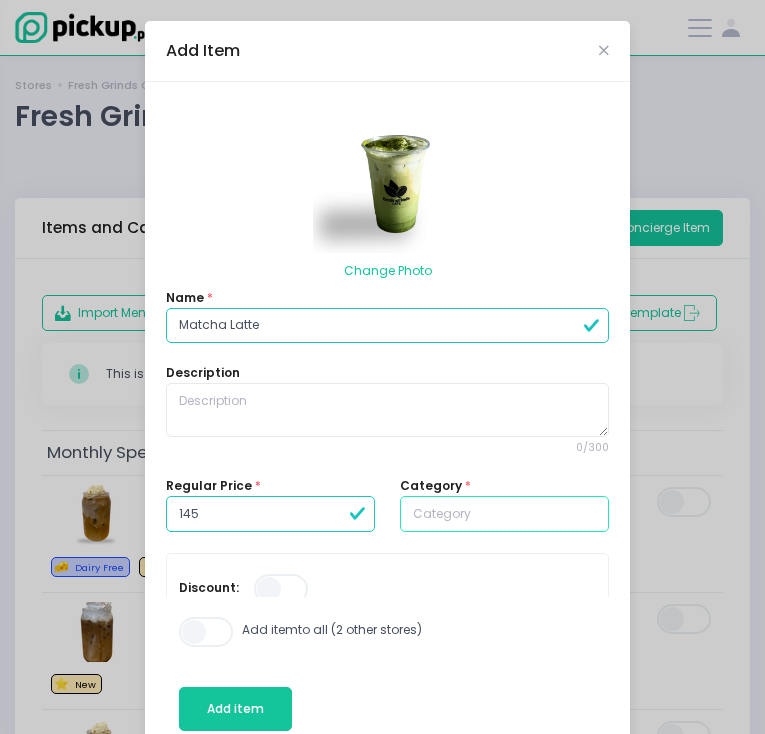 type on "145.00" 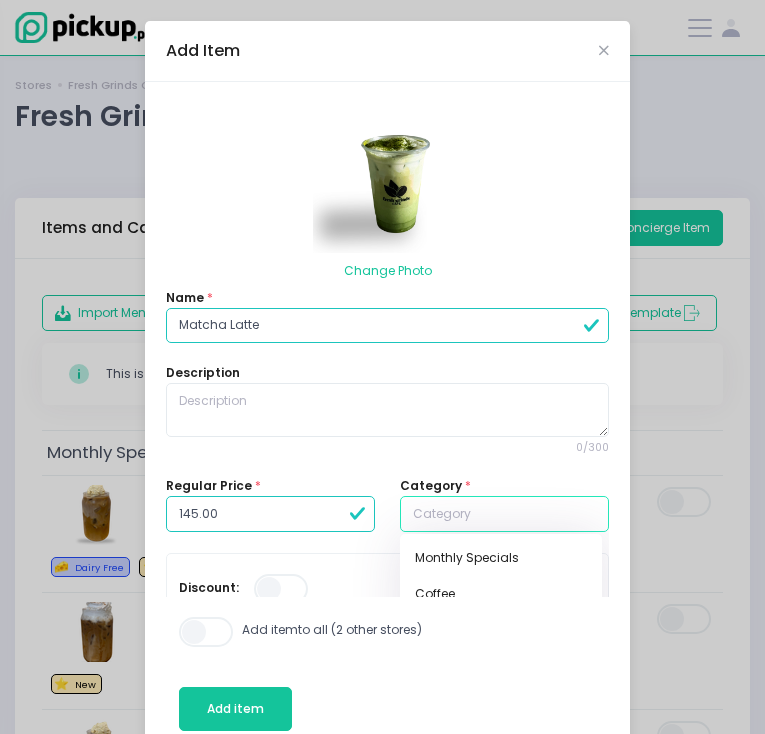 click at bounding box center (504, 514) 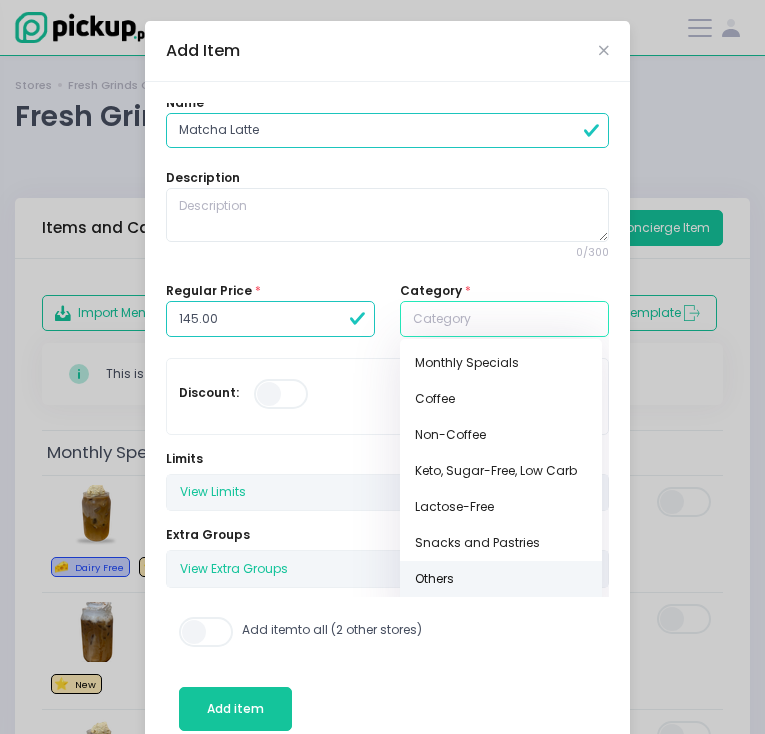 scroll, scrollTop: 379, scrollLeft: 0, axis: vertical 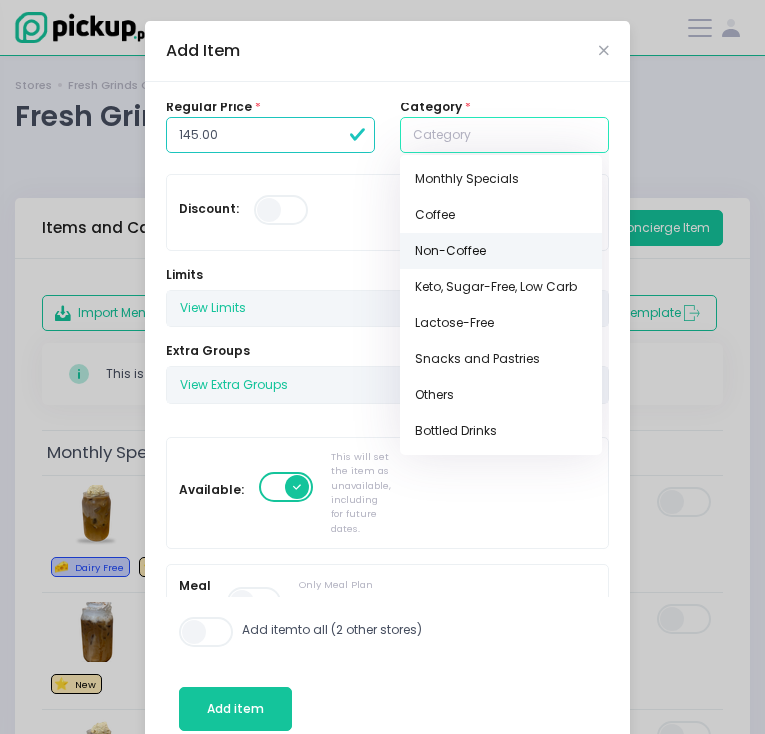 click on "Non-Coffee" at bounding box center [501, 251] 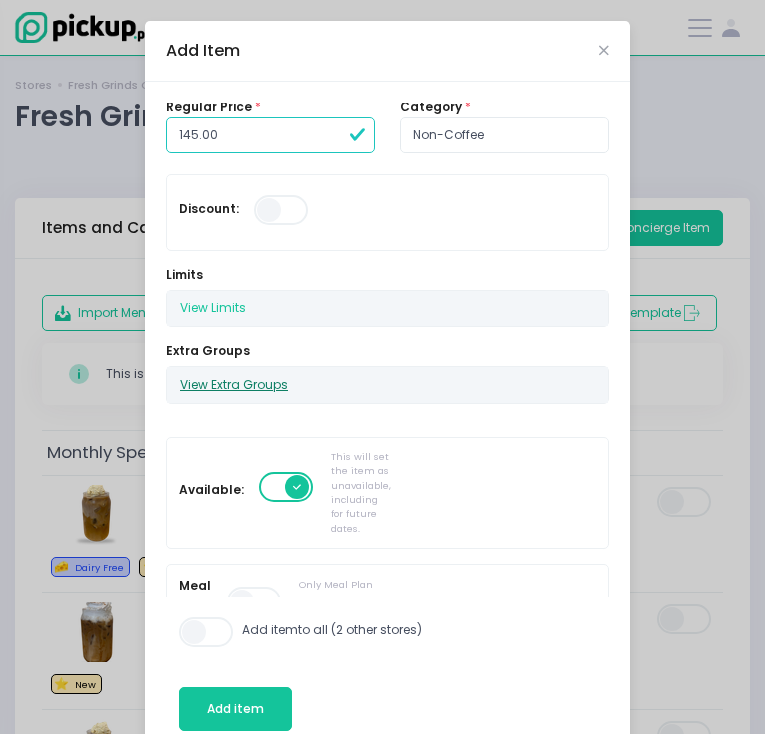 click on "View Extra Groups" at bounding box center [234, 385] 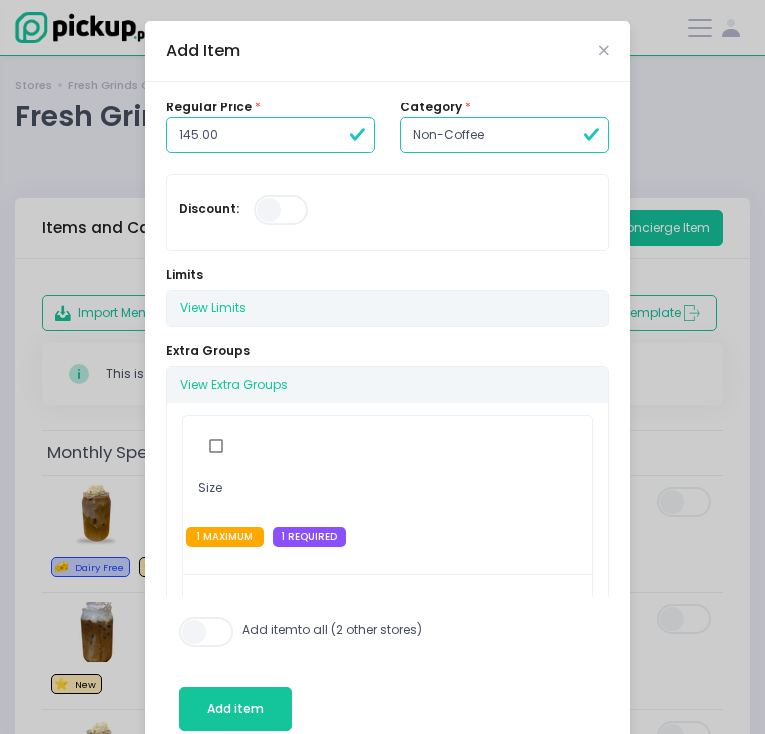 click on "View Extra Groups Size     1   MAXIMUM 1   REQUIRED Empanada Box Size     1   MAXIMUM 1   REQUIRED Sugar Level     1   MAXIMUM 1   REQUIRED Add ons     2   MAXIMUM OPTIONAL Alternate Milk     1   MAXIMUM OPTIONAL pair some snack!     1   MAXIMUM OPTIONAL Upgrade Pain Au Chocolat     1   MAXIMUM OPTIONAL Upgrade Ube Cheesedesal     1   MAXIMUM 1   REQUIRED How Strong Do You Like Your Coffee?     1   MAXIMUM OPTIONAL What Drink To Pair?     1   MAXIMUM 1   REQUIRED Upgrade Croissant     1   MAXIMUM OPTIONAL" at bounding box center [387, 1273] 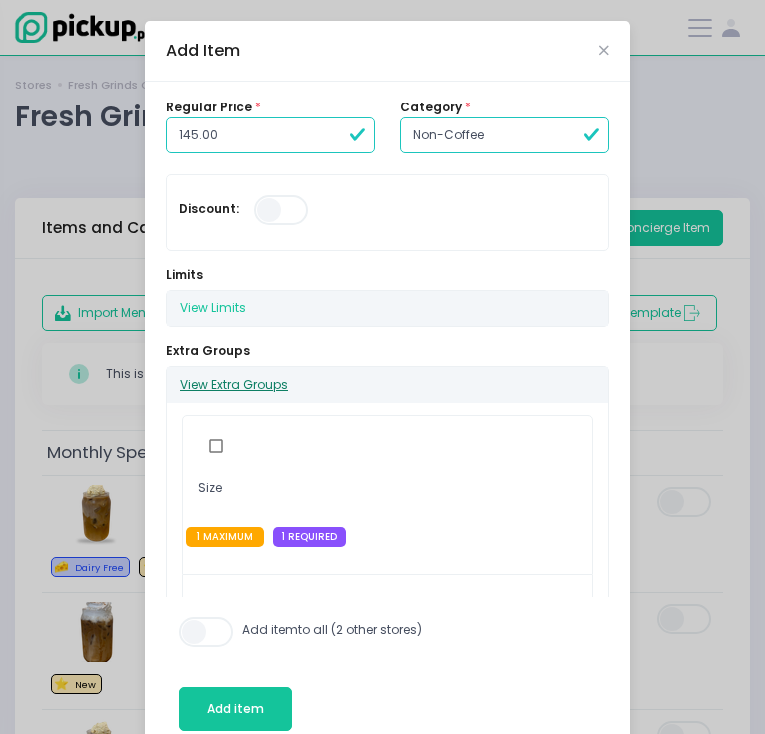 click on "View Extra Groups" at bounding box center [234, 385] 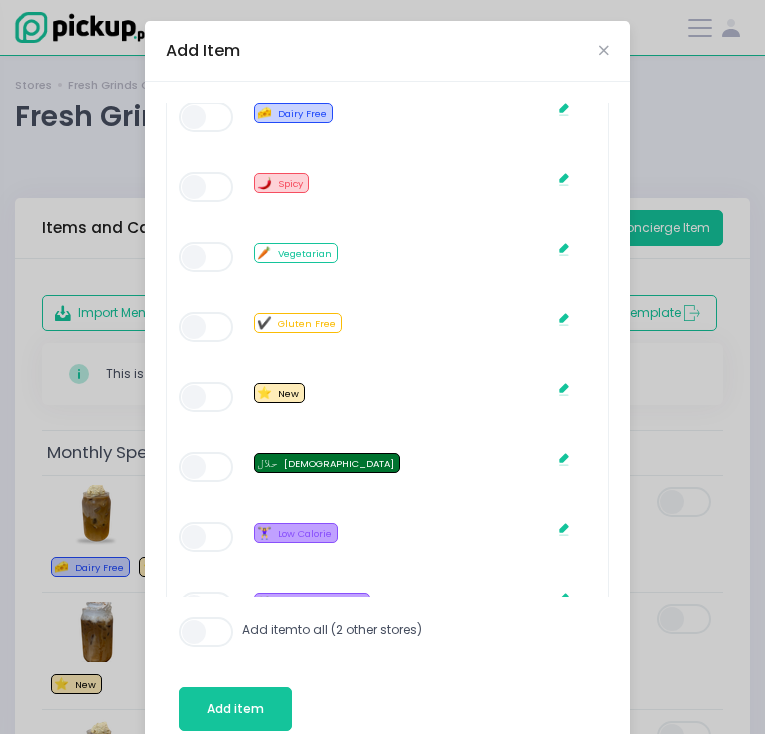 scroll, scrollTop: 1788, scrollLeft: 0, axis: vertical 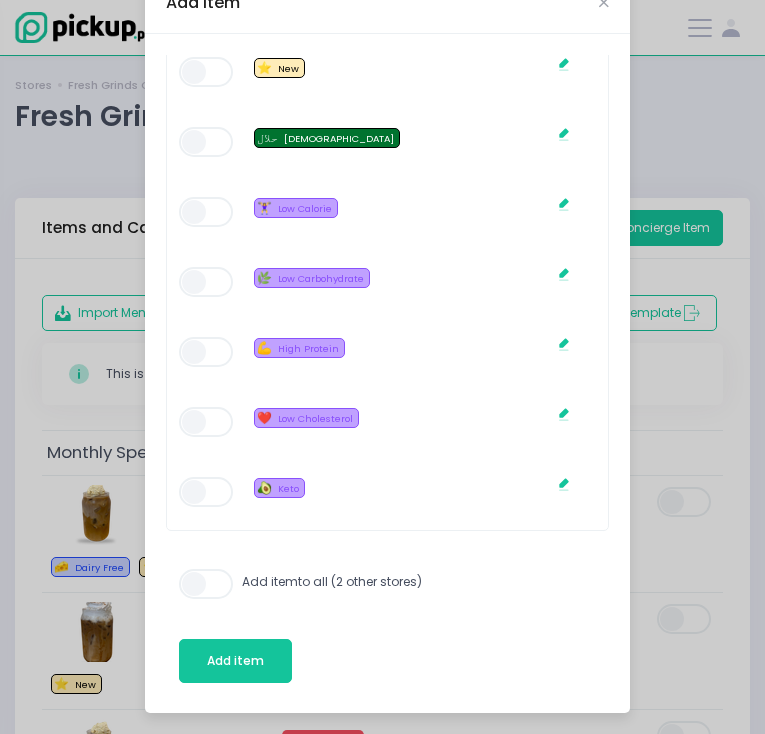 click at bounding box center [207, 584] 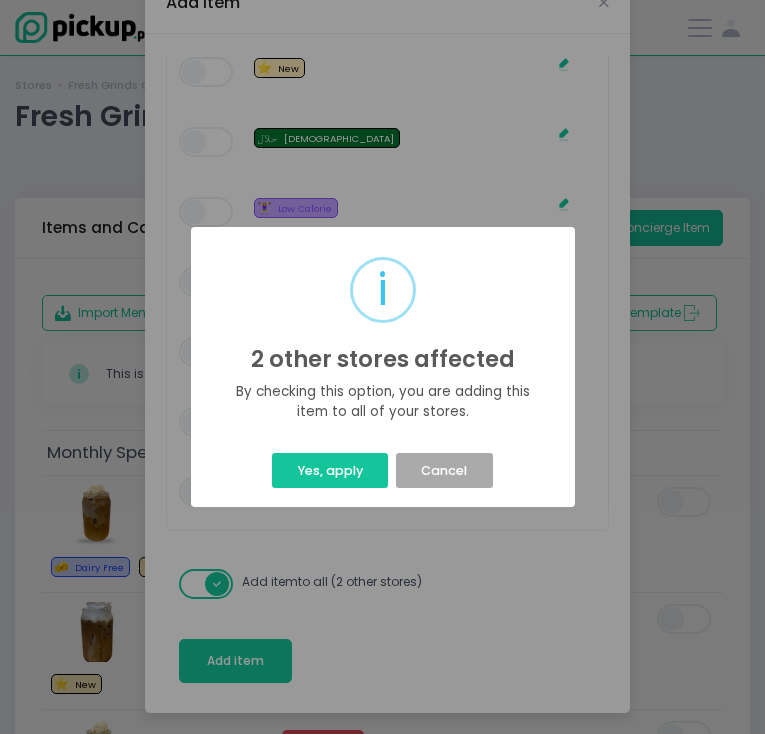 click on "i 2 other stores affected × By checking this option, you are adding this item to all of your stores. Yes, apply Cancel" at bounding box center [382, 367] 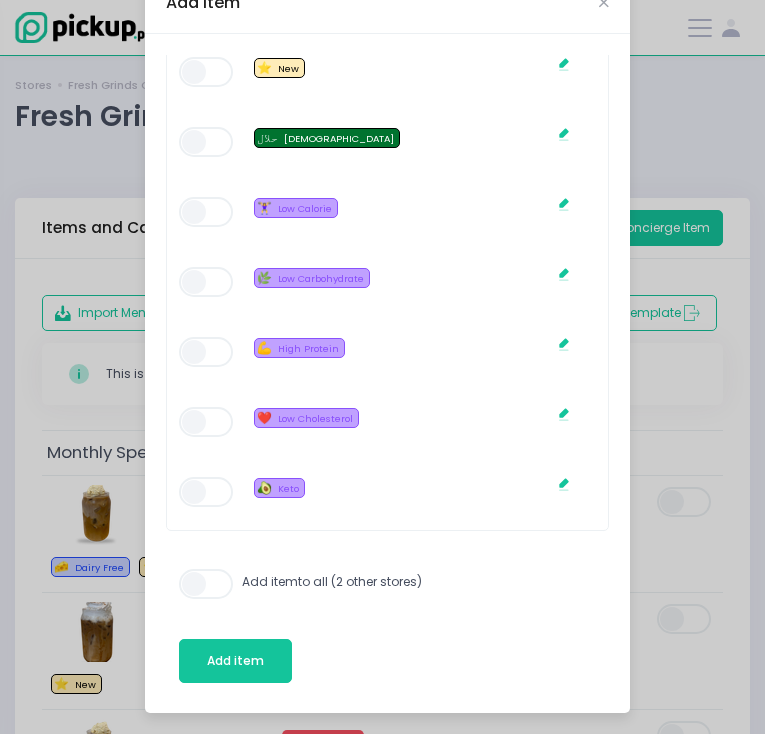 click at bounding box center (207, 584) 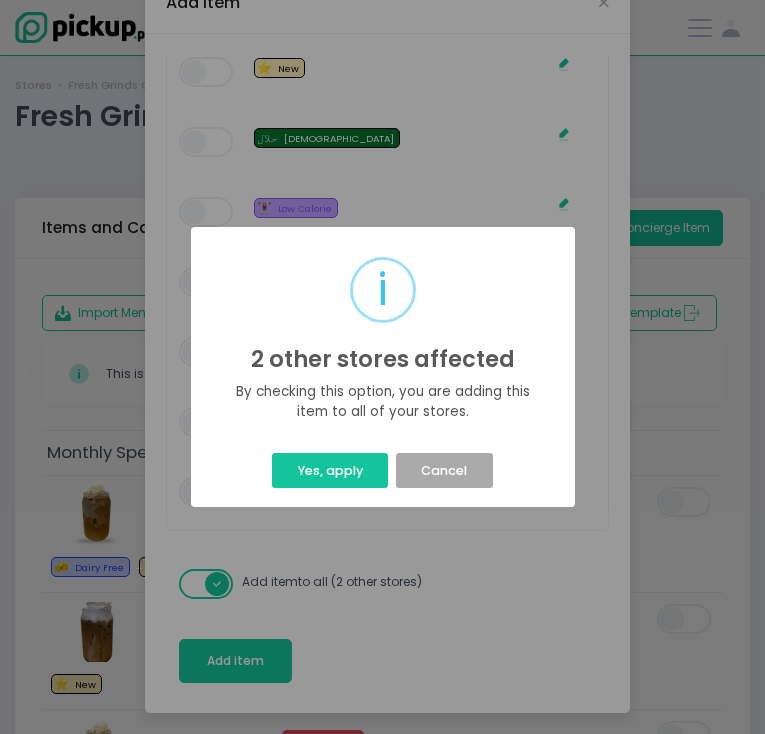 click on "i 2 other stores affected × By checking this option, you are adding this item to all of your stores. Yes, apply Cancel" at bounding box center [383, 367] 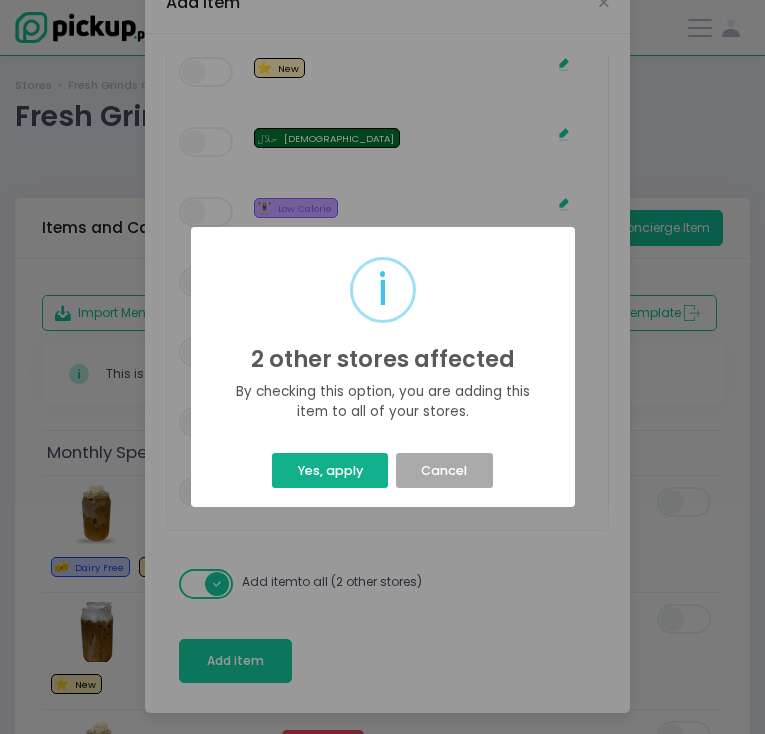 click on "Yes, apply" at bounding box center [330, 470] 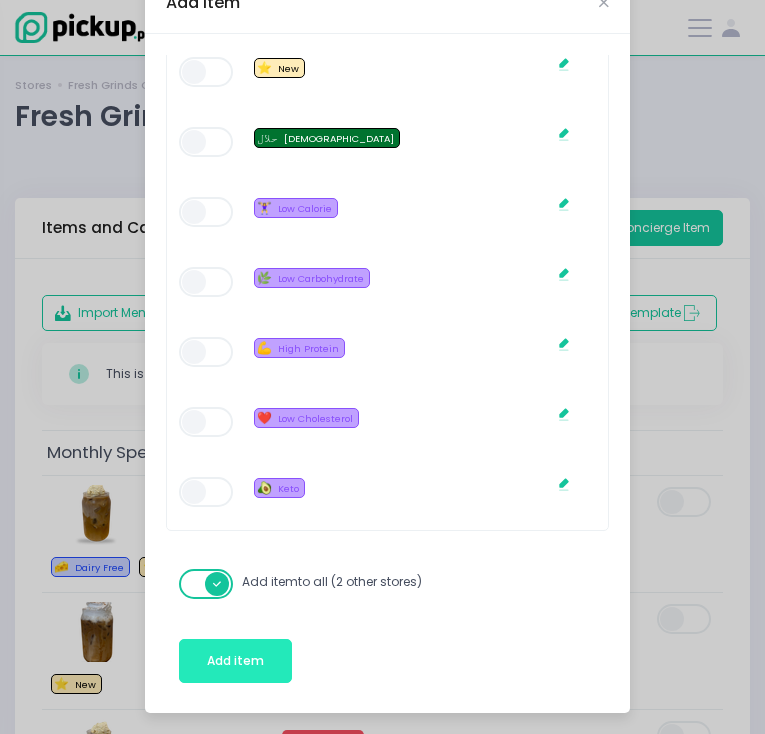 click on "Add item" at bounding box center (235, 661) 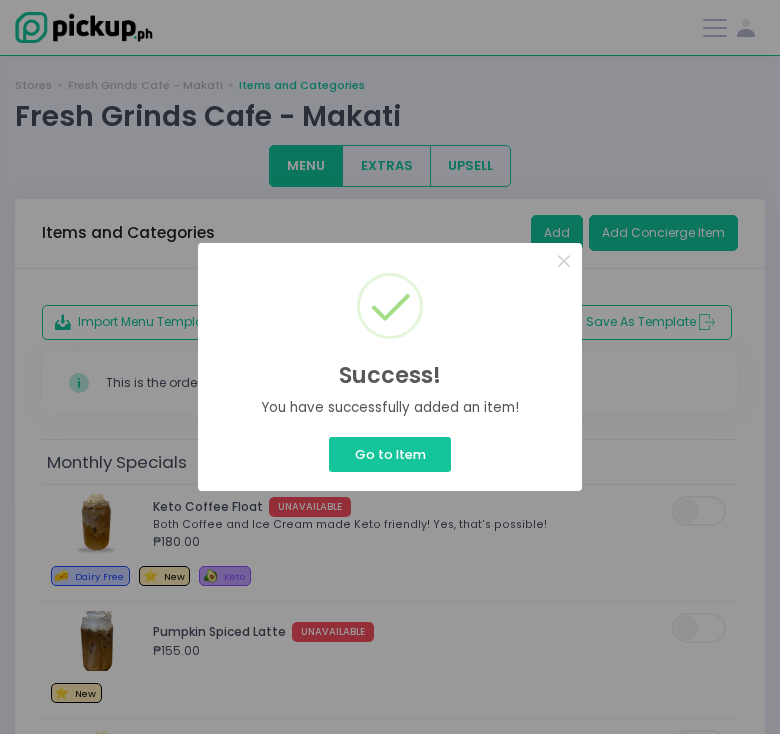 click on "Success! × You have successfully added an item! Go to Item Cancel" at bounding box center (390, 367) 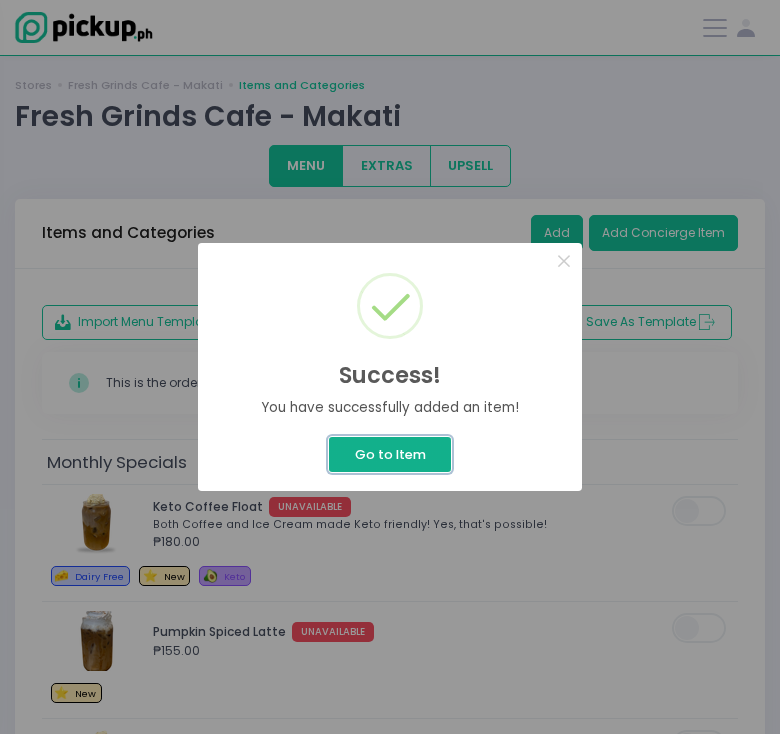 click on "Go to Item" at bounding box center [390, 454] 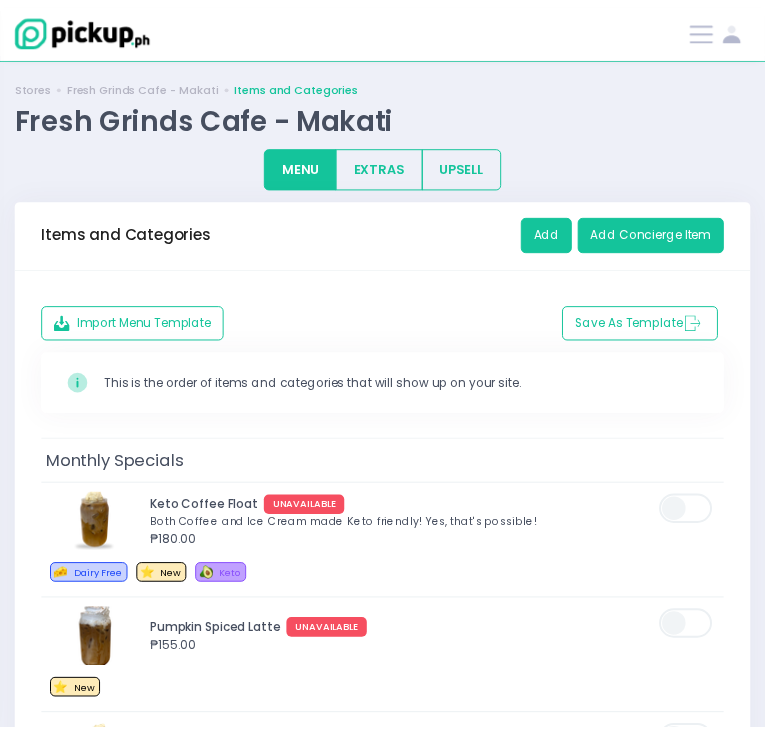 scroll, scrollTop: 3030, scrollLeft: 0, axis: vertical 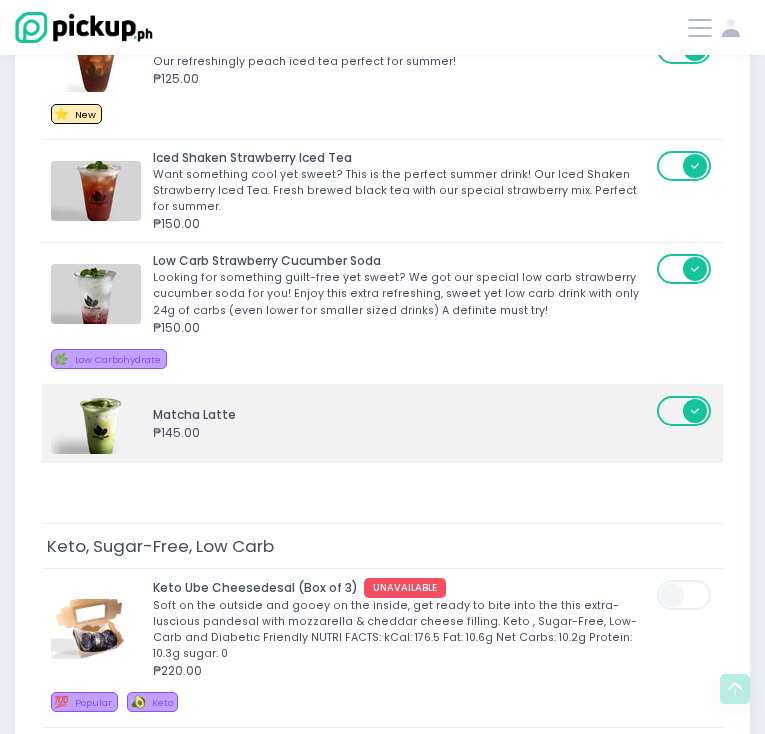 click on "Matcha Latte" at bounding box center [402, 415] 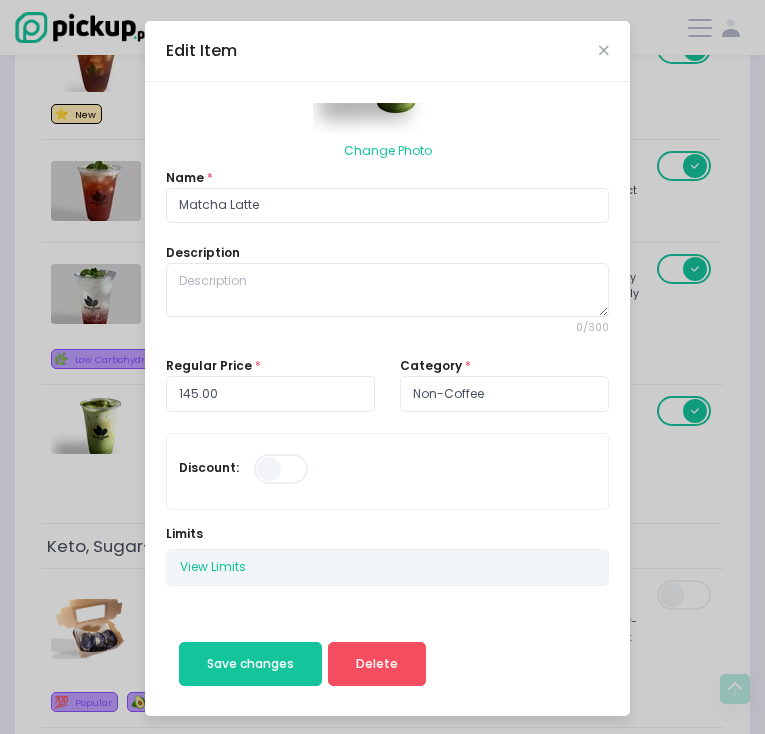 scroll, scrollTop: 392, scrollLeft: 0, axis: vertical 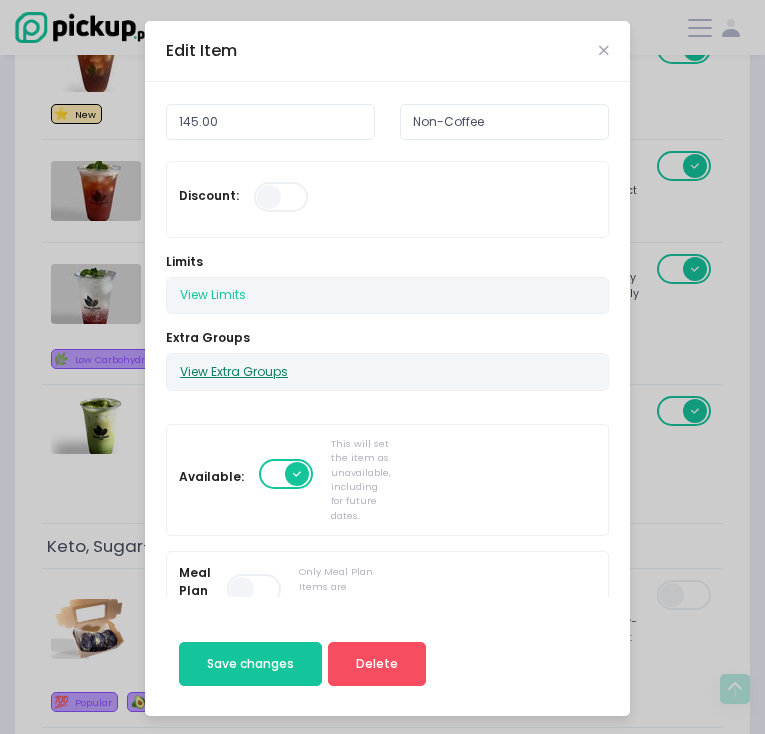 click on "View Extra Groups" at bounding box center (234, 372) 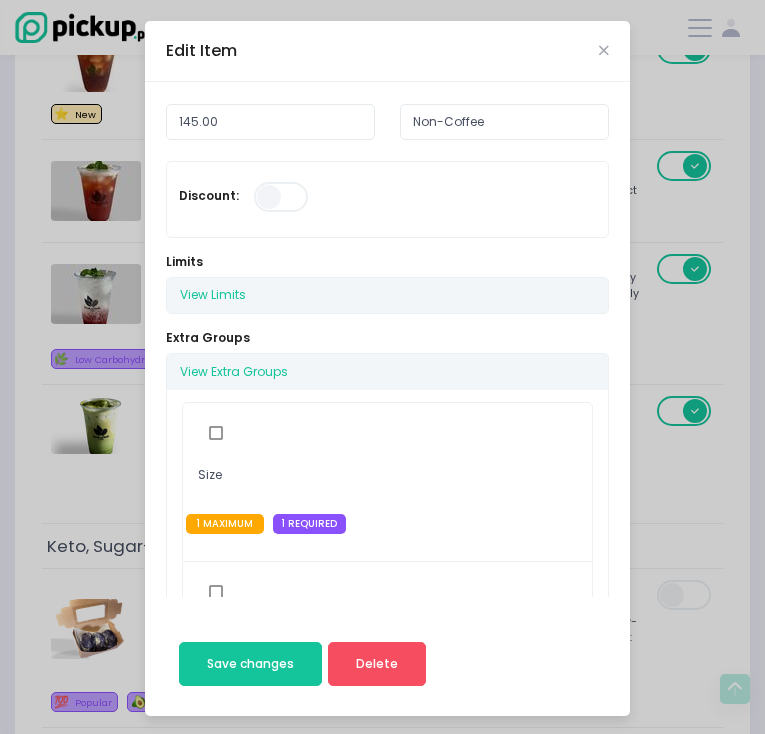 click at bounding box center (216, 433) 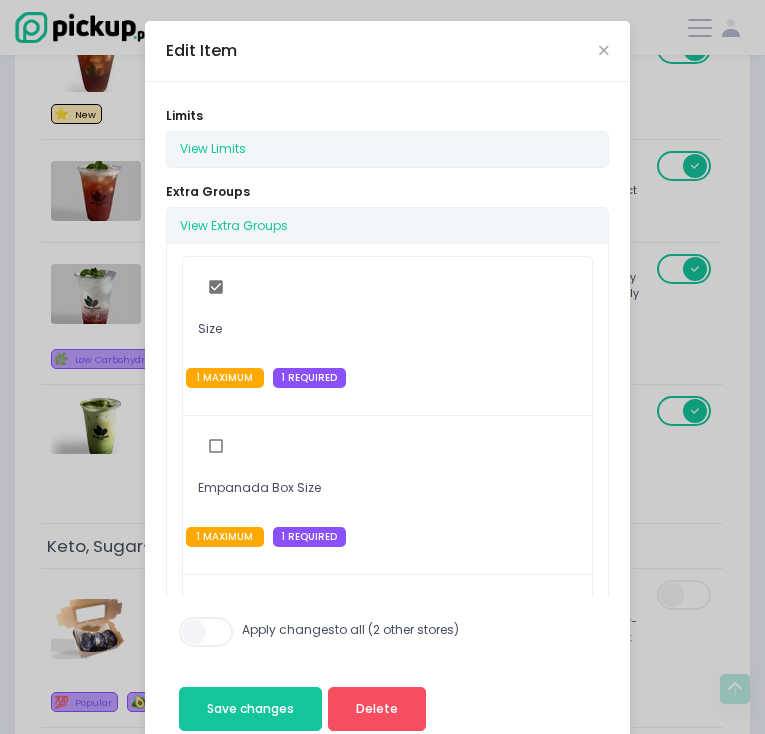 scroll, scrollTop: 758, scrollLeft: 0, axis: vertical 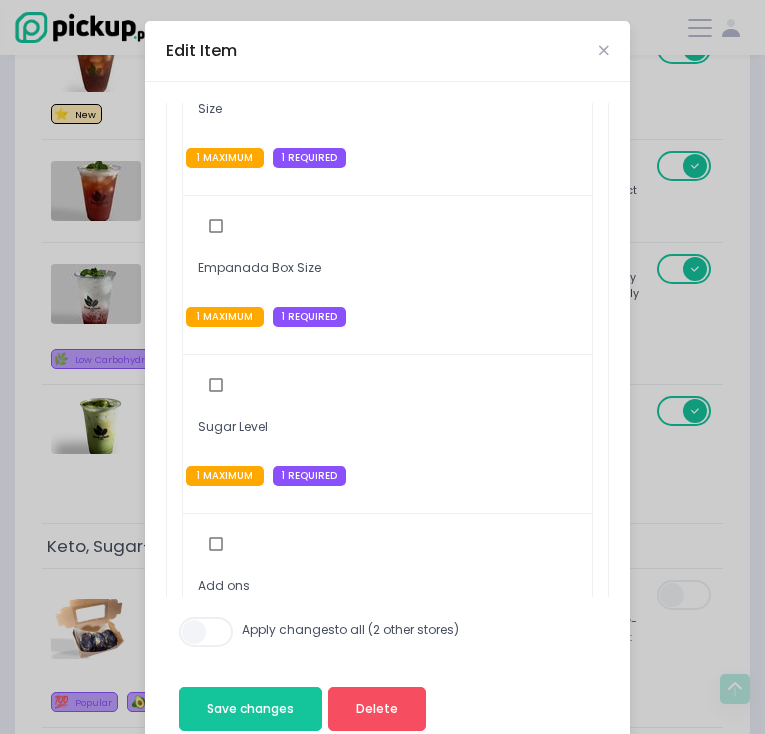 click at bounding box center [216, 385] 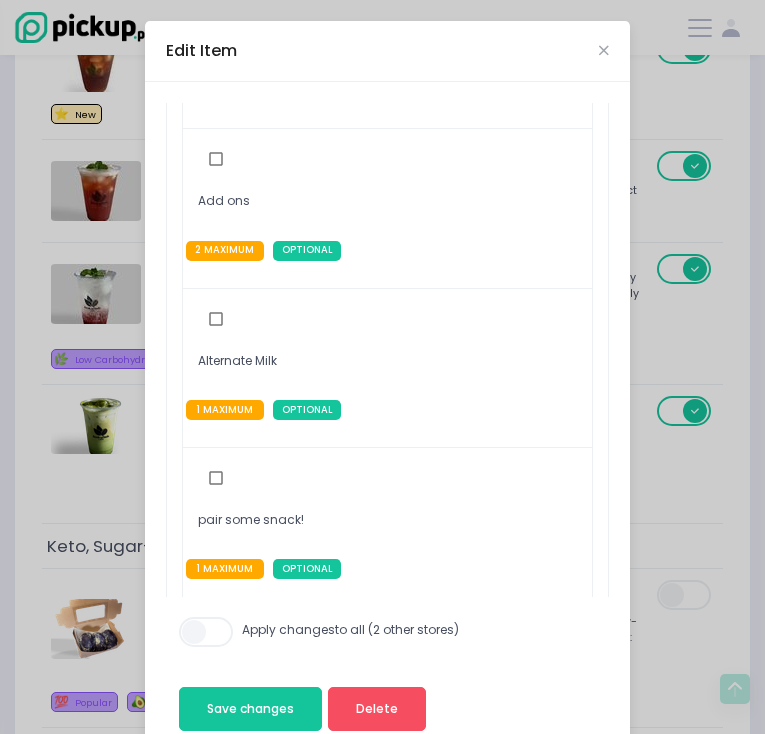 scroll, scrollTop: 1333, scrollLeft: 0, axis: vertical 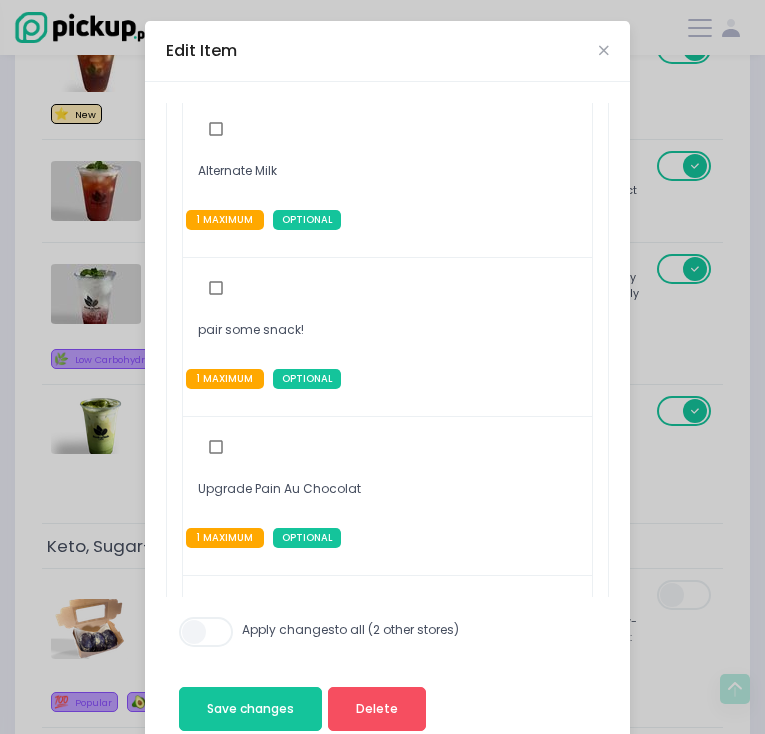click at bounding box center (216, 129) 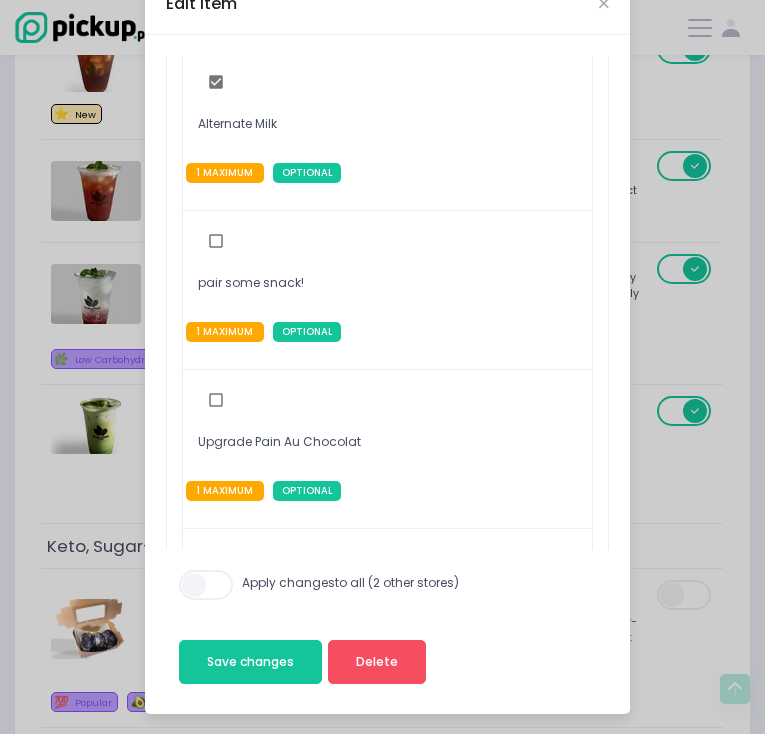 scroll, scrollTop: 48, scrollLeft: 0, axis: vertical 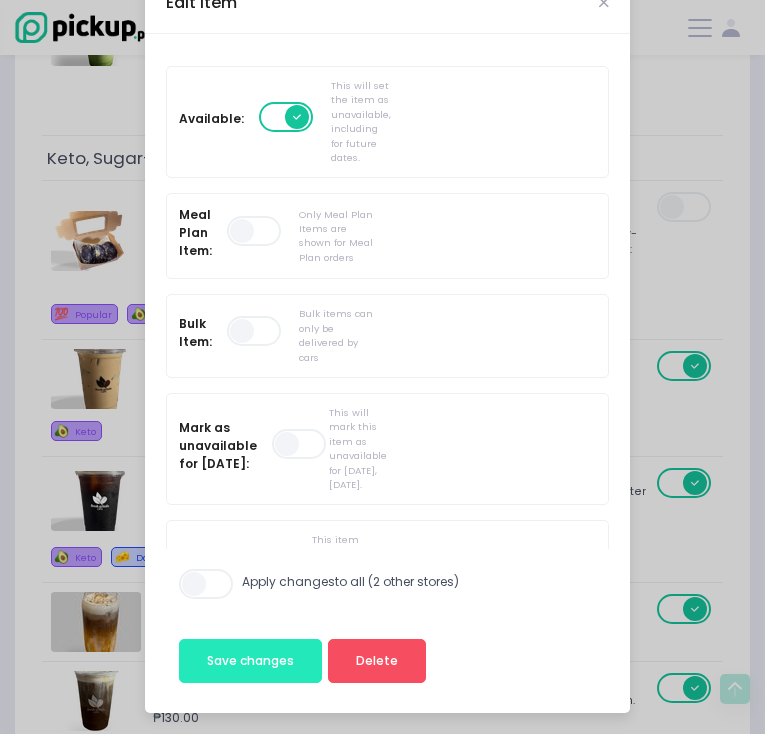 click on "Save changes" at bounding box center [250, 660] 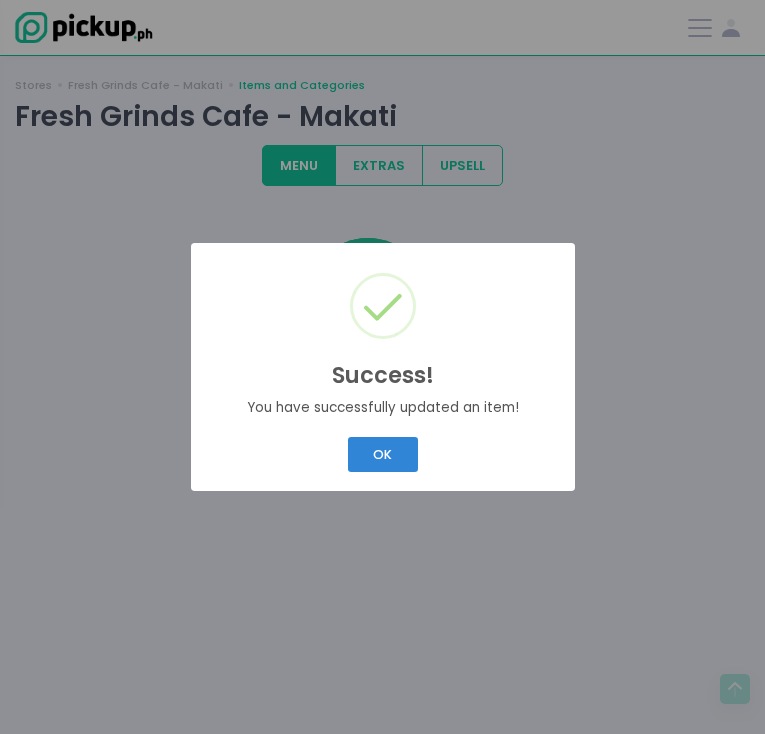 scroll, scrollTop: 0, scrollLeft: 0, axis: both 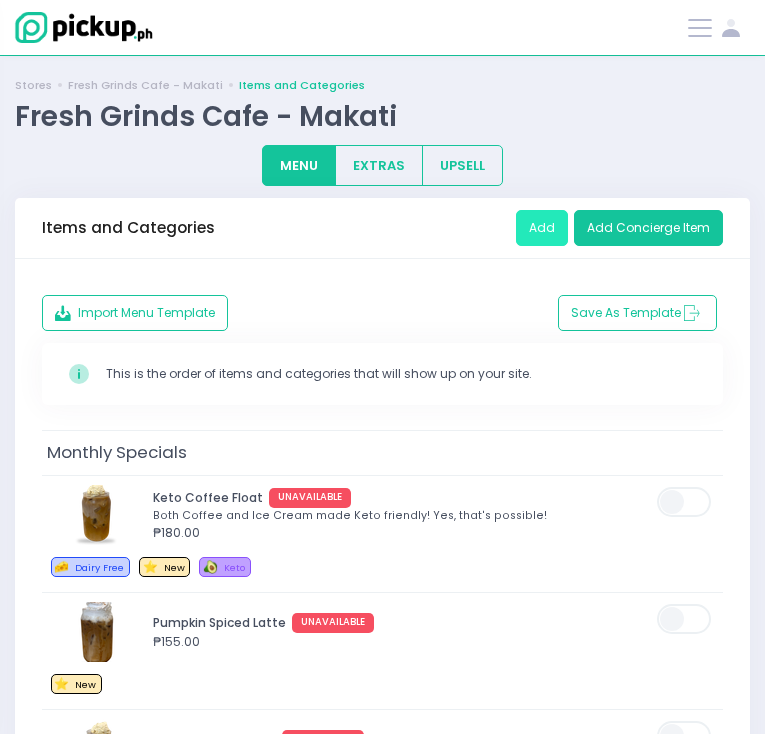 click on "Add" at bounding box center (542, 228) 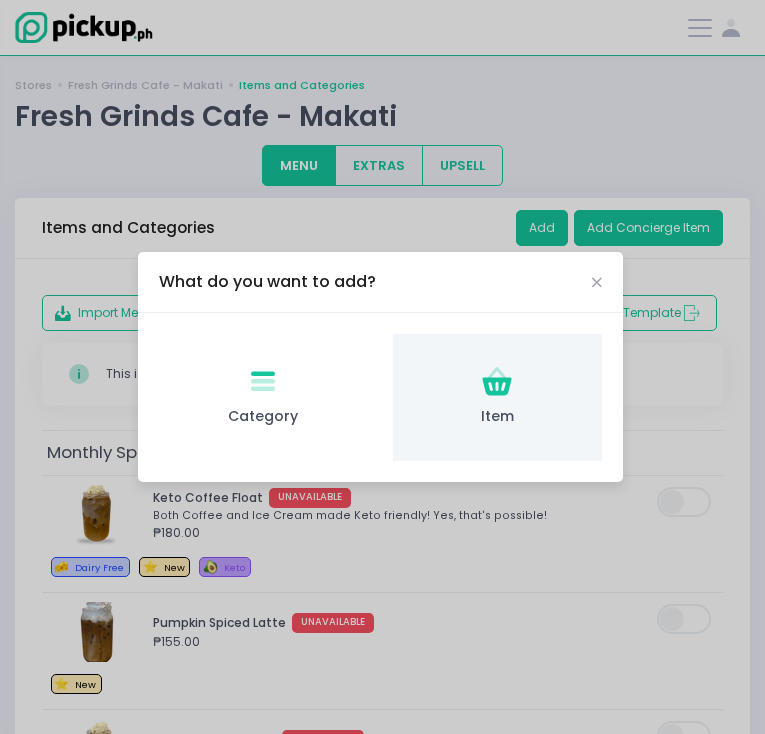 click 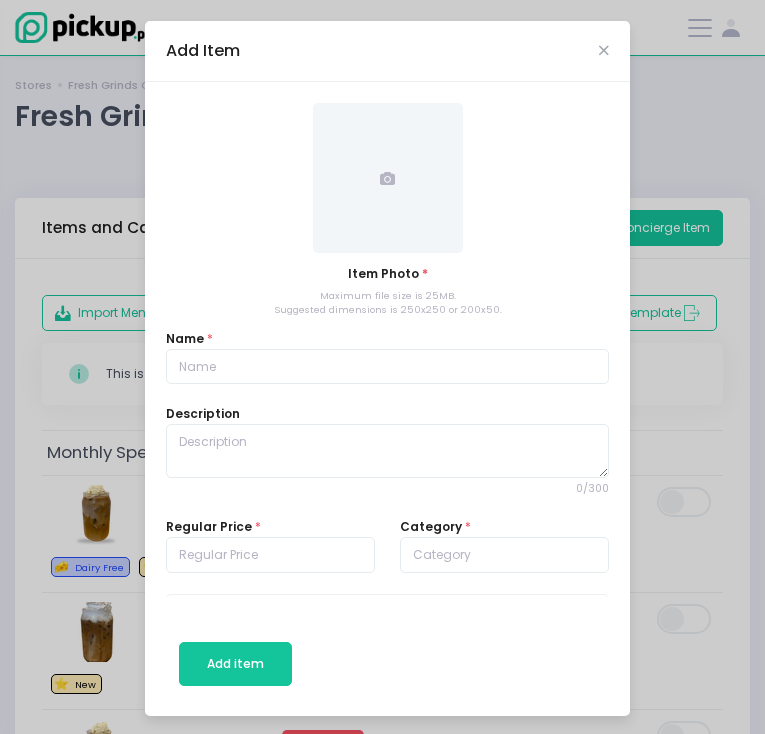 click at bounding box center (388, 178) 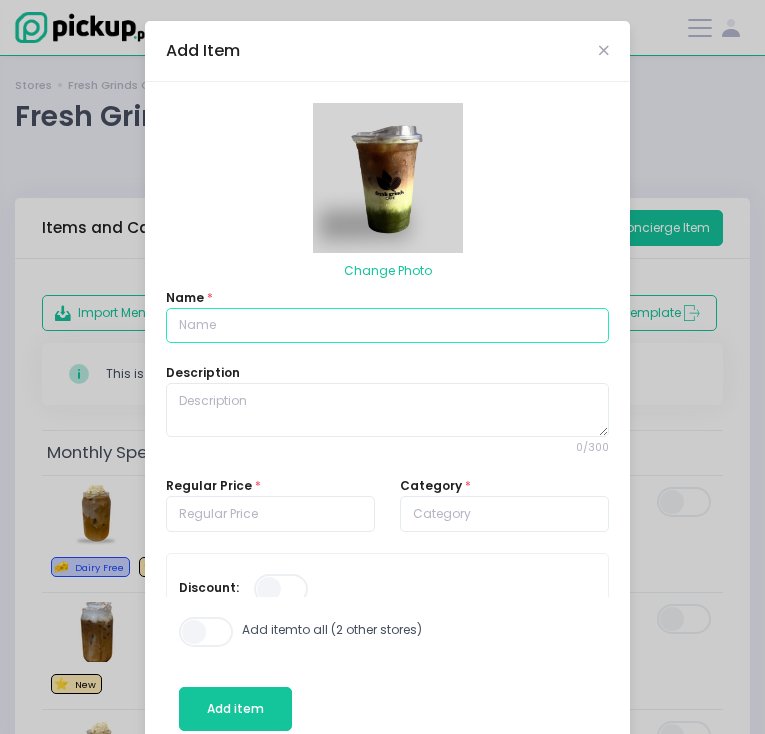 click at bounding box center [387, 326] 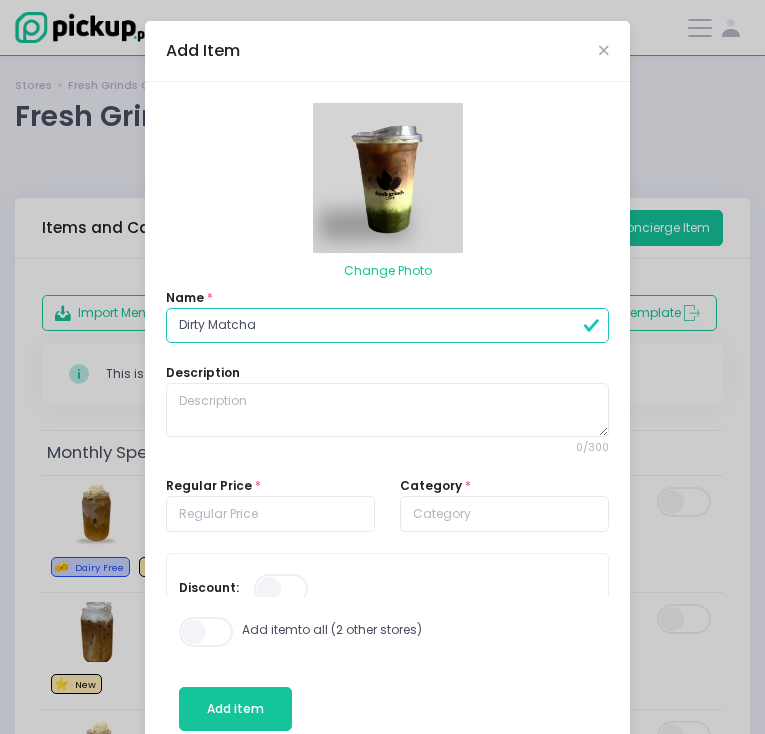 type on "Dirty Matcha" 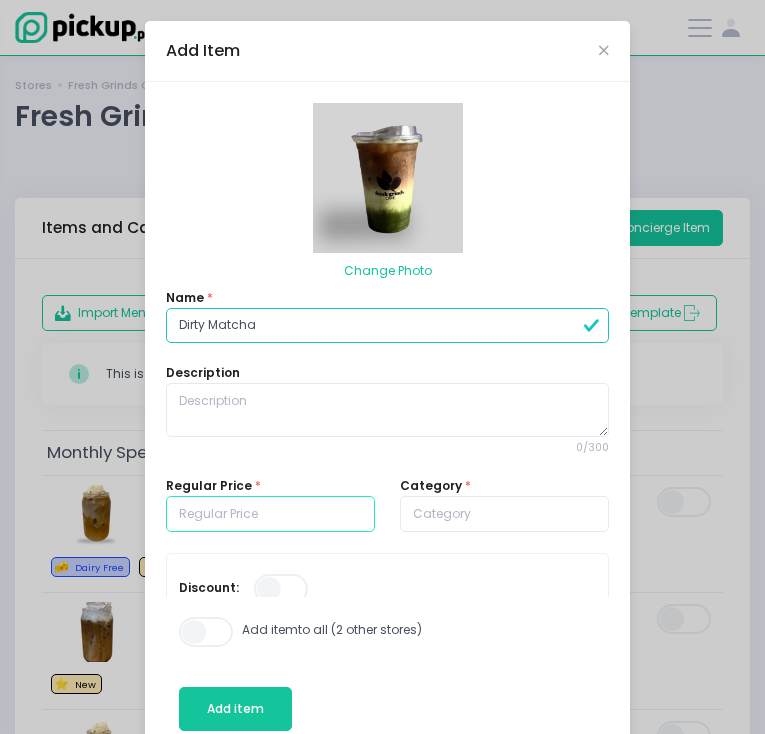 click on "Regular Price   *" at bounding box center (271, 515) 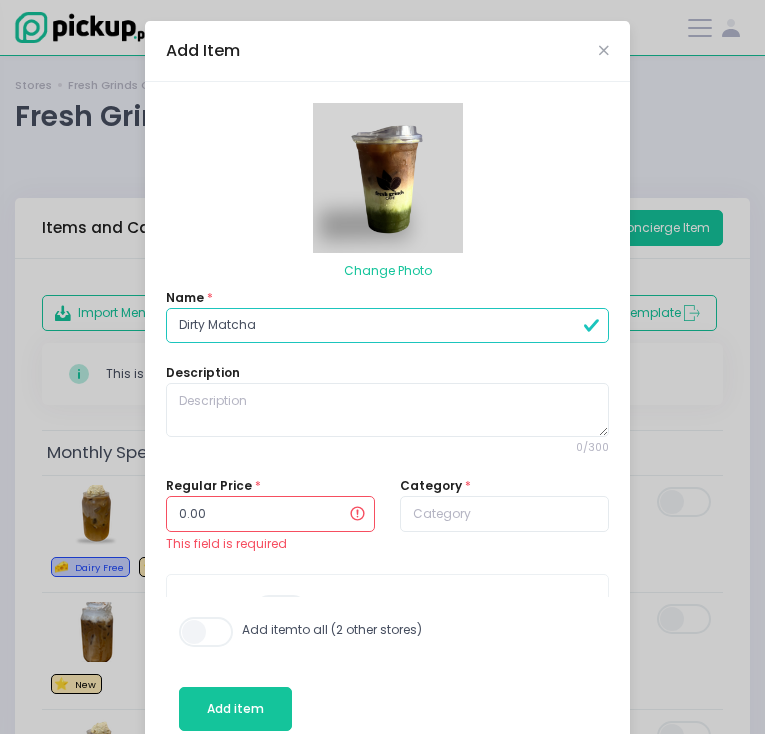 click on "0.00" at bounding box center [270, 514] 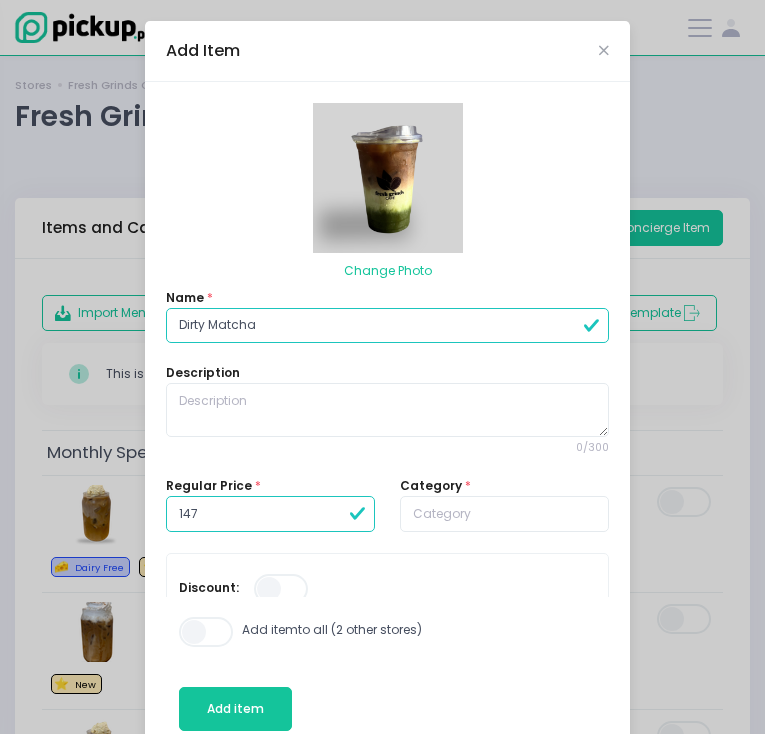scroll, scrollTop: 362, scrollLeft: 0, axis: vertical 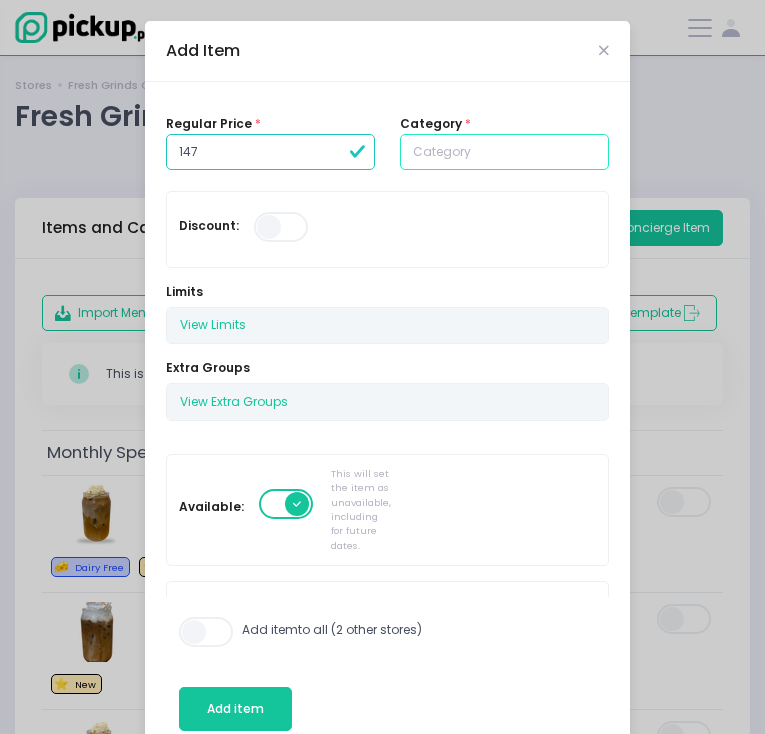type on "147.00" 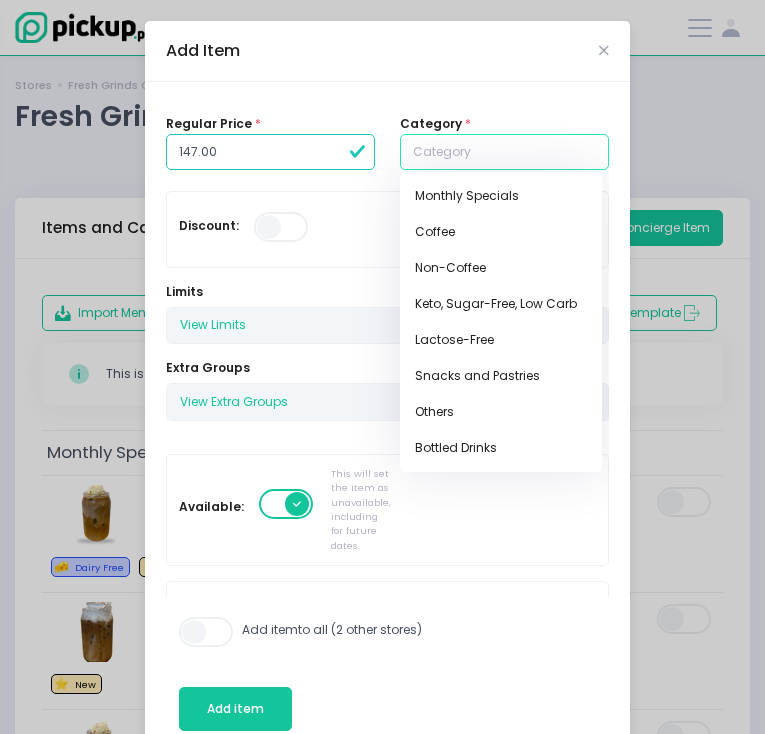 click at bounding box center (504, 152) 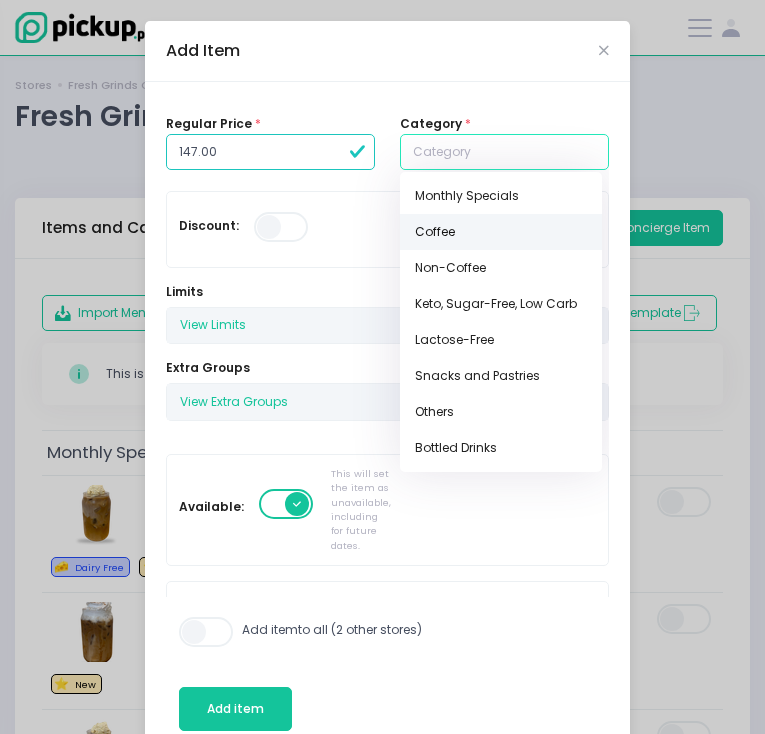 click on "Coffee" at bounding box center [501, 232] 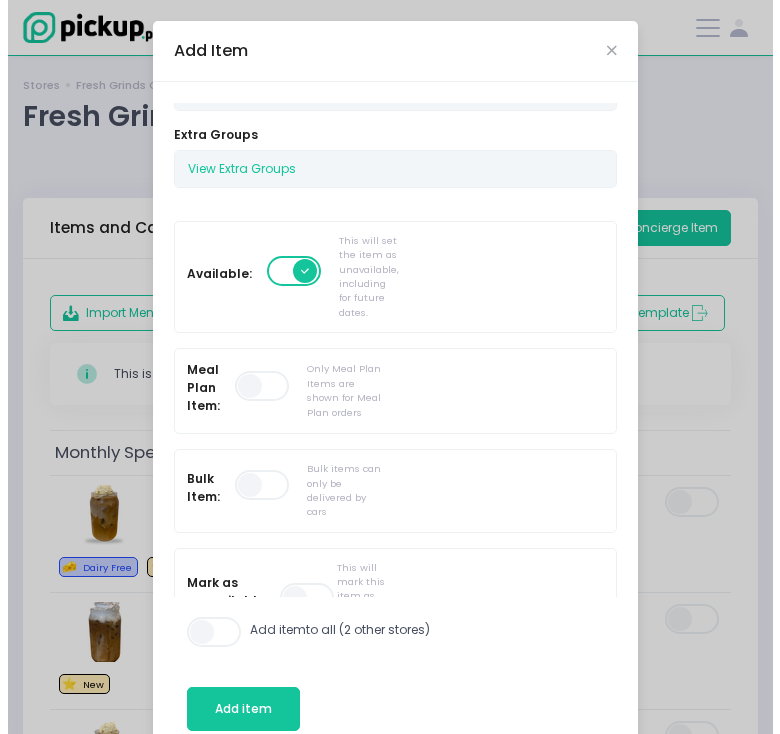 scroll, scrollTop: 1045, scrollLeft: 0, axis: vertical 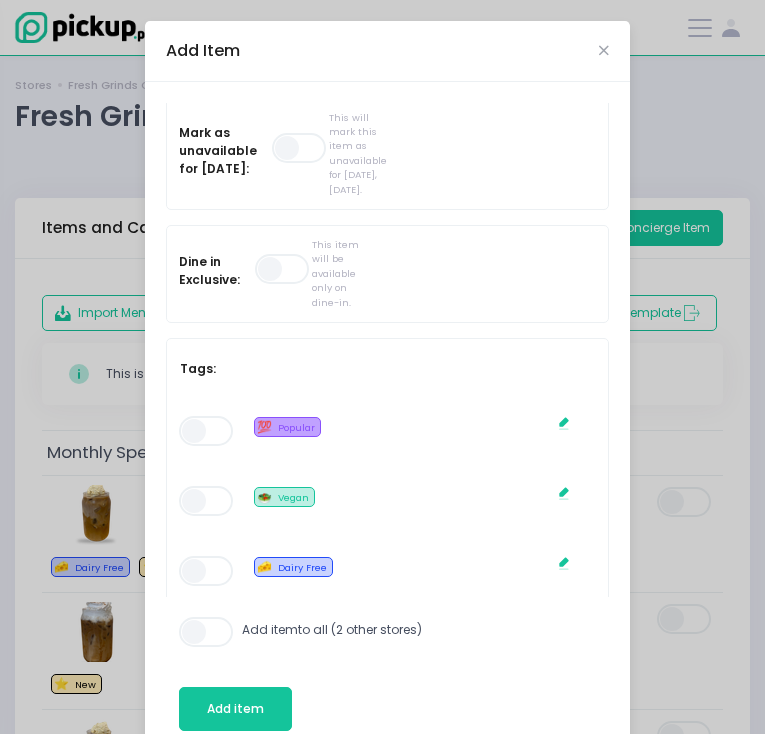 click at bounding box center (207, 632) 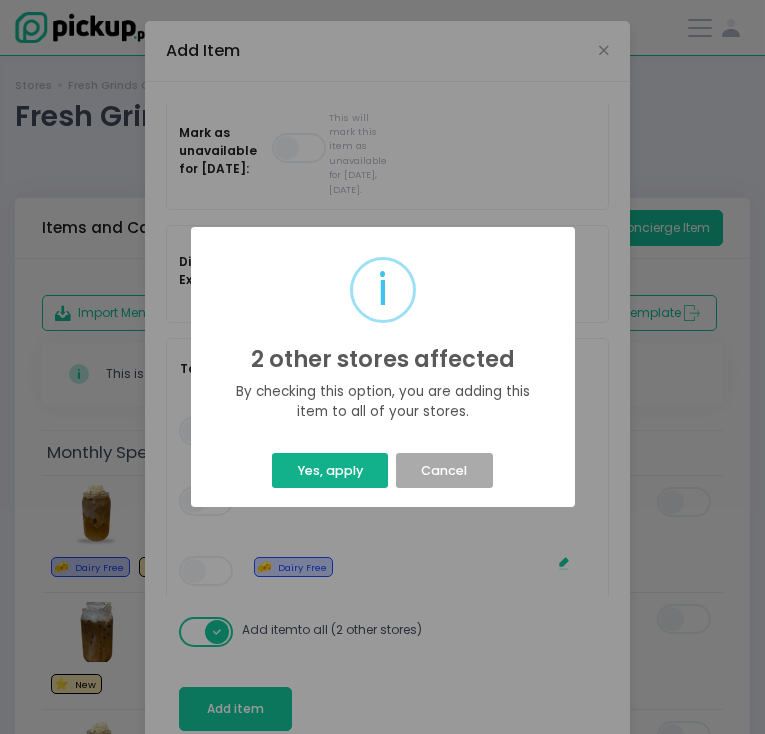 click on "Yes, apply" at bounding box center [330, 470] 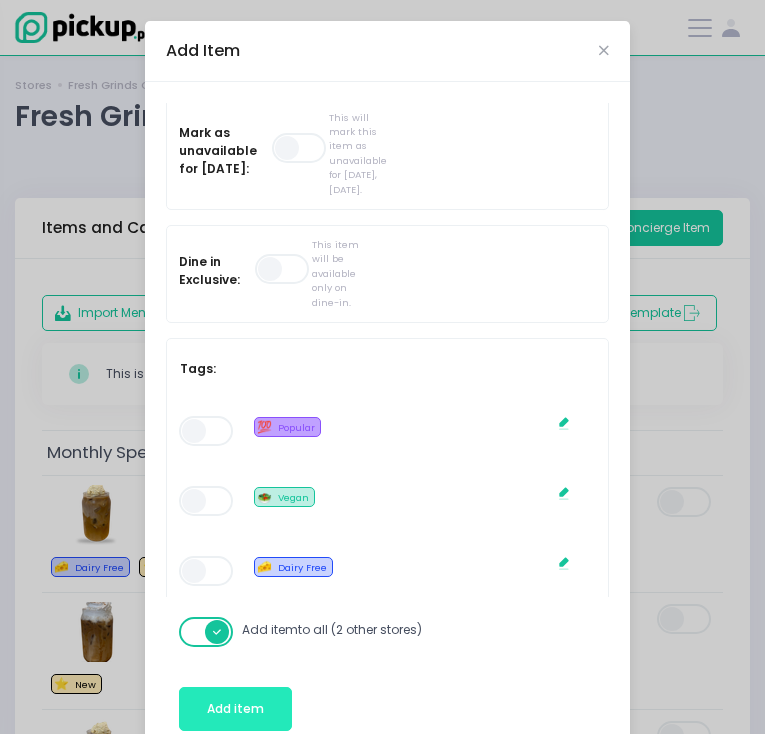 click on "Add item" at bounding box center [235, 708] 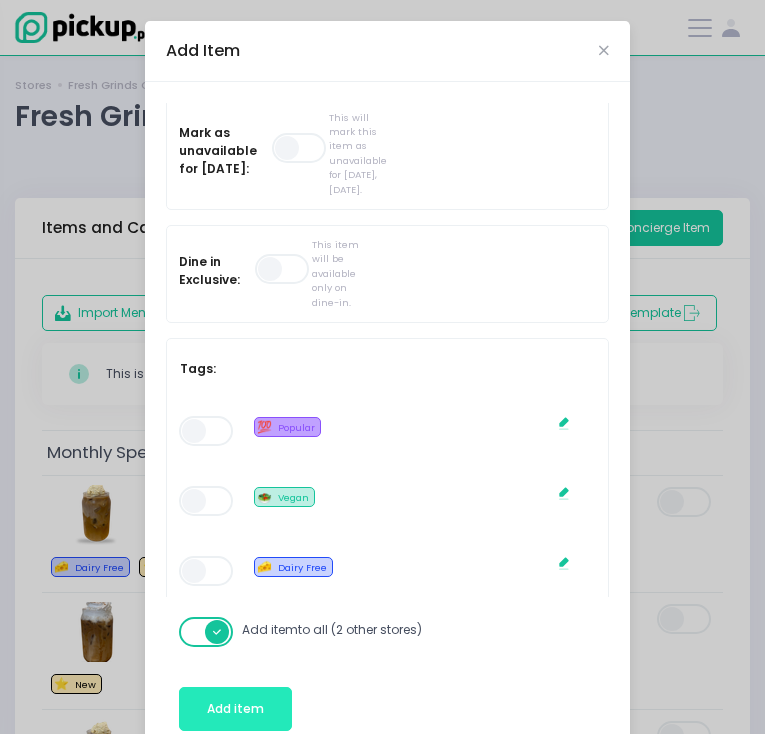 click on "Add item" at bounding box center (235, 708) 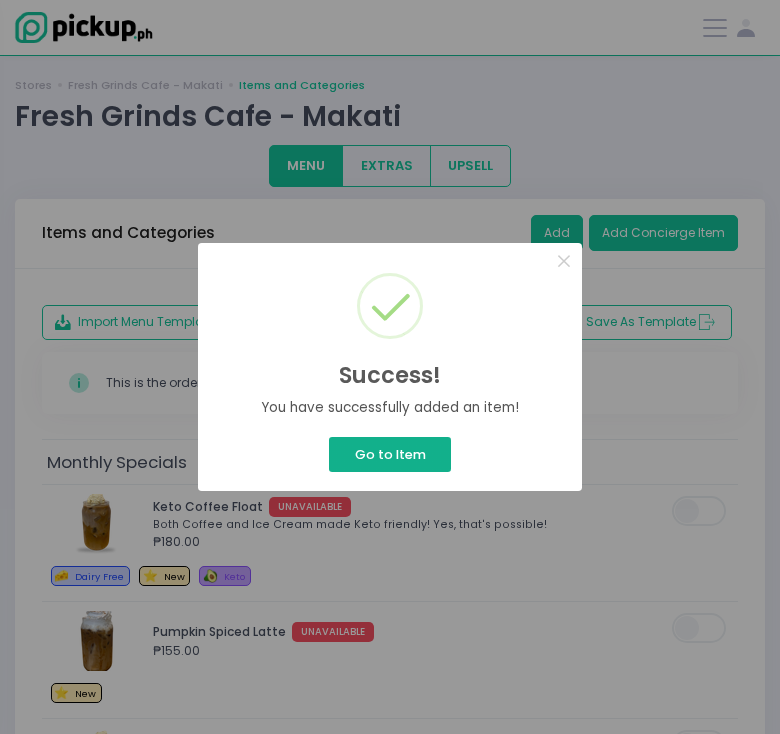 click on "Go to Item" at bounding box center [390, 454] 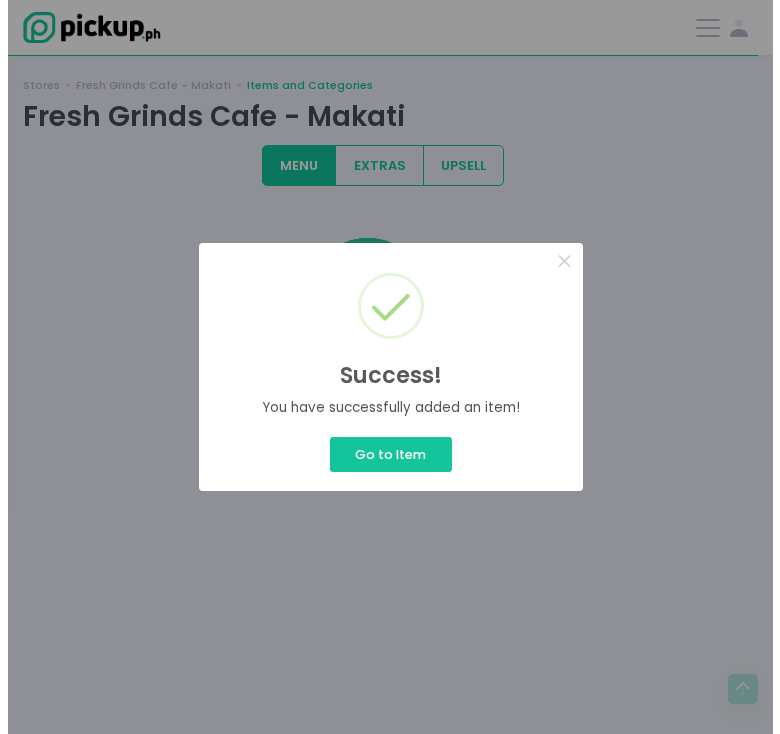 scroll, scrollTop: 0, scrollLeft: 0, axis: both 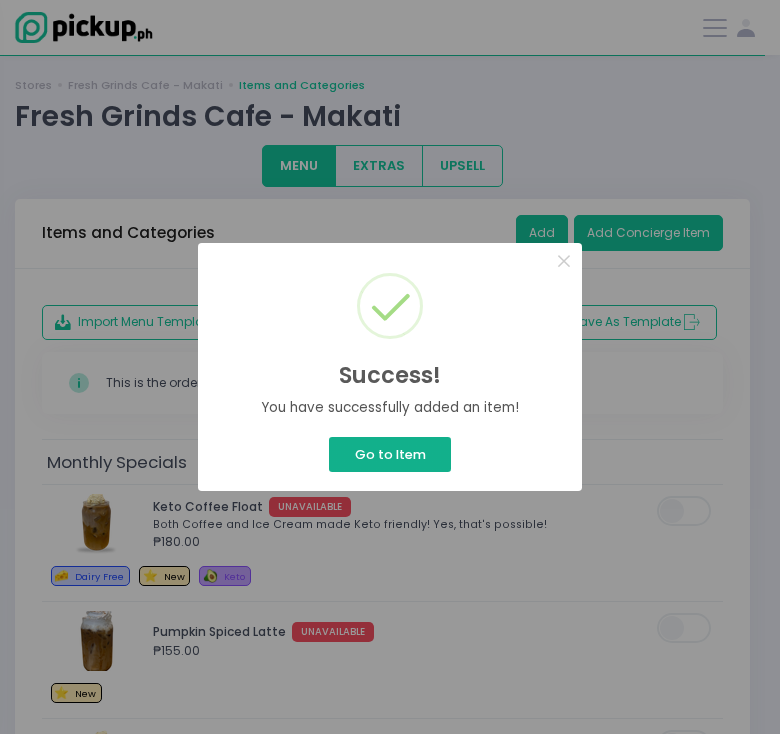 click on "Go to Item" at bounding box center (390, 454) 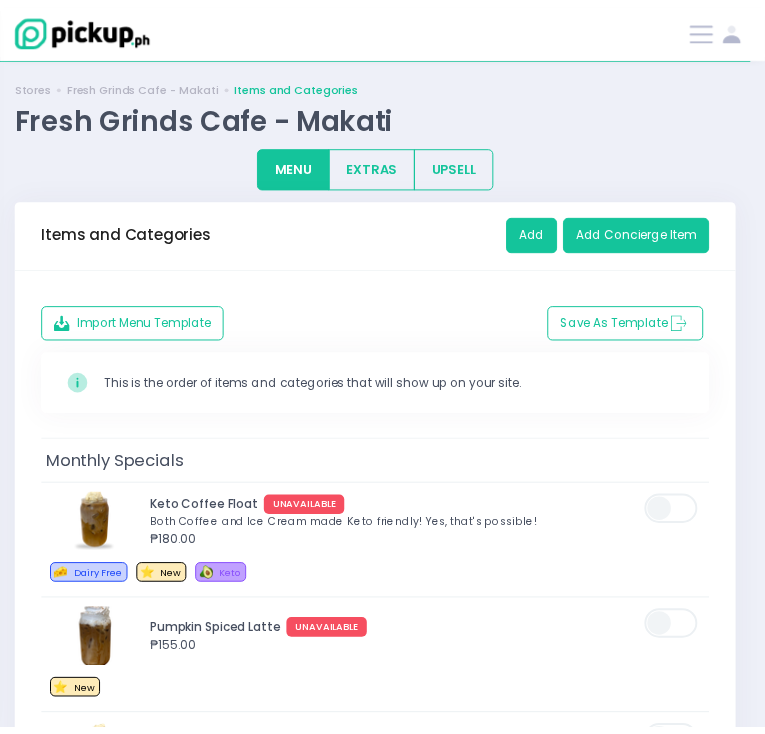 scroll, scrollTop: 2296, scrollLeft: 0, axis: vertical 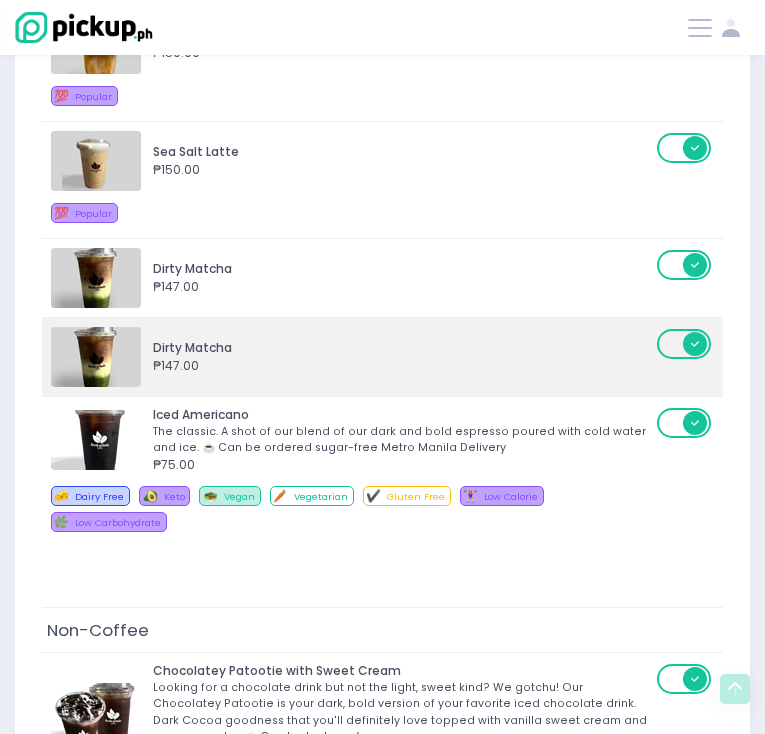 click on "₱147.00" at bounding box center [402, 366] 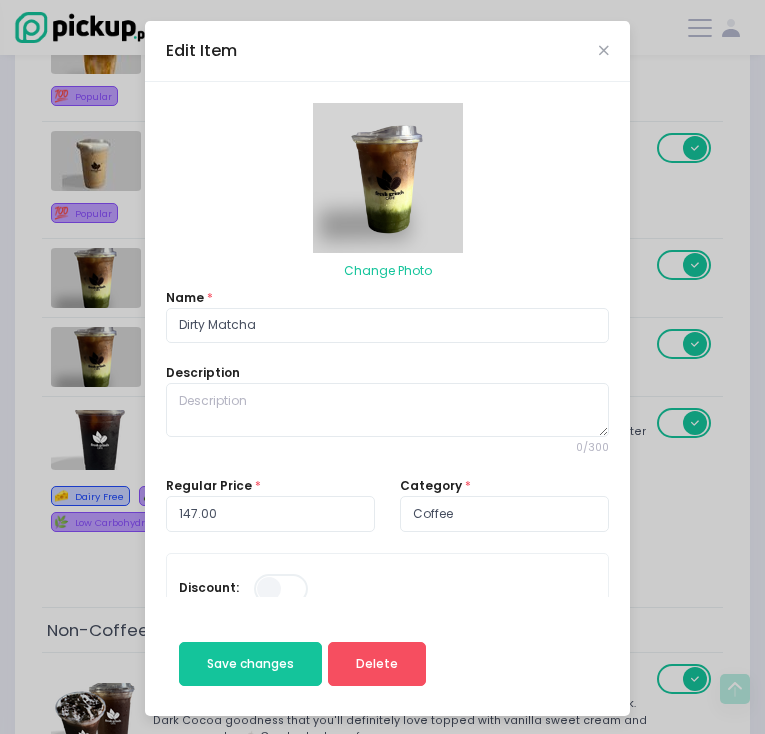 click on "Change Photo   Name   *   Dirty Matcha   Description     0 / 300   Regular Price   *   147.00   Category   *   Coffee Discount: Limits View Limits Stockholm-icons / Code / Info-circle Created with Sketch. You can set the limits of this item on a daily or time slot basis. Set to   0  if no limit.   Daily Limit     0   Per Time Slot Limit     0 Extra Groups View Extra Groups Size     1   MAXIMUM 1   REQUIRED Empanada Box Size     1   MAXIMUM 1   REQUIRED Sugar Level     1   MAXIMUM 1   REQUIRED Add ons     2   MAXIMUM OPTIONAL Alternate Milk     1   MAXIMUM OPTIONAL pair some snack!     1   MAXIMUM OPTIONAL Upgrade Pain Au Chocolat     1   MAXIMUM OPTIONAL Upgrade Ube Cheesedesal     1   MAXIMUM 1   REQUIRED How Strong Do You Like Your Coffee?     1   MAXIMUM OPTIONAL What Drink To Pair?     1   MAXIMUM 1   REQUIRED Upgrade Croissant     1   MAXIMUM OPTIONAL Available: This will set the item as unavailable, including for future dates. Meal Plan Item: Only Meal Plan Items are shown for Meal Plan orders   ." at bounding box center [387, 399] 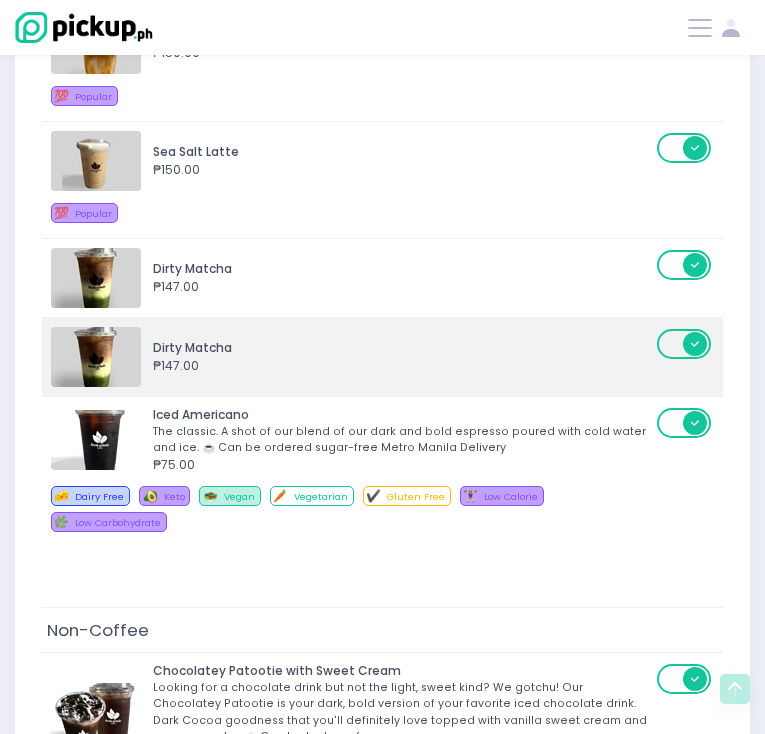 click on "₱147.00" at bounding box center [402, 366] 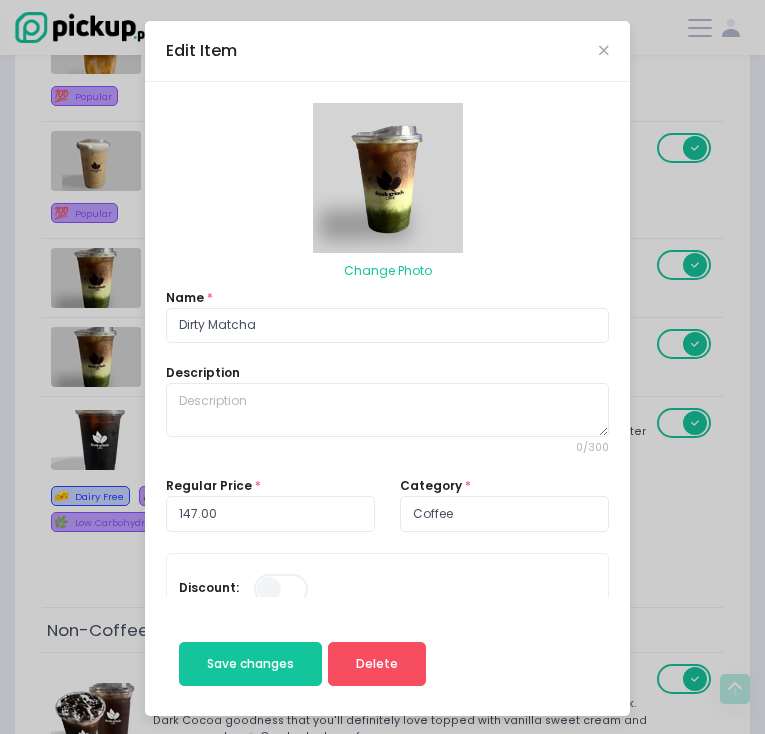 click on "Edit  Item" at bounding box center [387, 51] 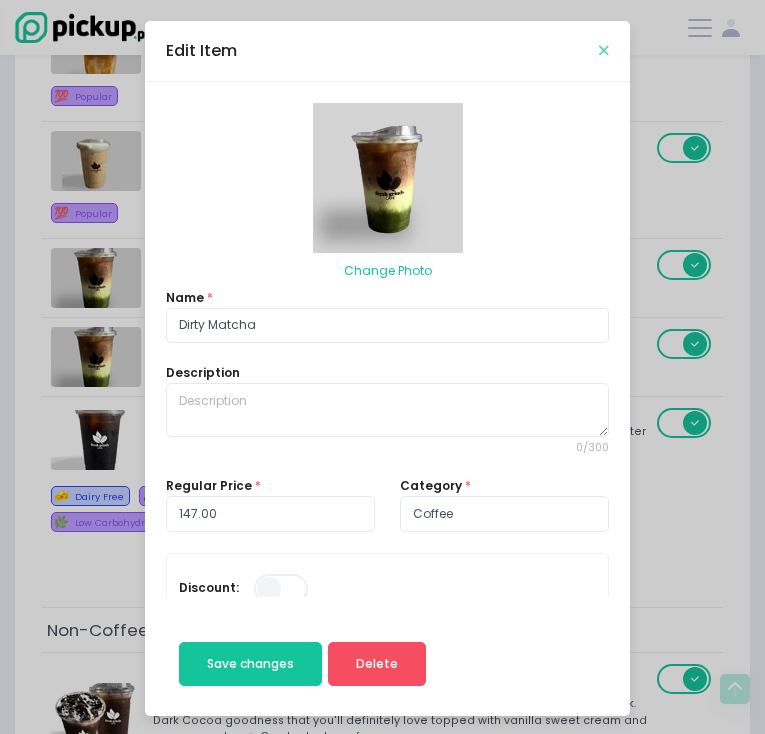 click at bounding box center [604, 50] 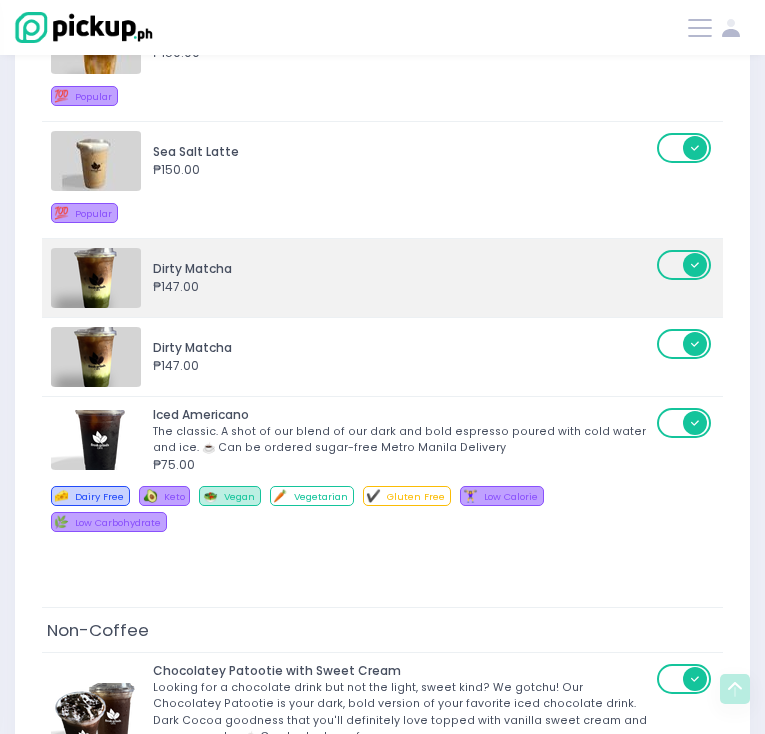 click on "₱147.00" at bounding box center (402, 287) 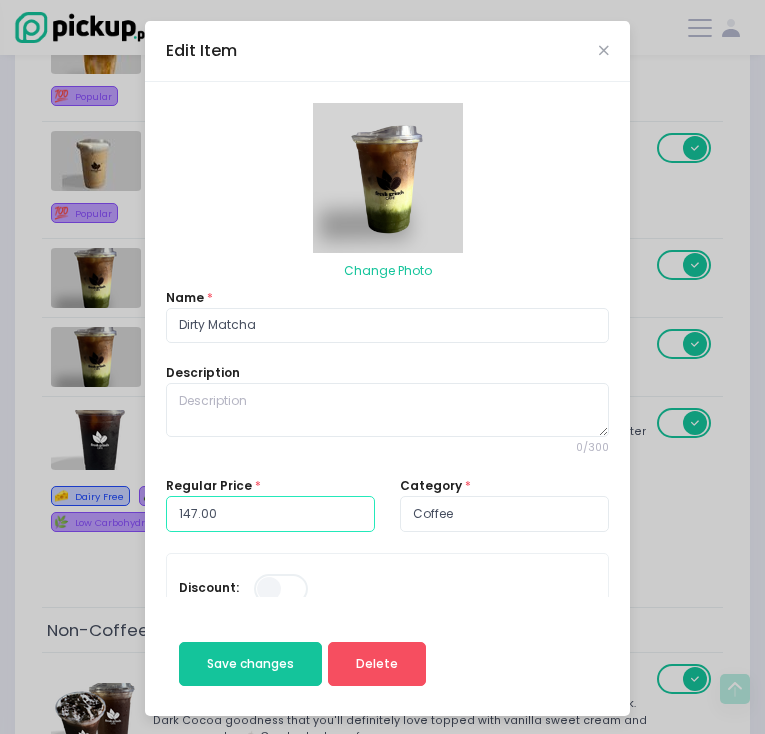 click on "147.00" at bounding box center (270, 514) 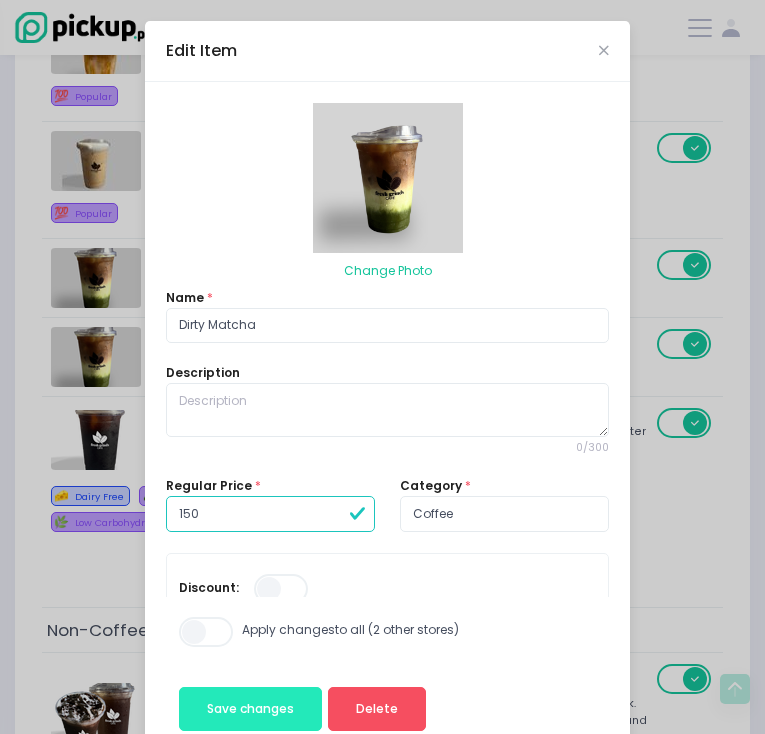 type on "150.00" 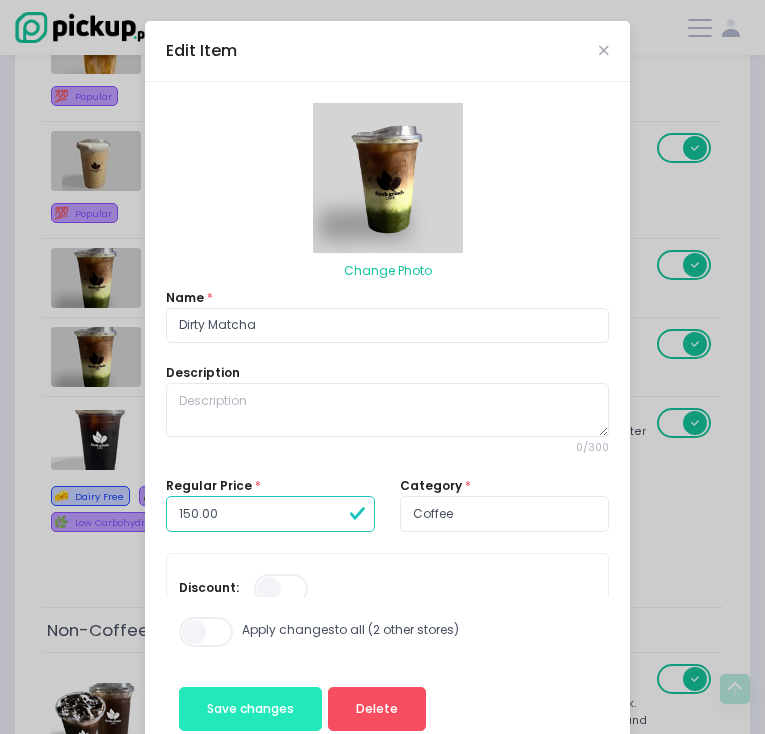 click on "Save changes" at bounding box center (250, 709) 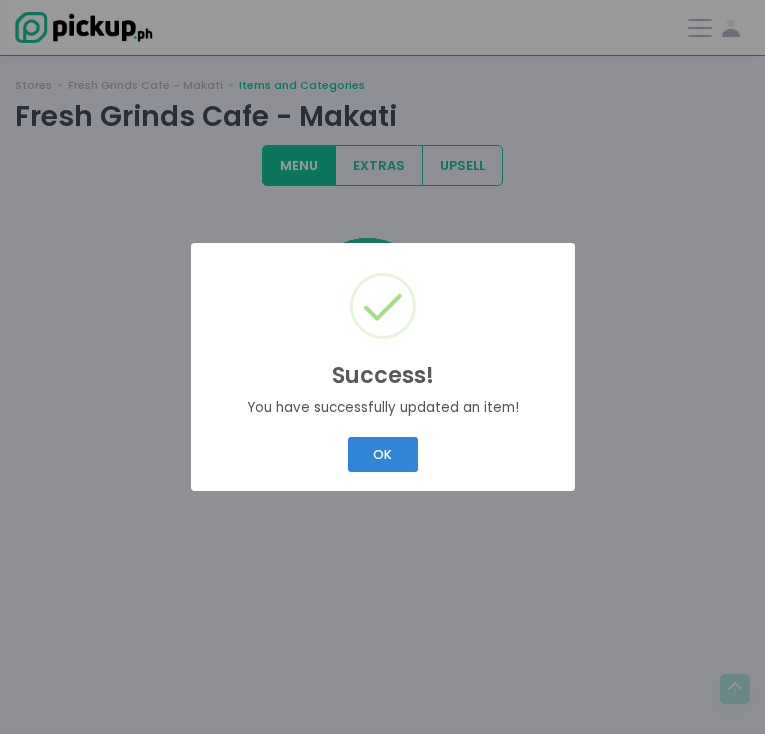 scroll, scrollTop: 0, scrollLeft: 0, axis: both 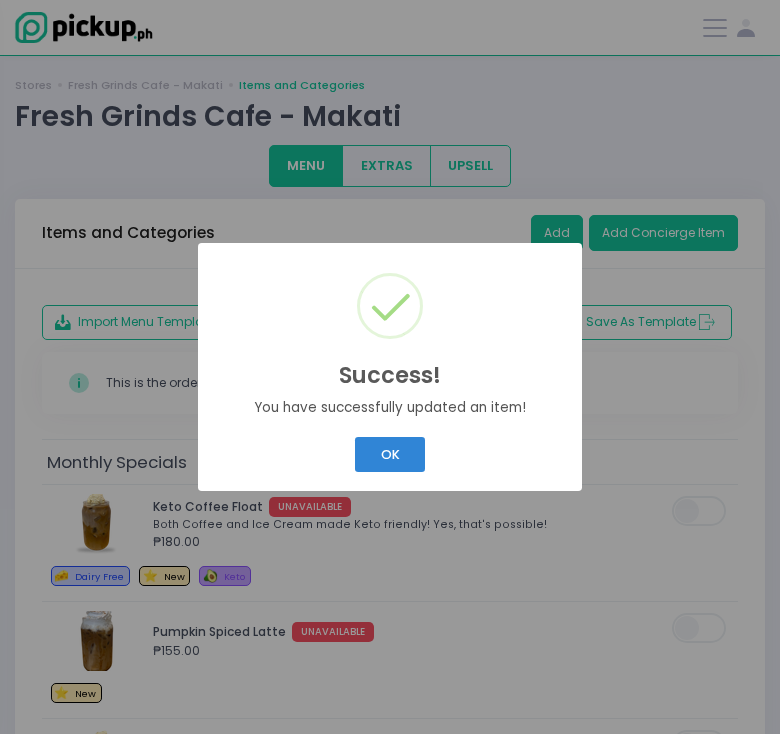 click on "Success! × You have successfully updated an item! OK Cancel" at bounding box center [390, 367] 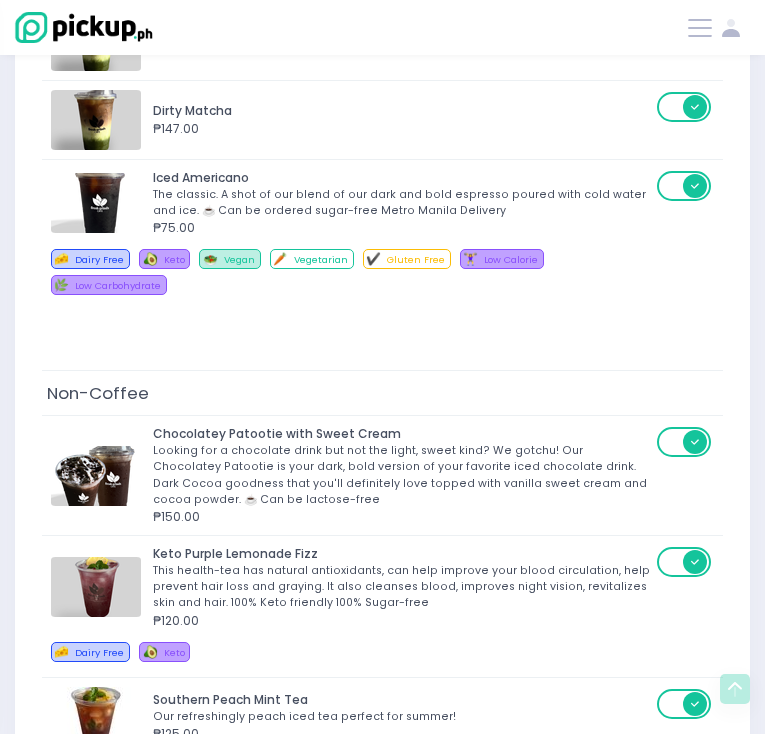 scroll, scrollTop: 2327, scrollLeft: 0, axis: vertical 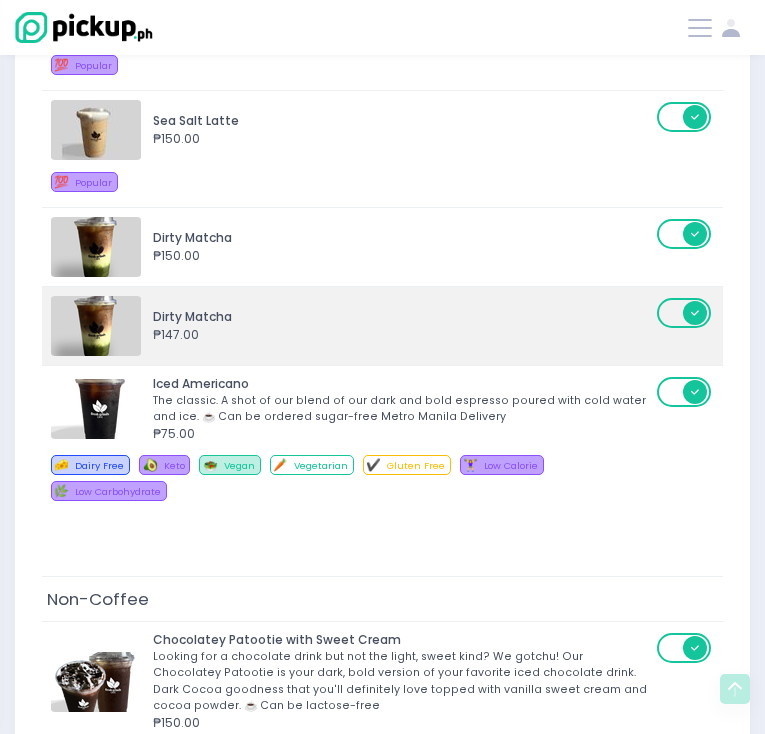 click on "₱147.00" at bounding box center [402, 335] 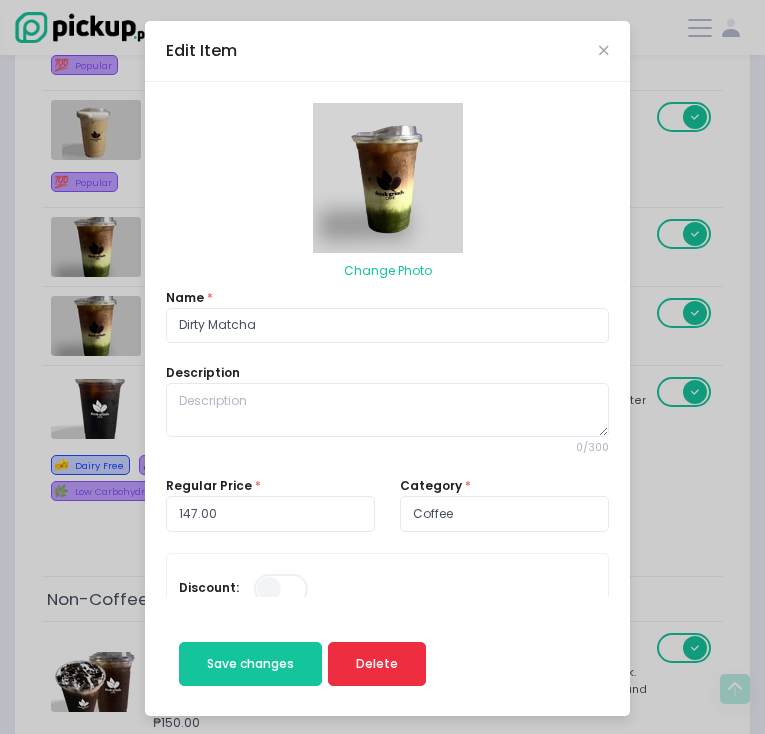 click on "Delete" at bounding box center (377, 663) 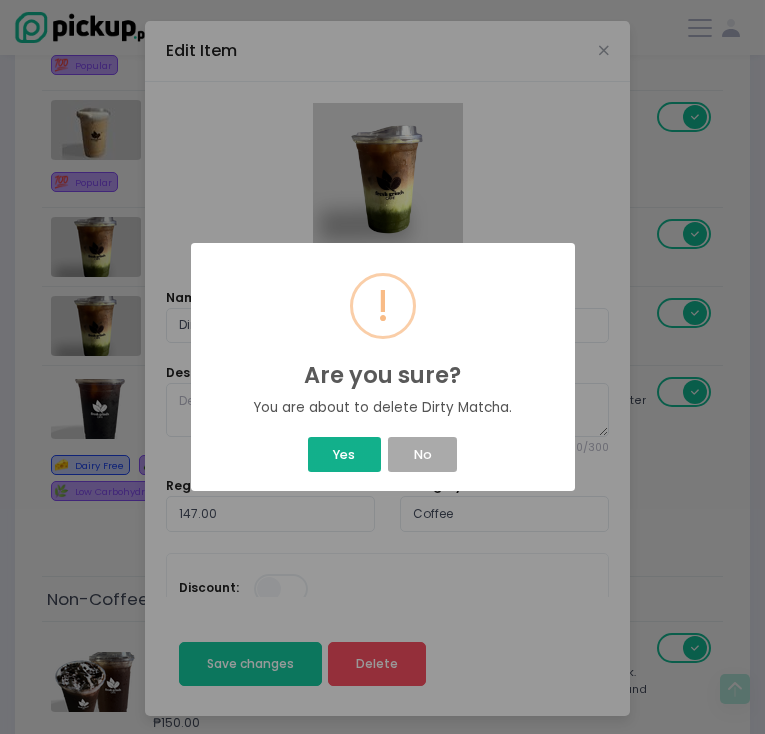 click on "Yes" at bounding box center [344, 454] 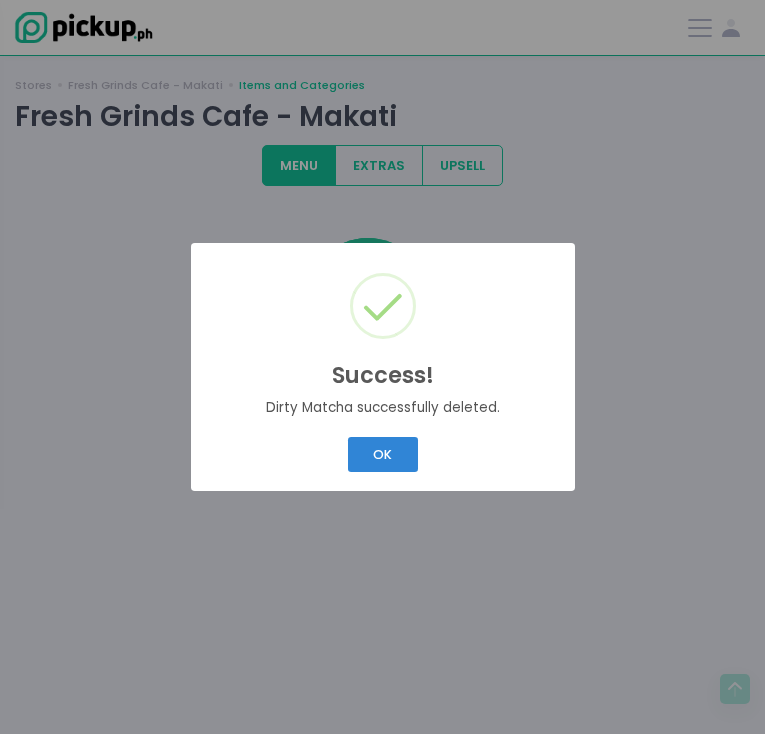 scroll, scrollTop: 0, scrollLeft: 0, axis: both 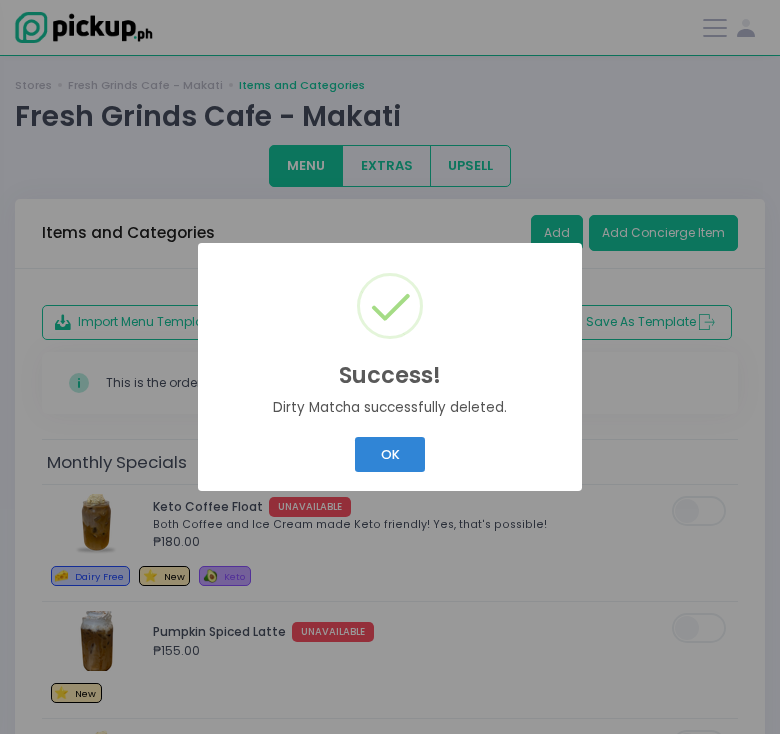click on "Success! × Dirty Matcha successfully deleted. OK Cancel" at bounding box center [390, 367] 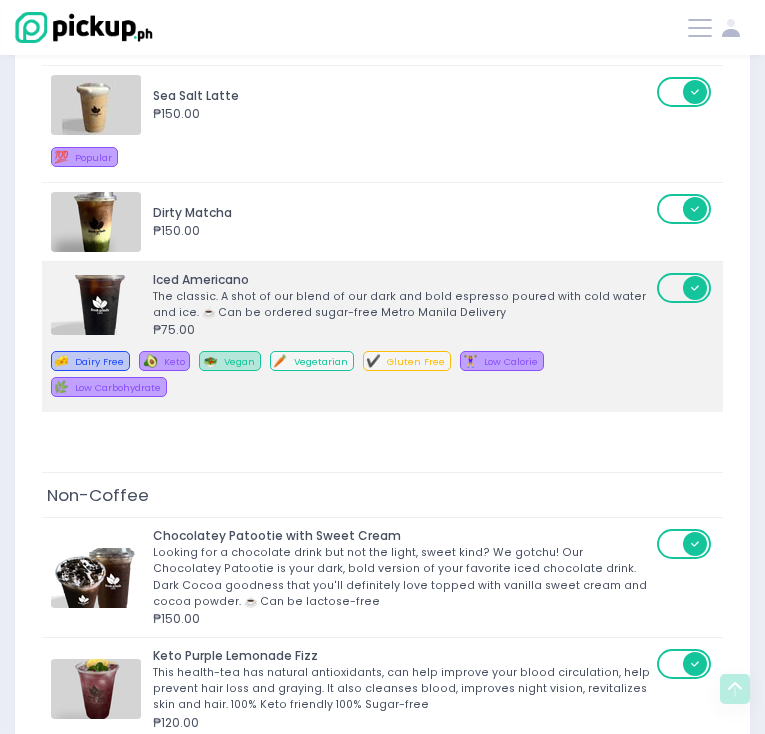 scroll, scrollTop: 2345, scrollLeft: 0, axis: vertical 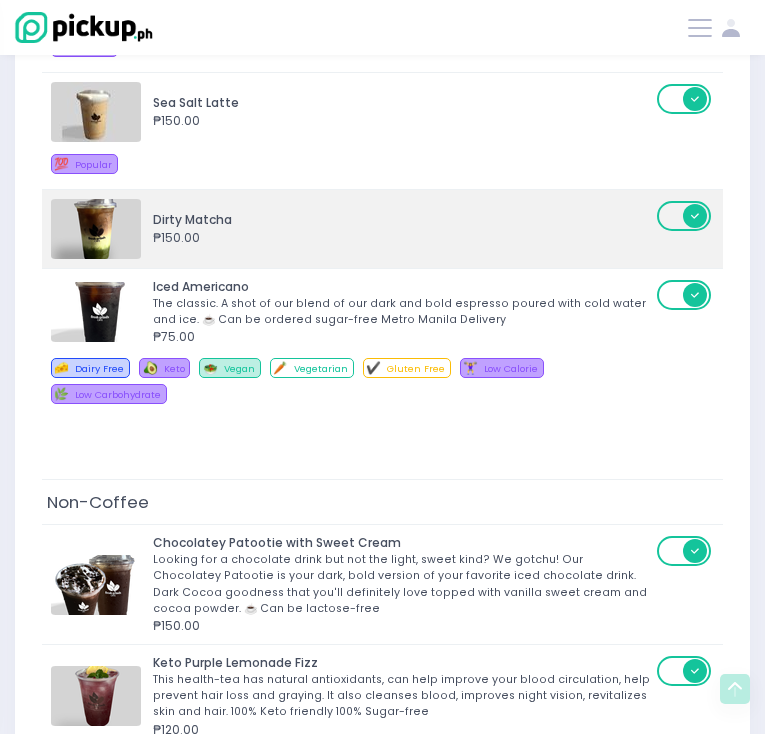 click on "Dirty Matcha" at bounding box center [402, 220] 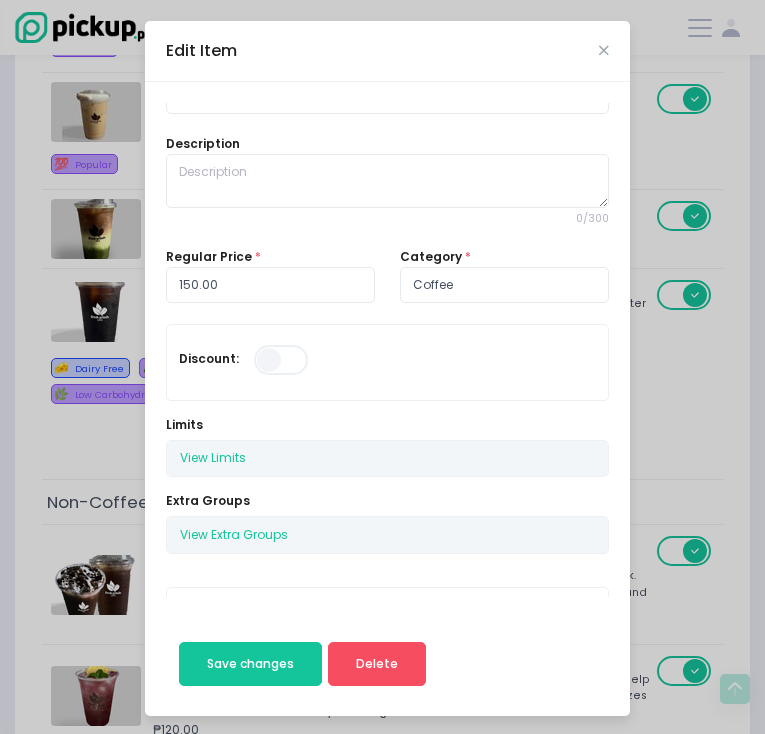 scroll, scrollTop: 384, scrollLeft: 0, axis: vertical 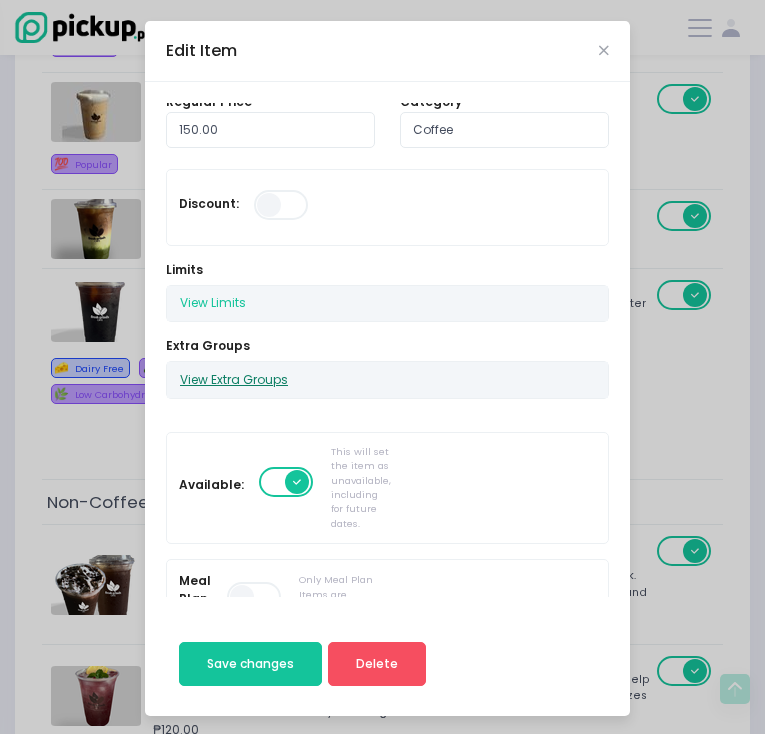 click on "View Extra Groups" at bounding box center (234, 380) 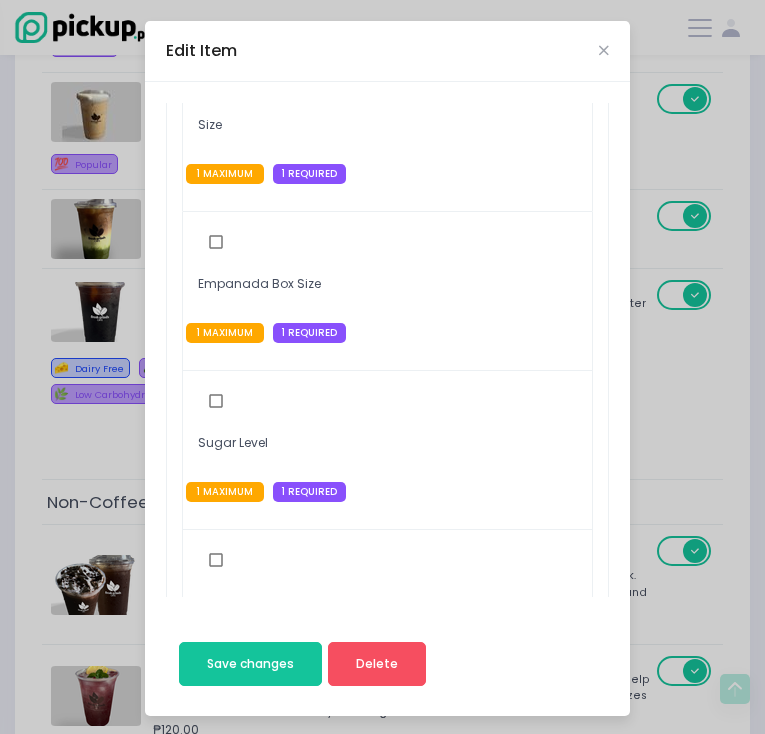 scroll, scrollTop: 710, scrollLeft: 0, axis: vertical 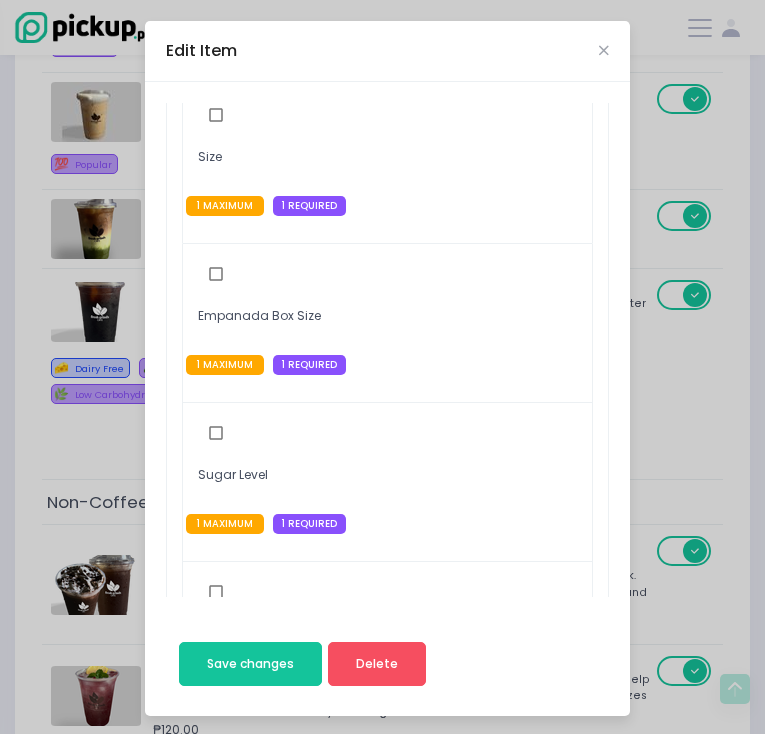 click at bounding box center [216, 115] 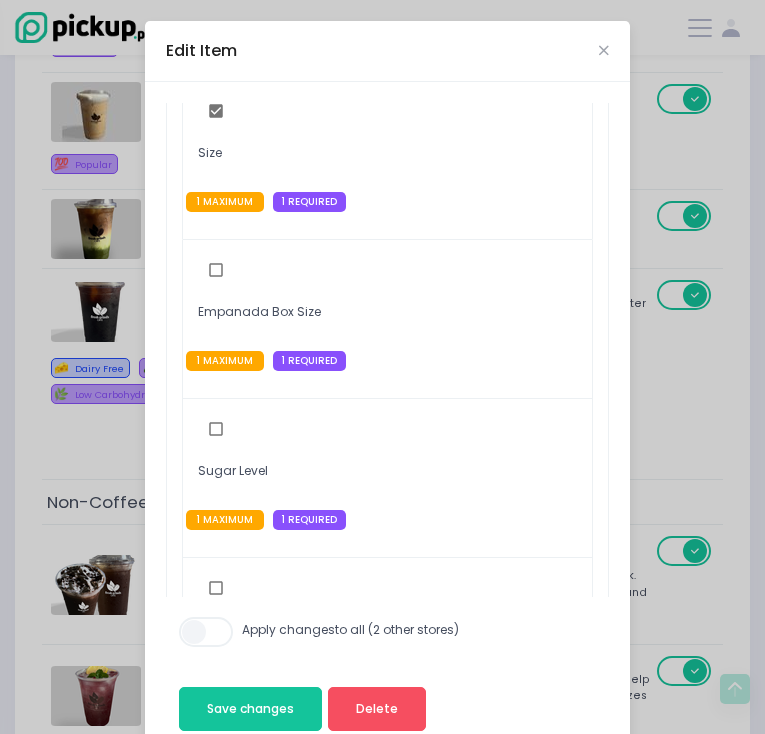 scroll, scrollTop: 723, scrollLeft: 0, axis: vertical 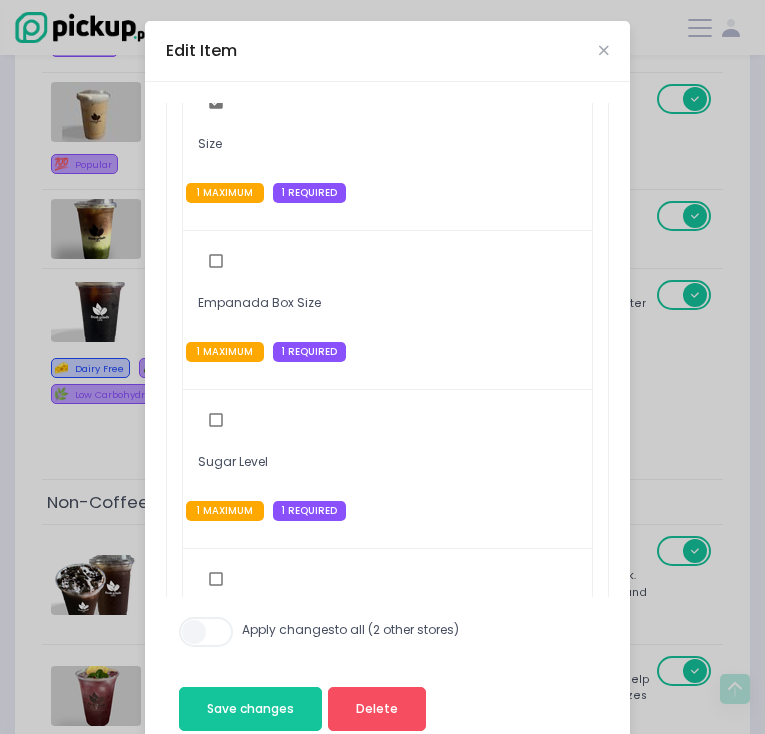 click at bounding box center [216, 420] 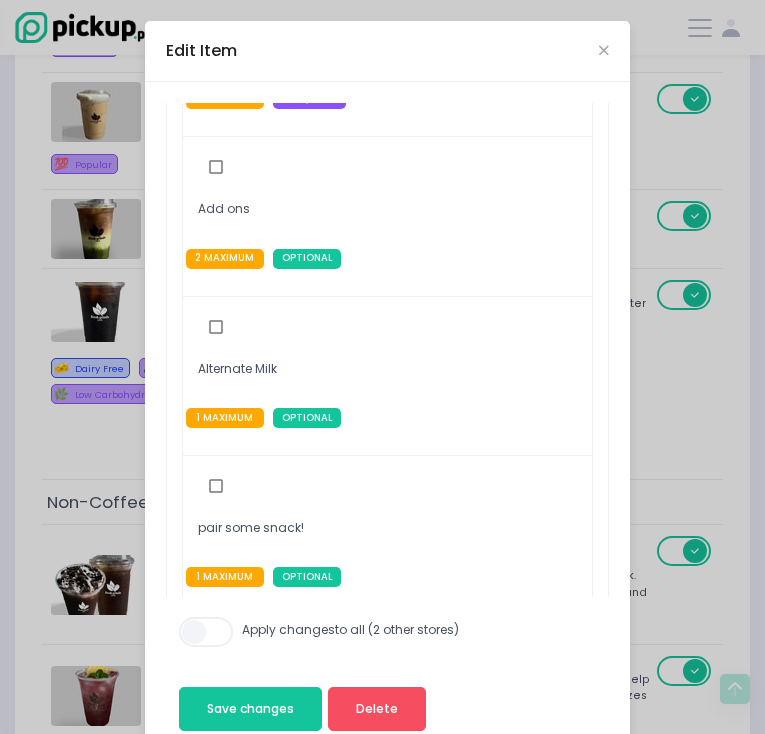 scroll, scrollTop: 1244, scrollLeft: 0, axis: vertical 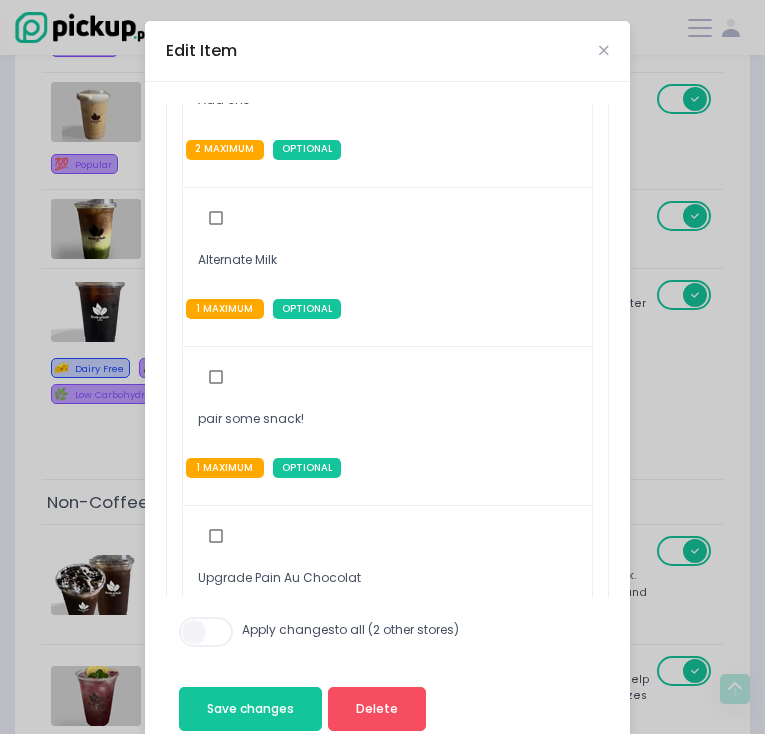 click at bounding box center [216, 218] 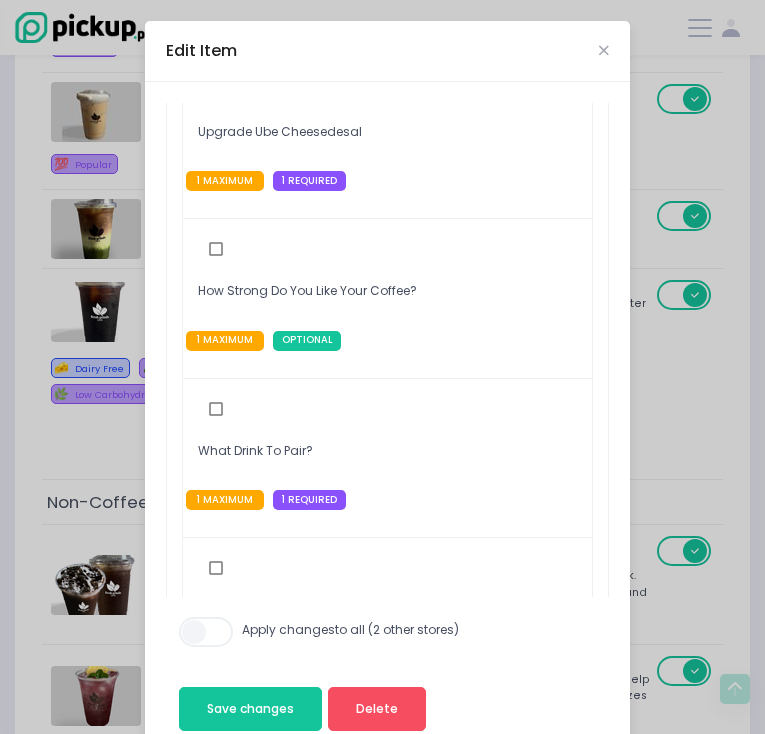 scroll, scrollTop: 1848, scrollLeft: 0, axis: vertical 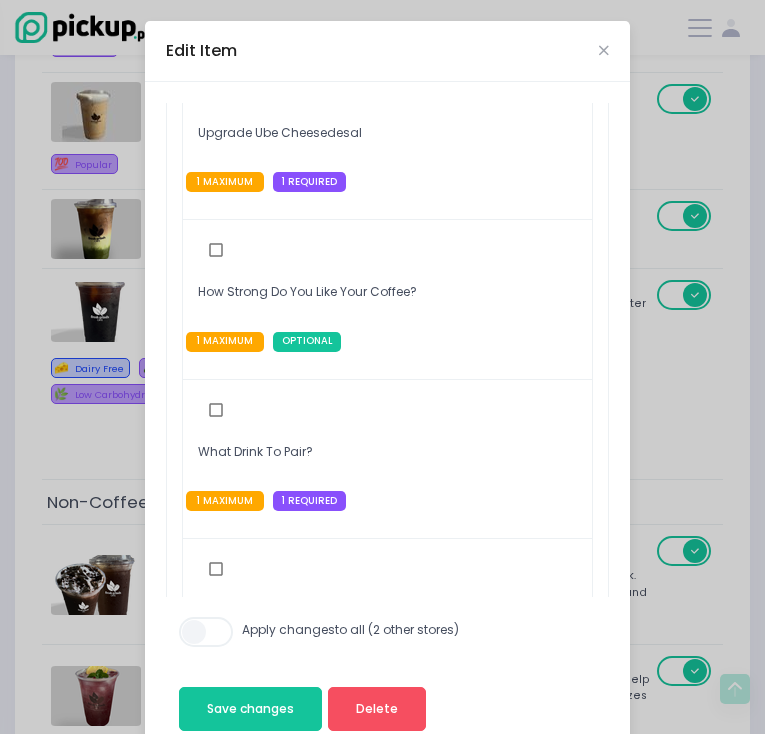 click at bounding box center (216, 250) 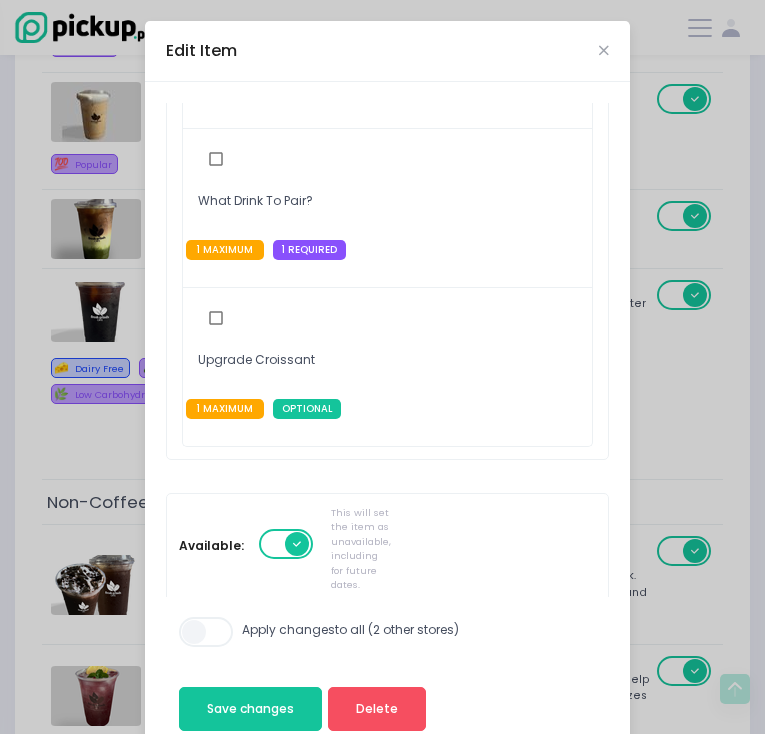 scroll, scrollTop: 2190, scrollLeft: 0, axis: vertical 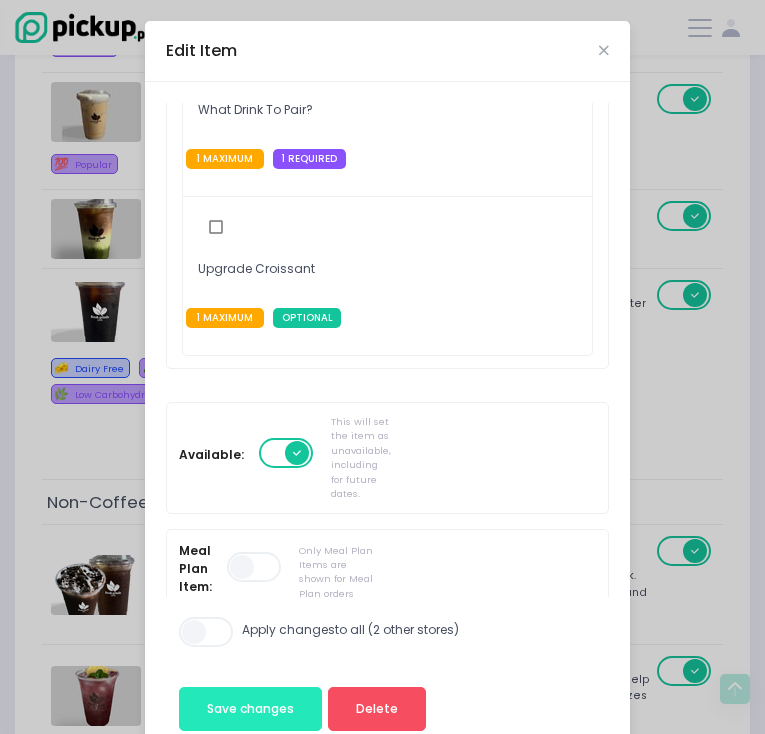 click on "Save changes" at bounding box center [250, 709] 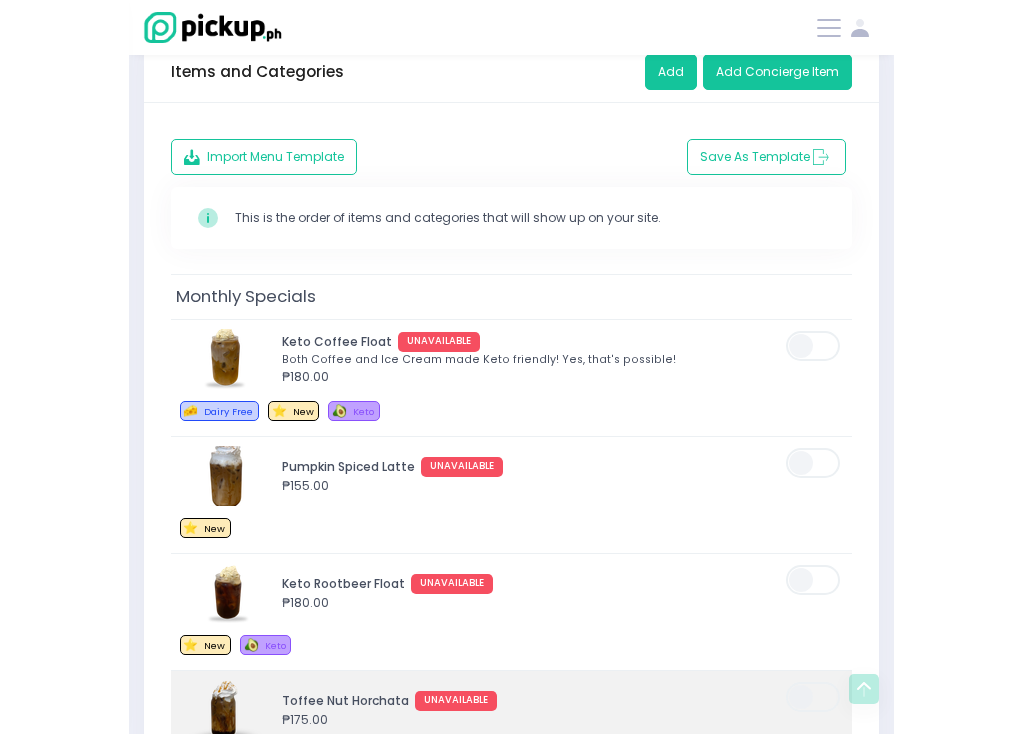 scroll, scrollTop: 0, scrollLeft: 0, axis: both 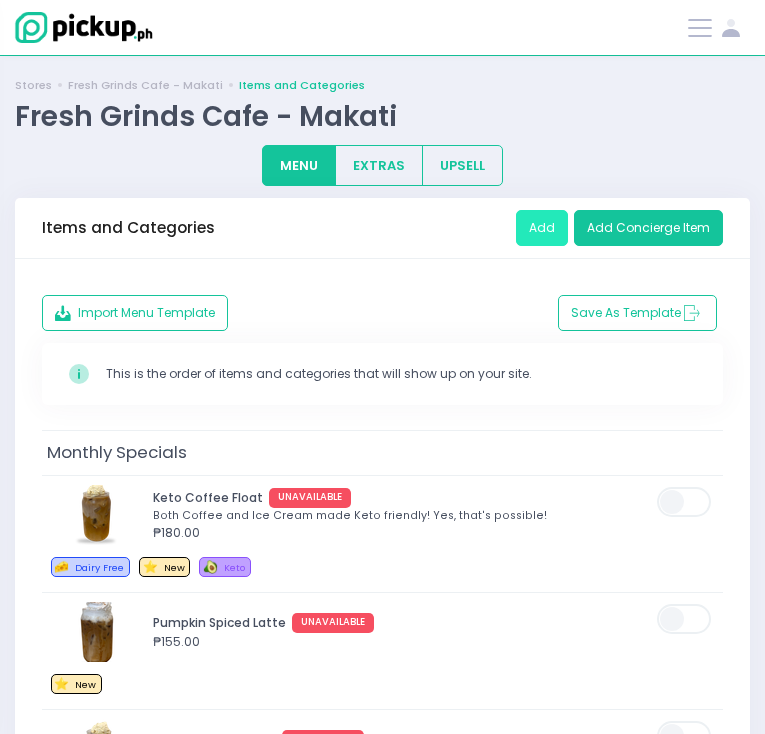 click on "Add" at bounding box center (542, 228) 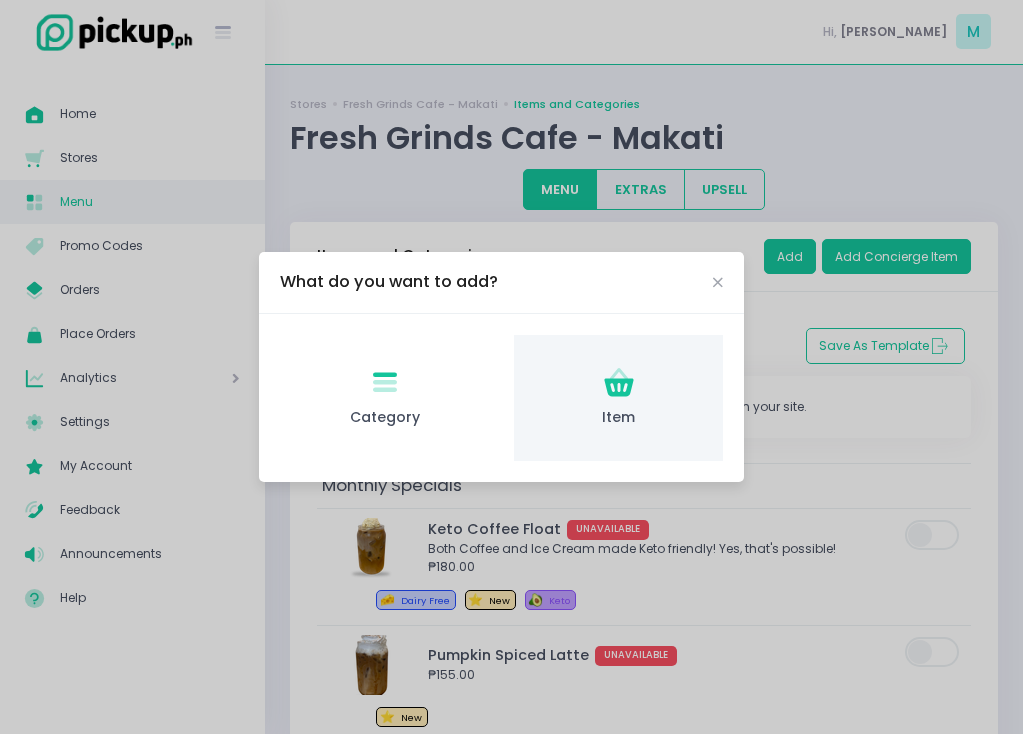 click 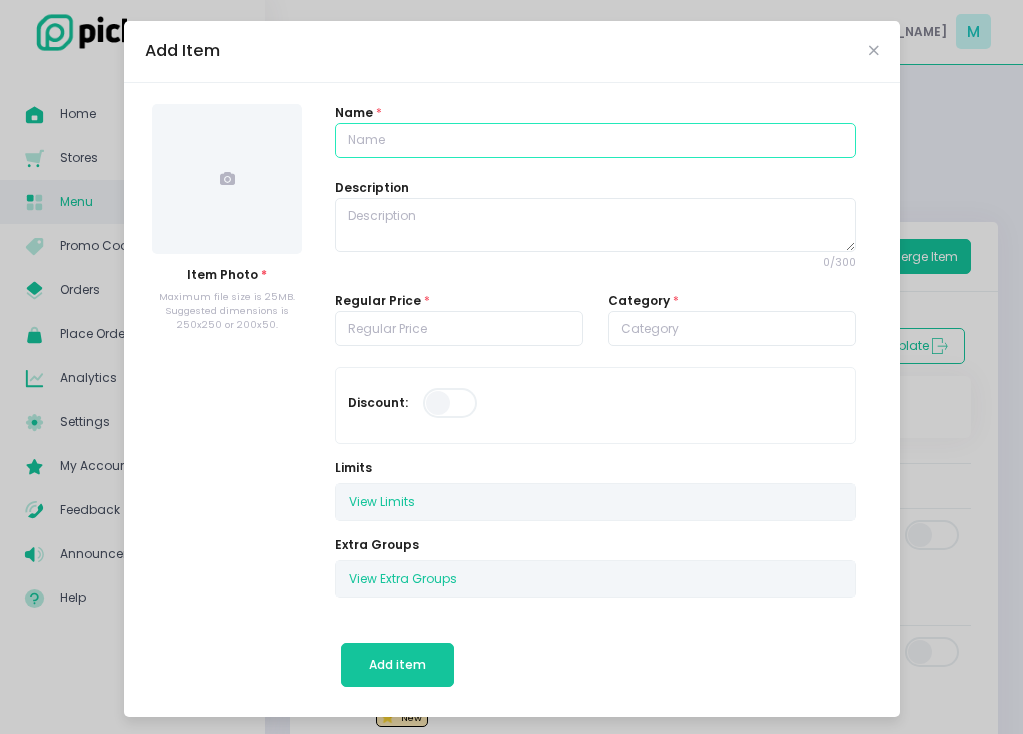 click at bounding box center (595, 141) 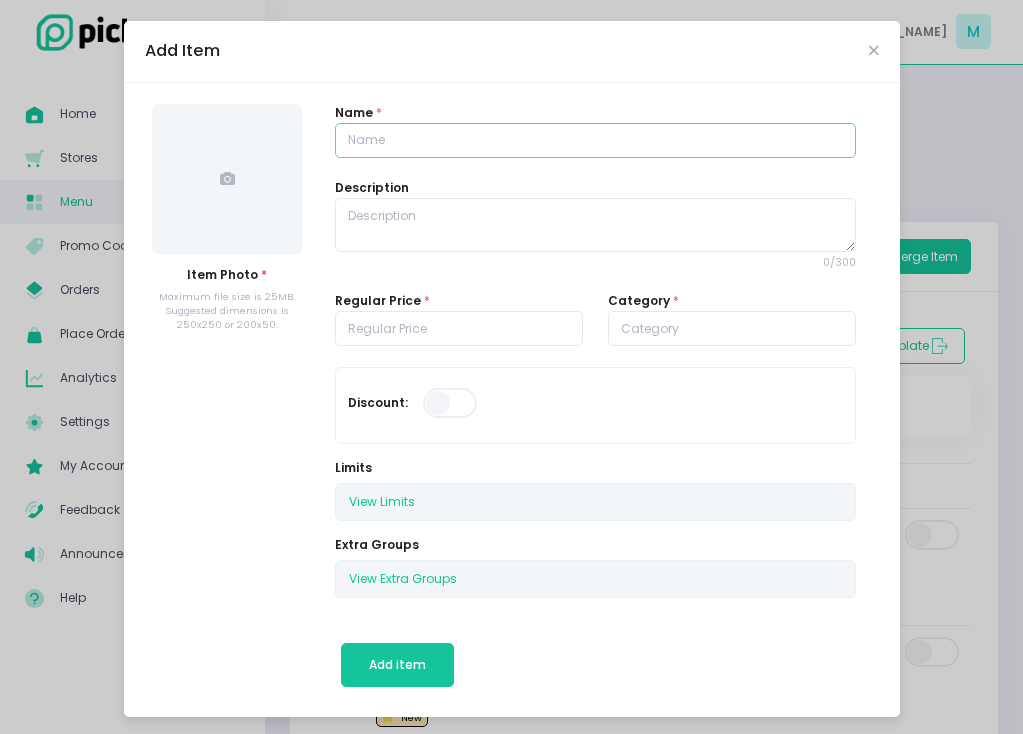 click at bounding box center [595, 141] 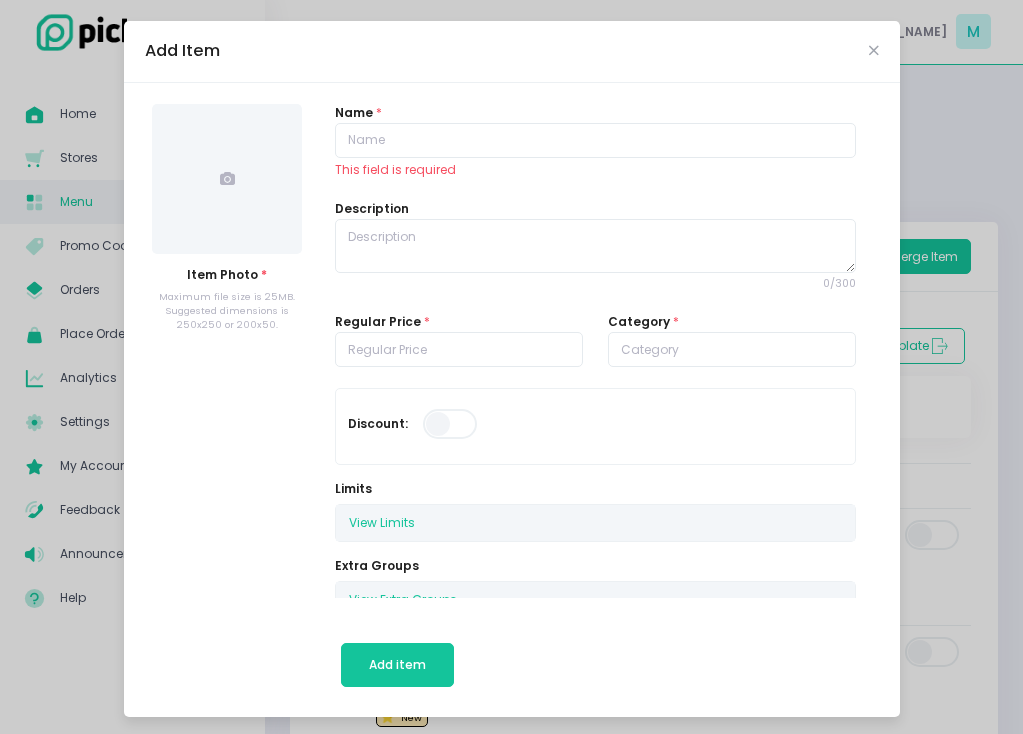 click on "Name   *   This field is required" at bounding box center [595, 142] 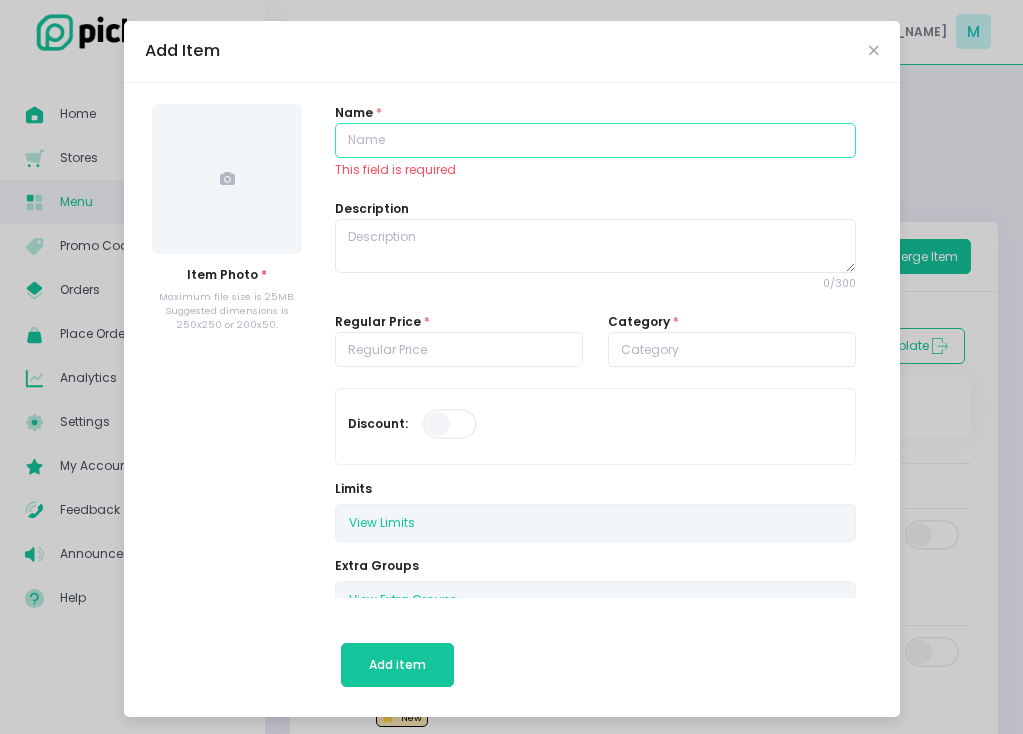 click at bounding box center [595, 141] 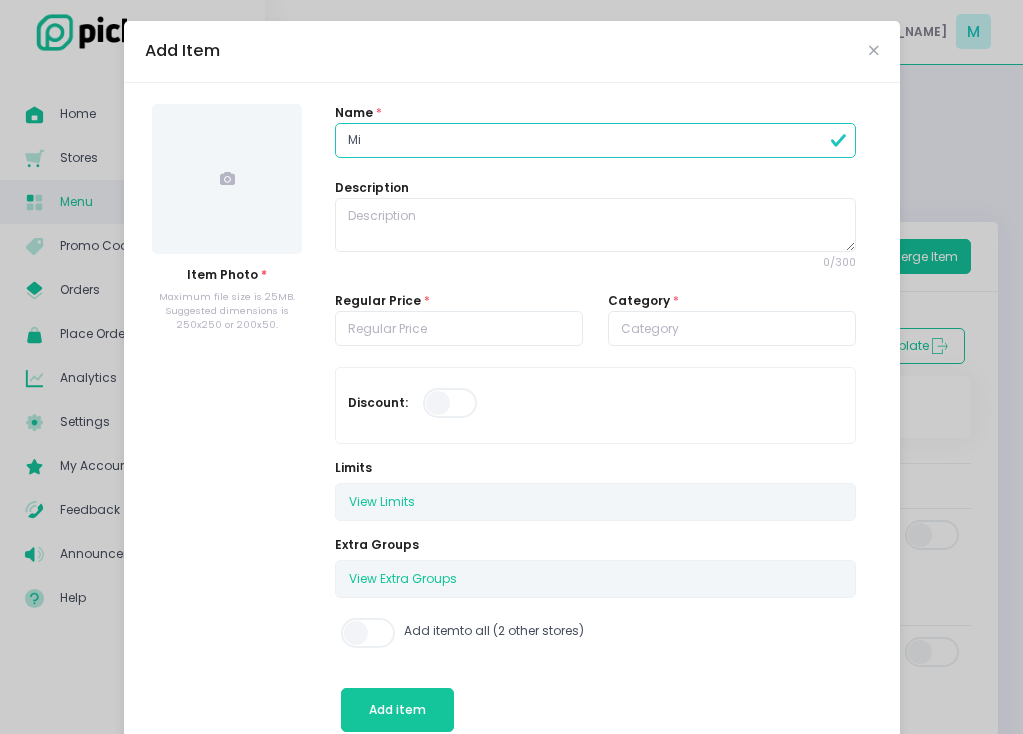 type on "M" 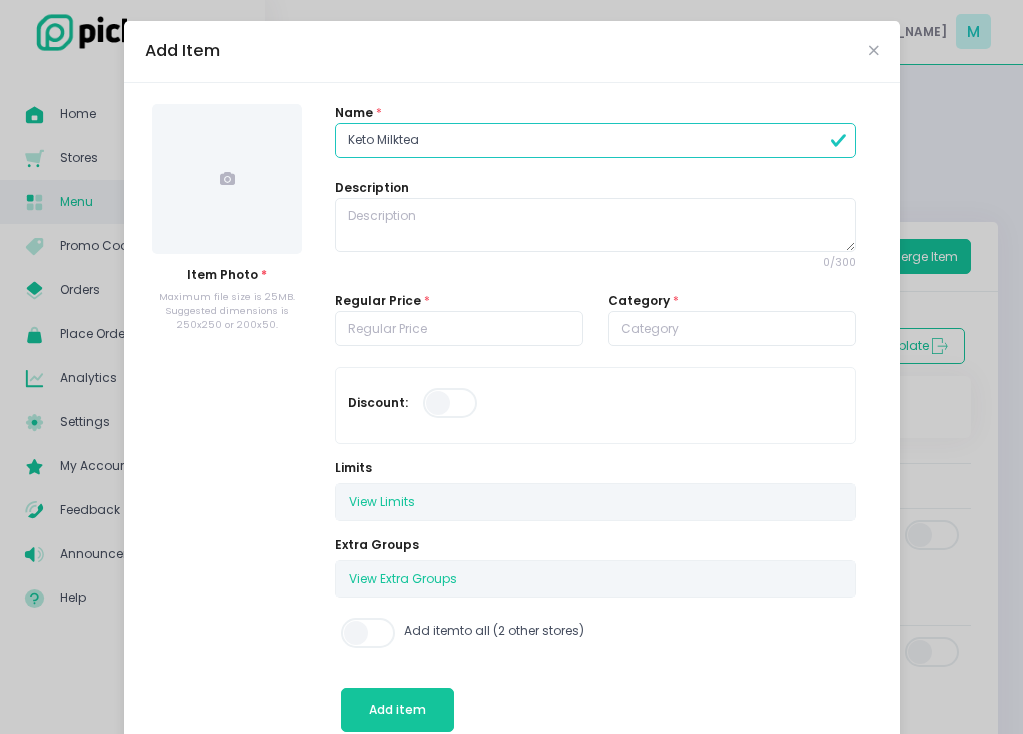 type on "Keto Milktea" 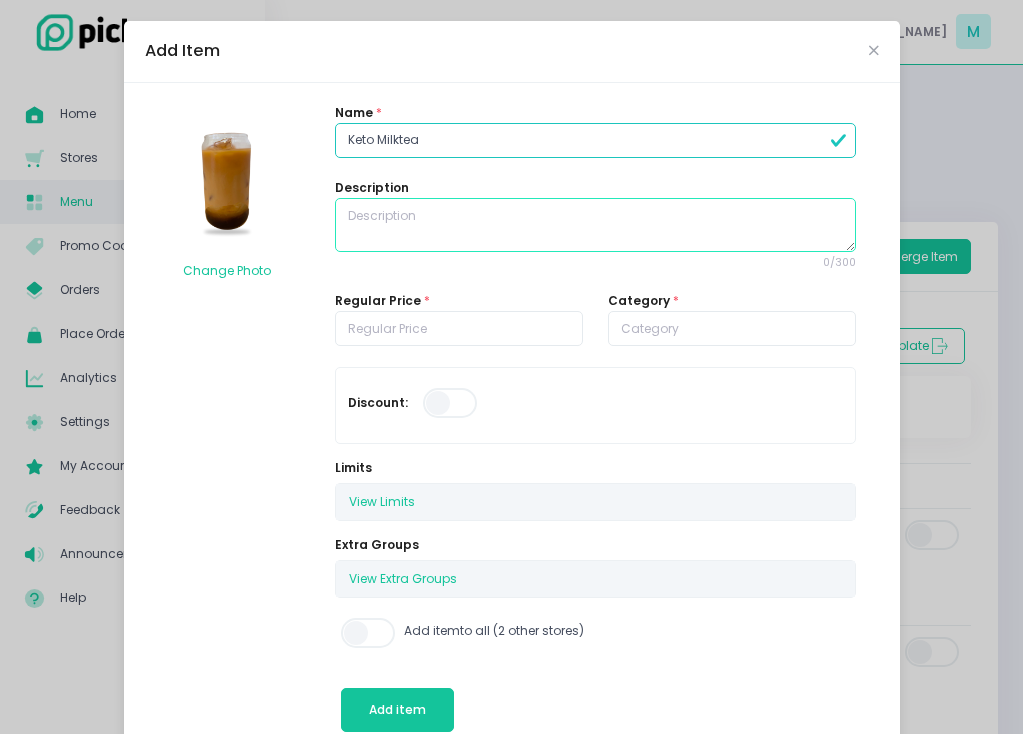 click at bounding box center [595, 225] 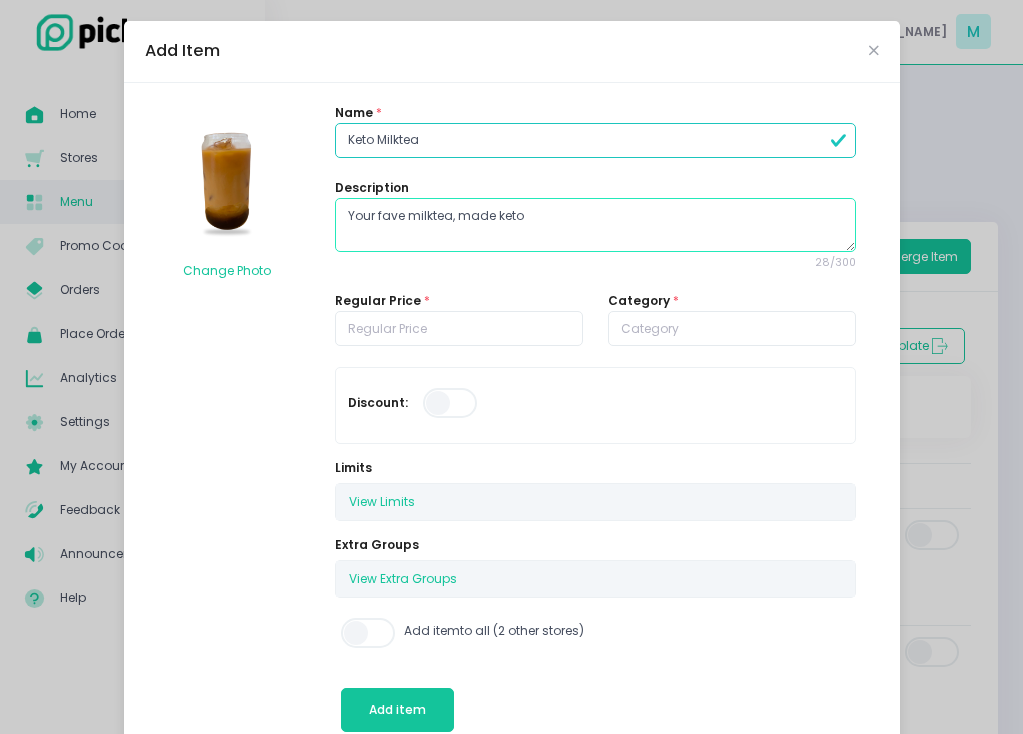 type on "Your fave milktea, made keto" 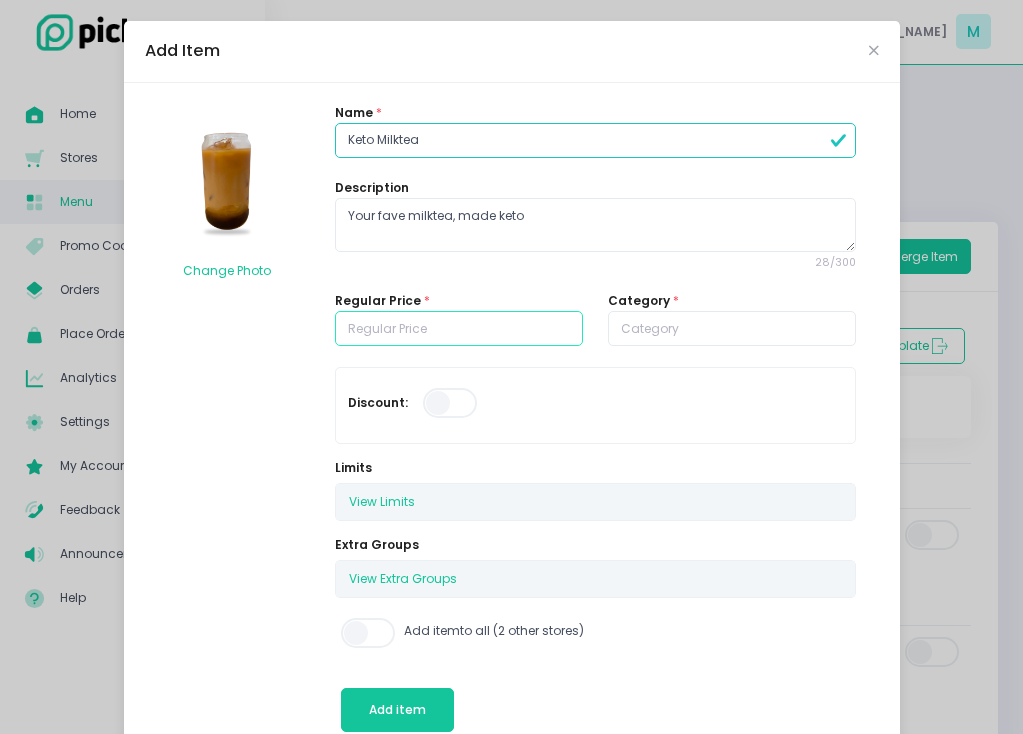 click at bounding box center (459, 329) 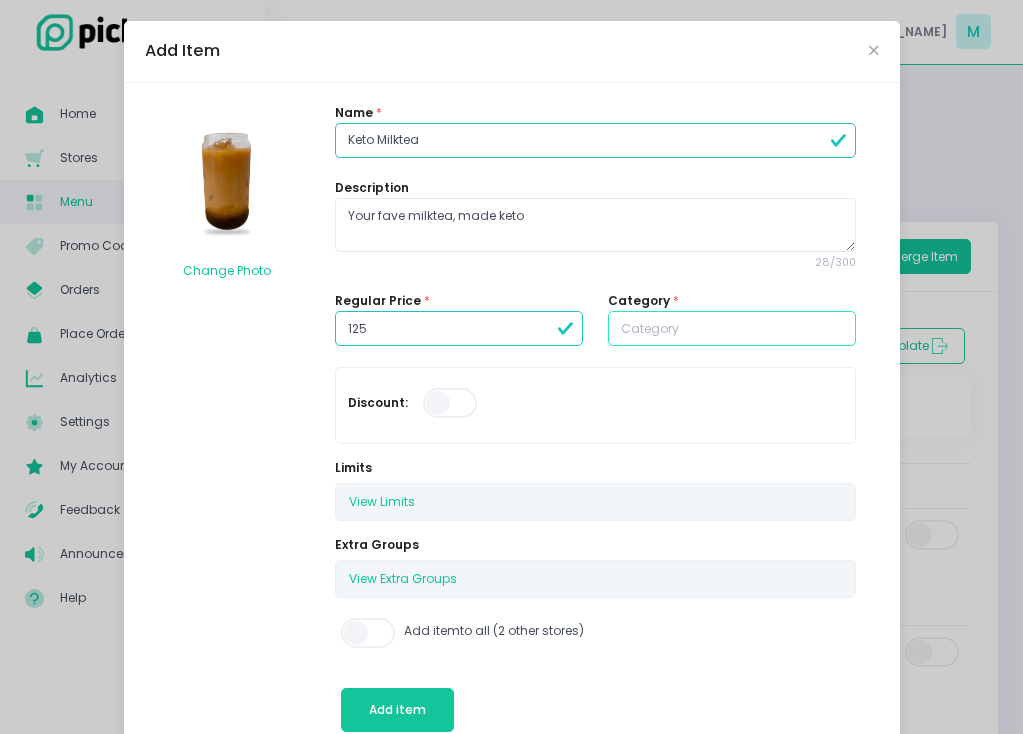 type on "125.00" 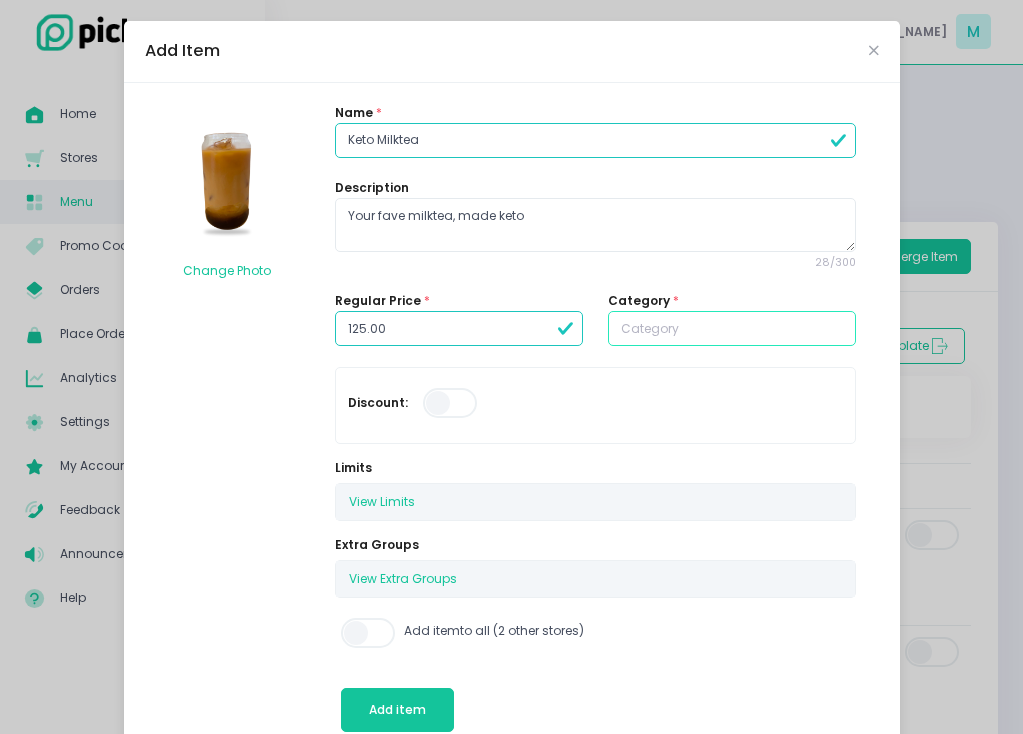 click at bounding box center (732, 329) 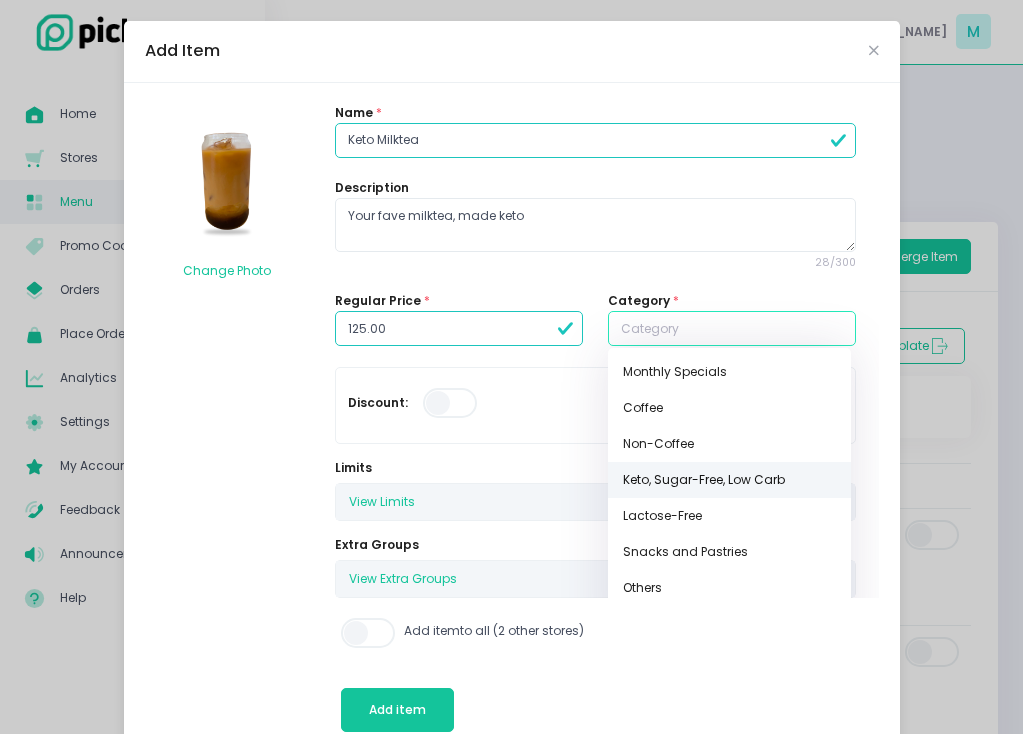 click on "Keto, Sugar-Free, Low Carb" at bounding box center [729, 480] 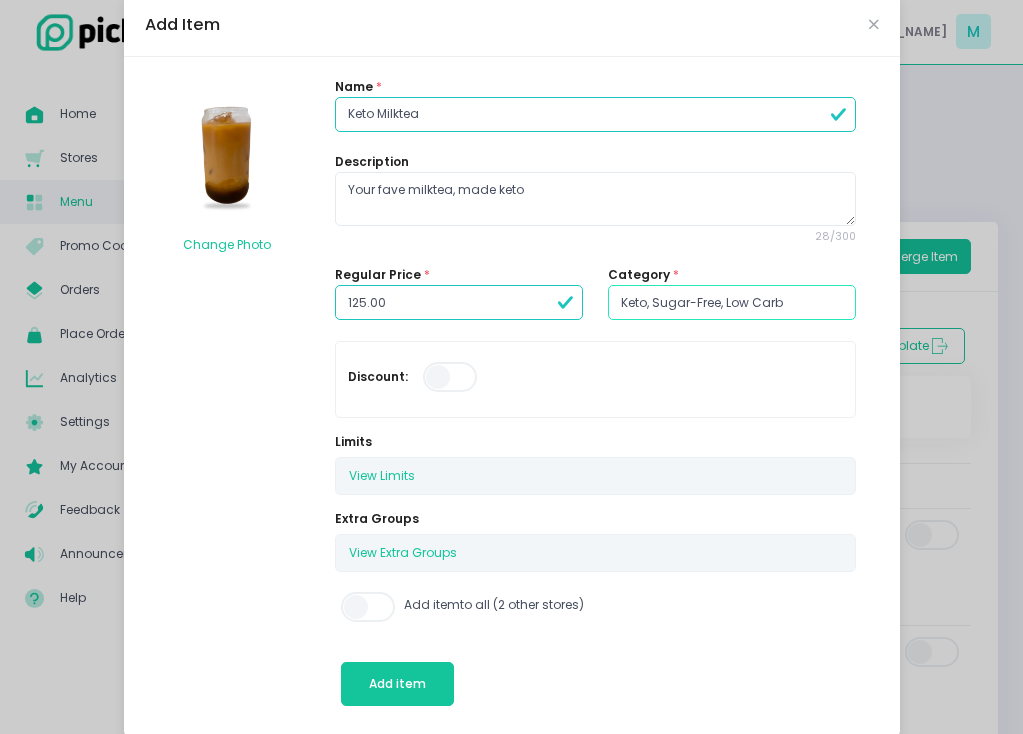 scroll, scrollTop: 49, scrollLeft: 0, axis: vertical 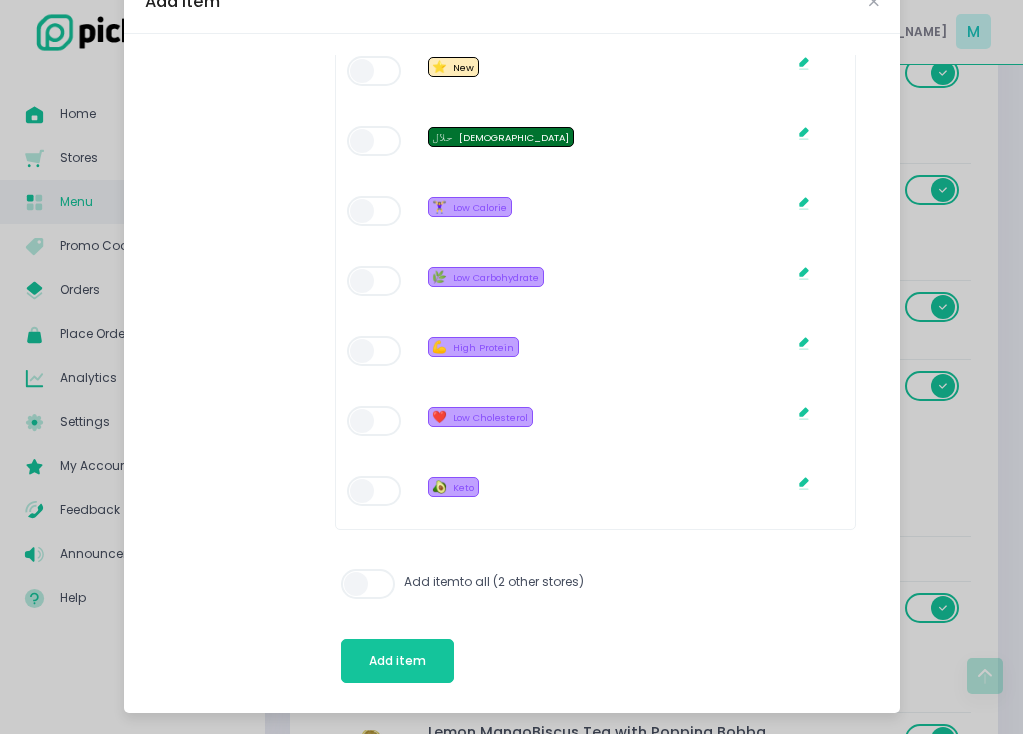 click at bounding box center (375, 491) 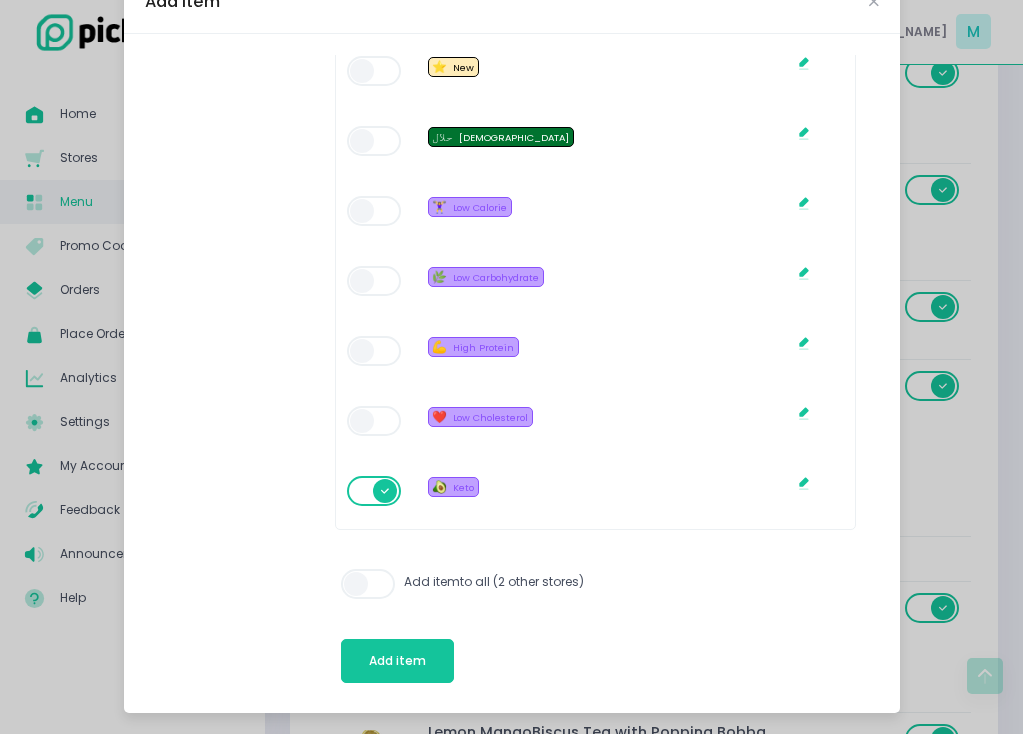 click at bounding box center (369, 584) 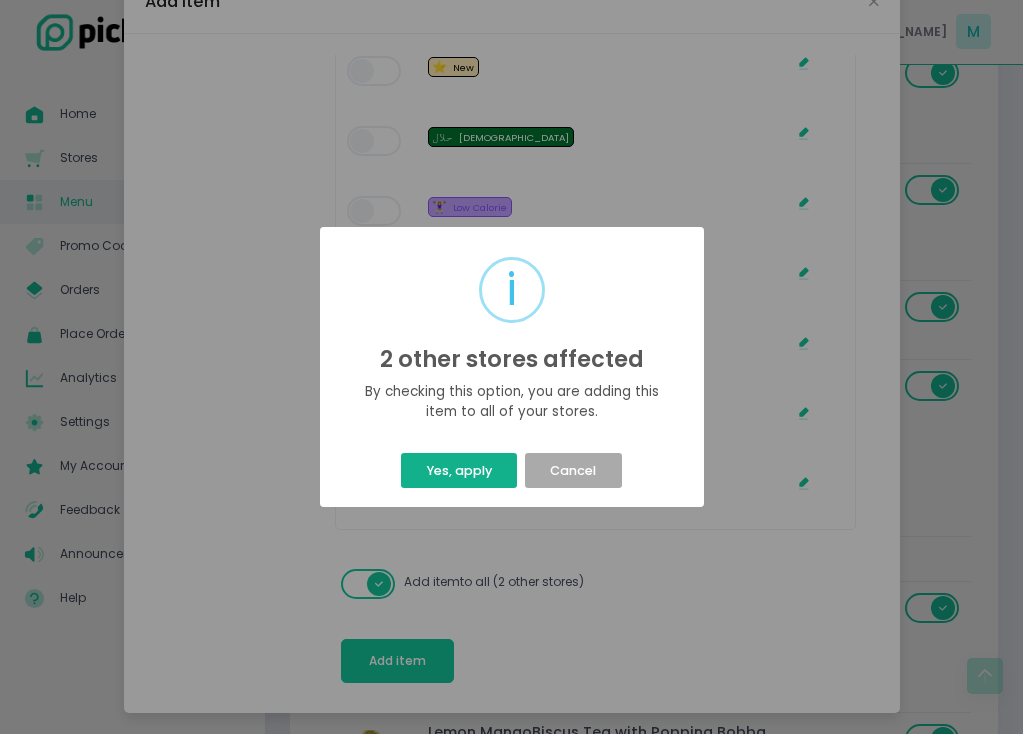 click on "Yes, apply" at bounding box center [459, 470] 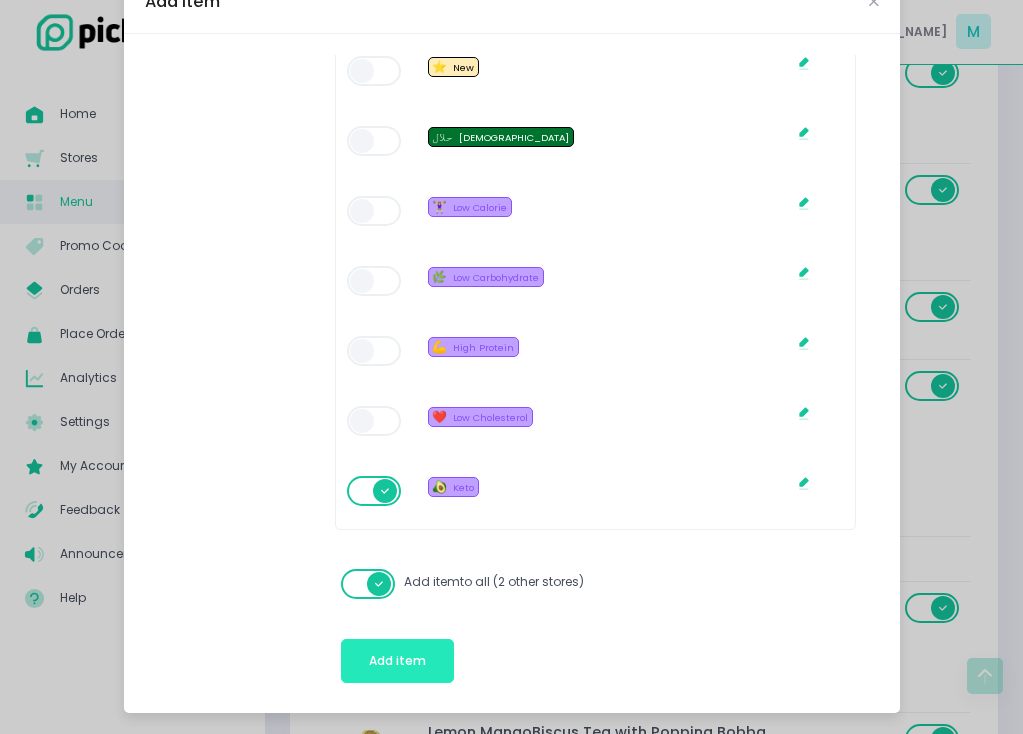 click on "Add item" at bounding box center [397, 661] 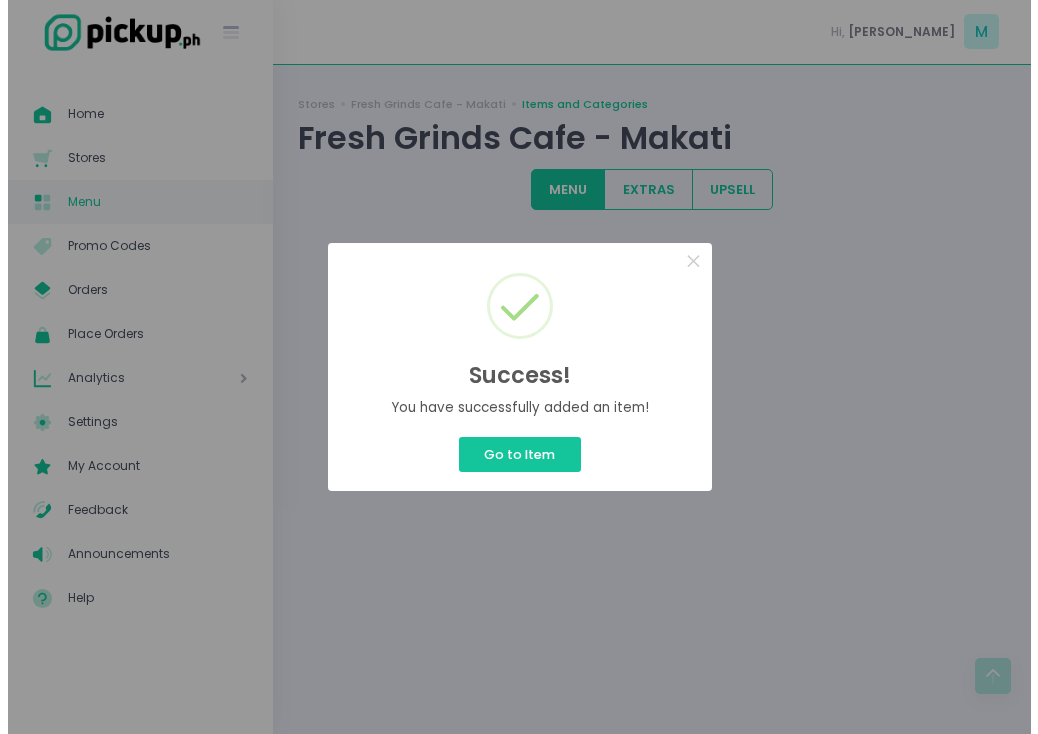 scroll, scrollTop: 0, scrollLeft: 0, axis: both 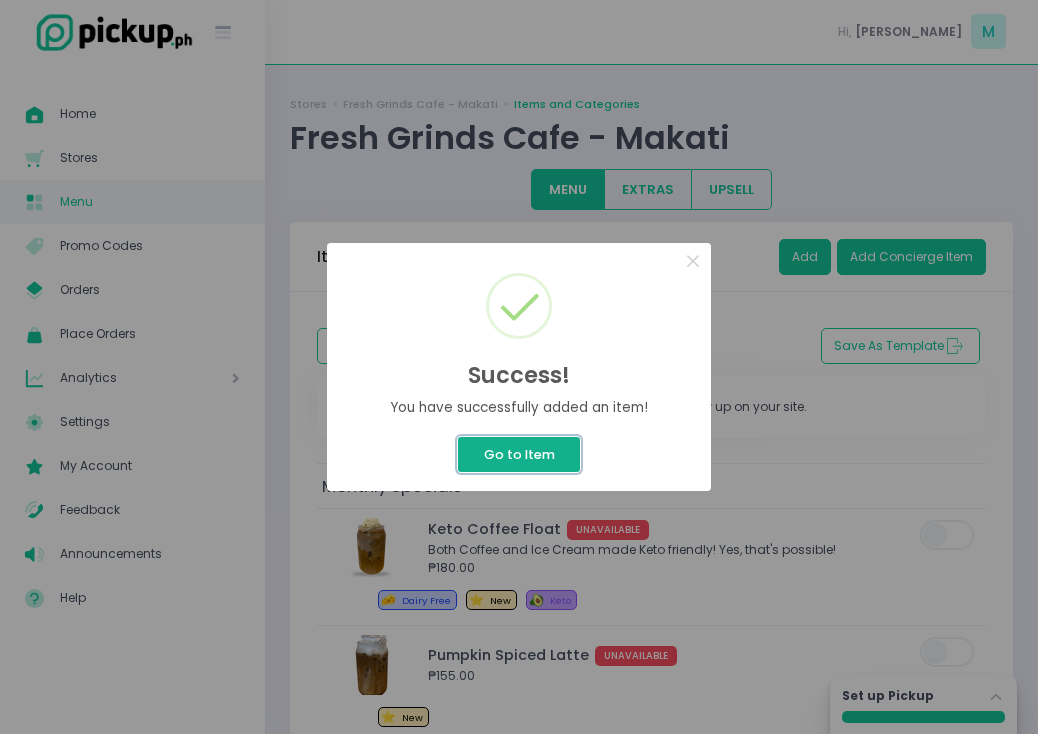 click on "Go to Item" at bounding box center (519, 454) 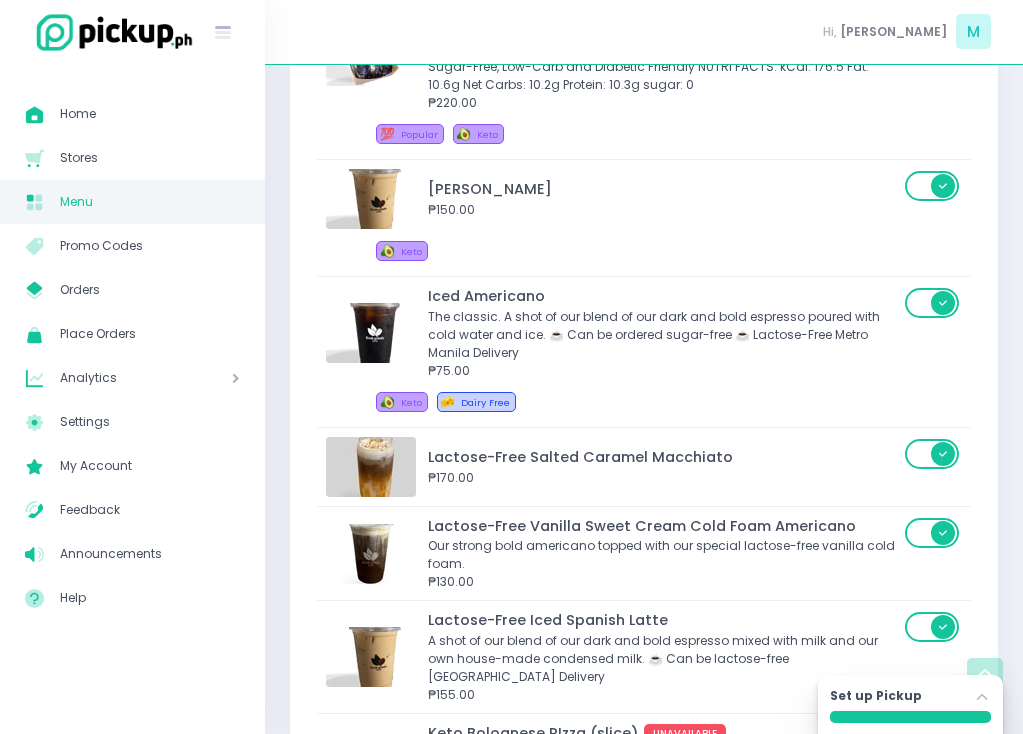 scroll, scrollTop: 4278, scrollLeft: 0, axis: vertical 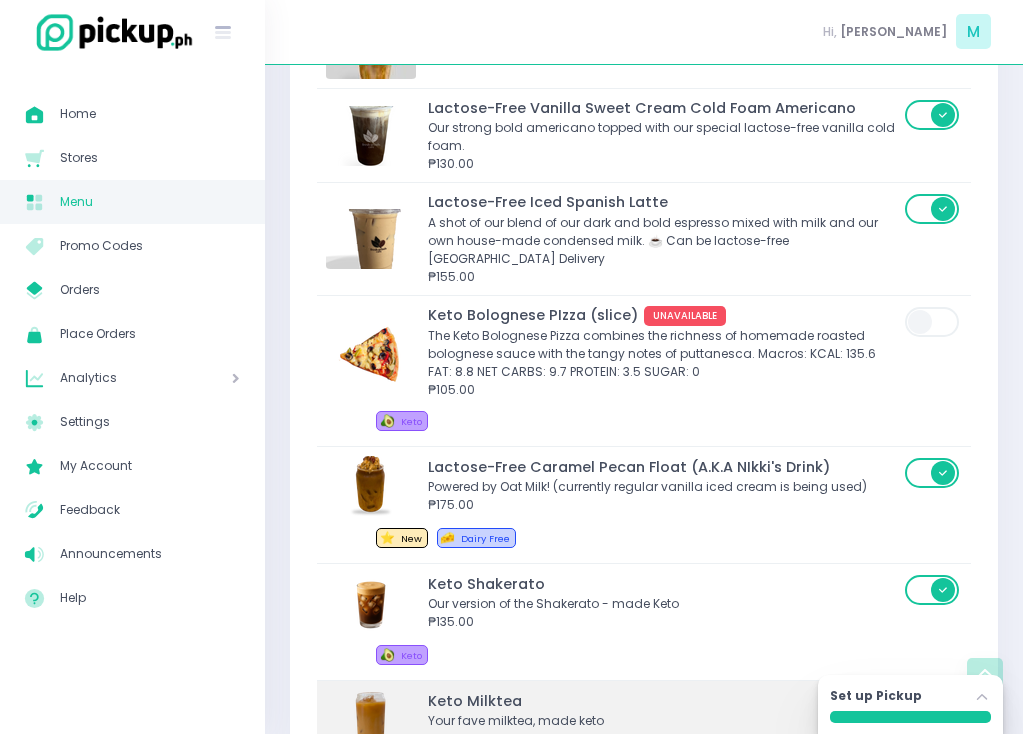 click on "Keto Milktea" at bounding box center [663, 702] 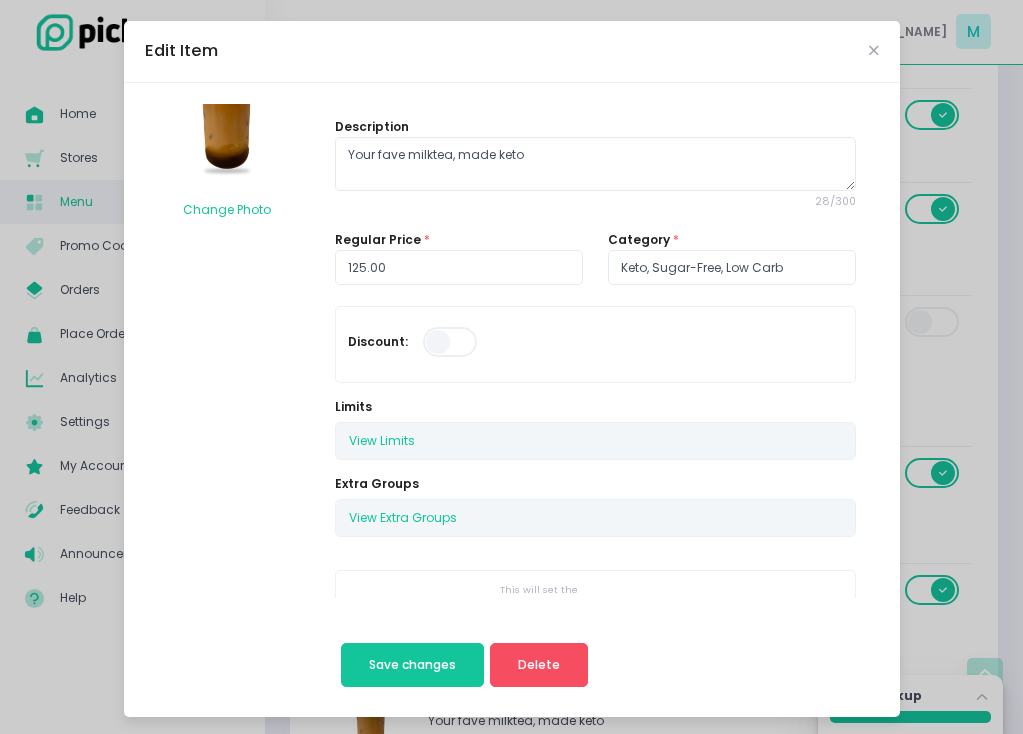 scroll, scrollTop: 147, scrollLeft: 0, axis: vertical 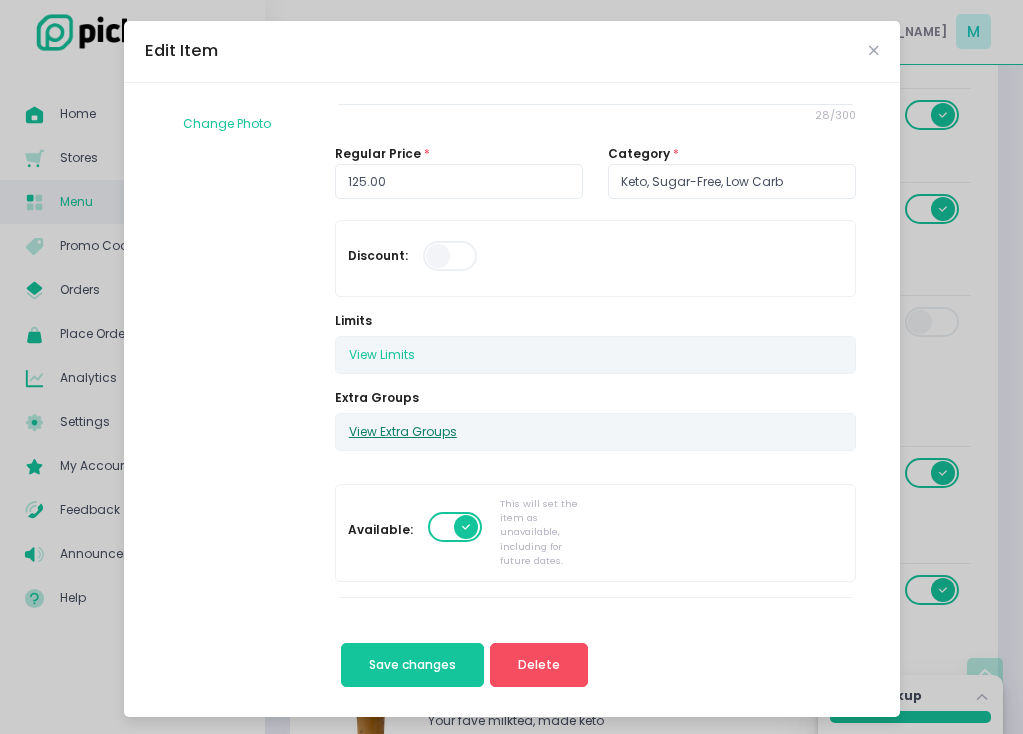click on "View Extra Groups" at bounding box center (403, 432) 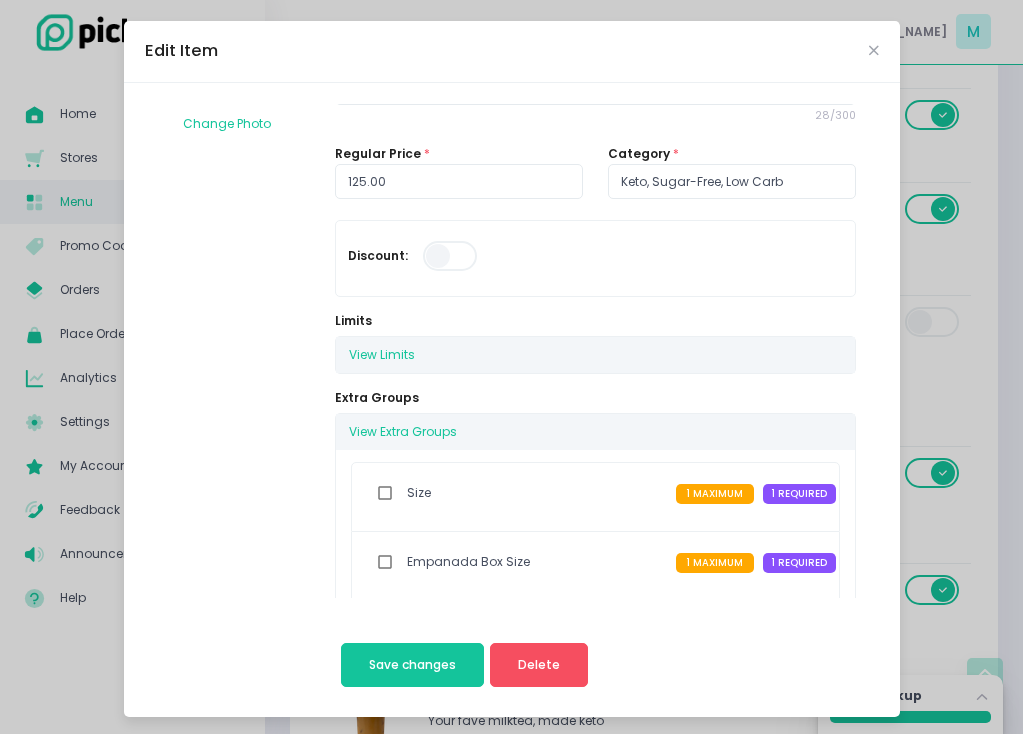 click on "Size" at bounding box center [419, 493] 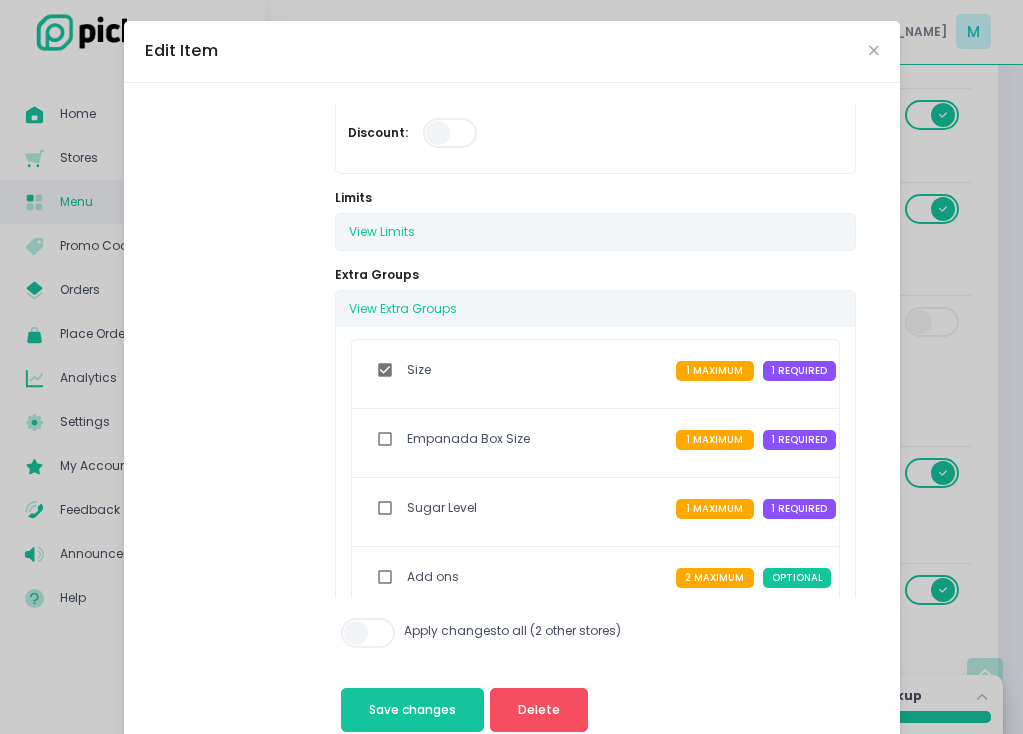 scroll, scrollTop: 505, scrollLeft: 0, axis: vertical 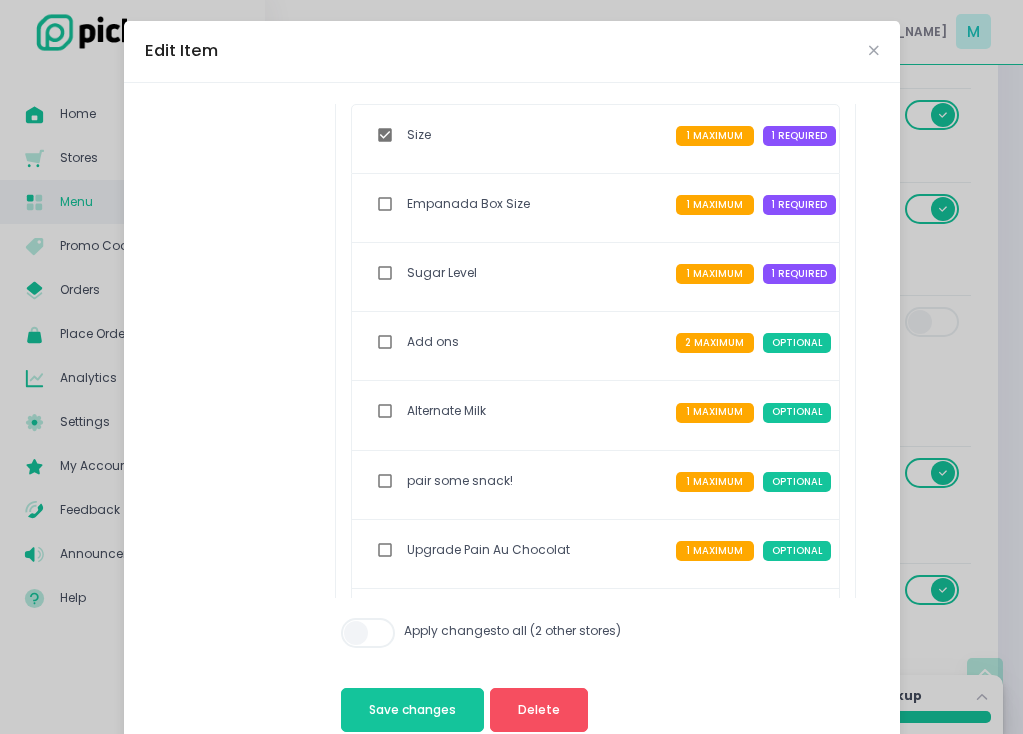 click at bounding box center [385, 273] 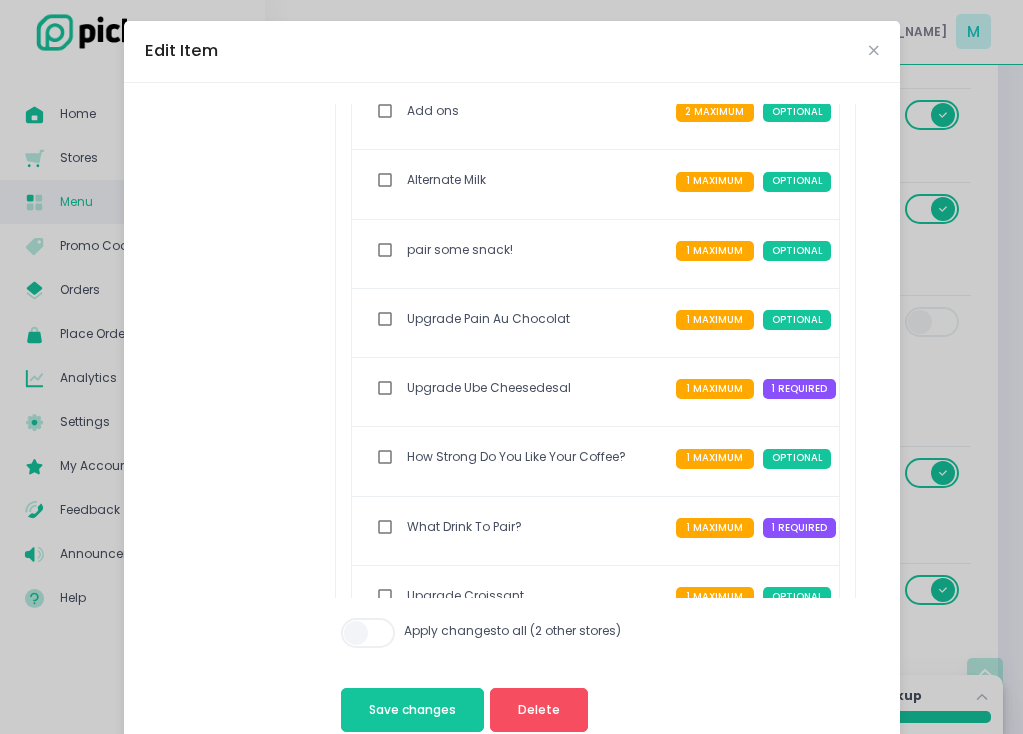 scroll, scrollTop: 836, scrollLeft: 0, axis: vertical 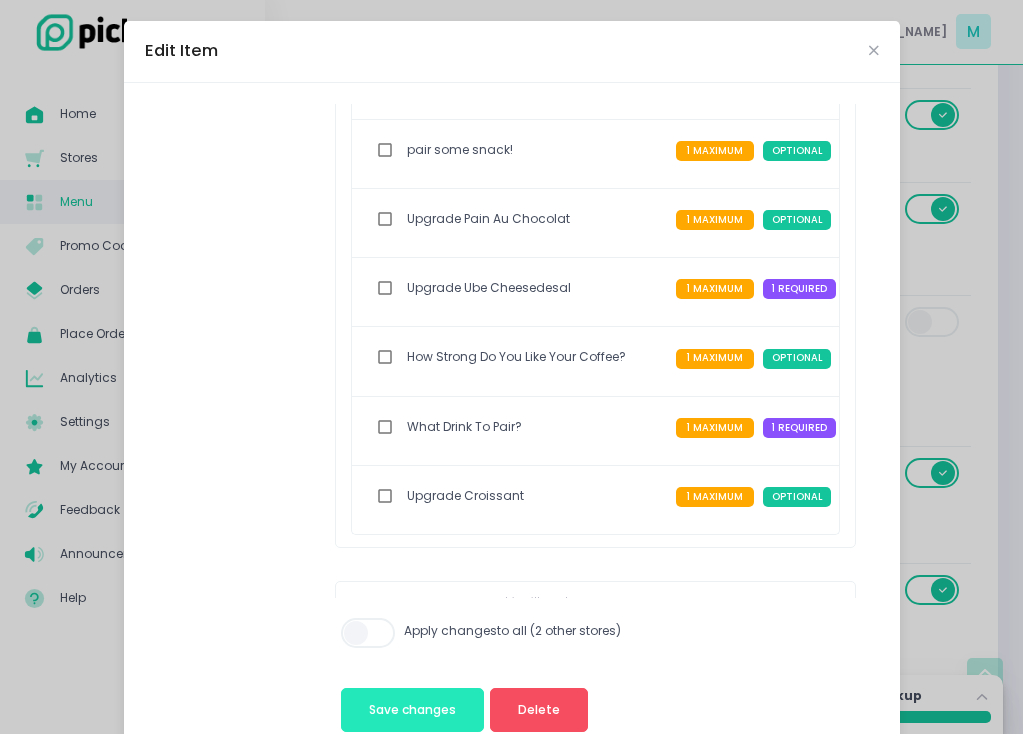 click on "Save changes" at bounding box center [412, 709] 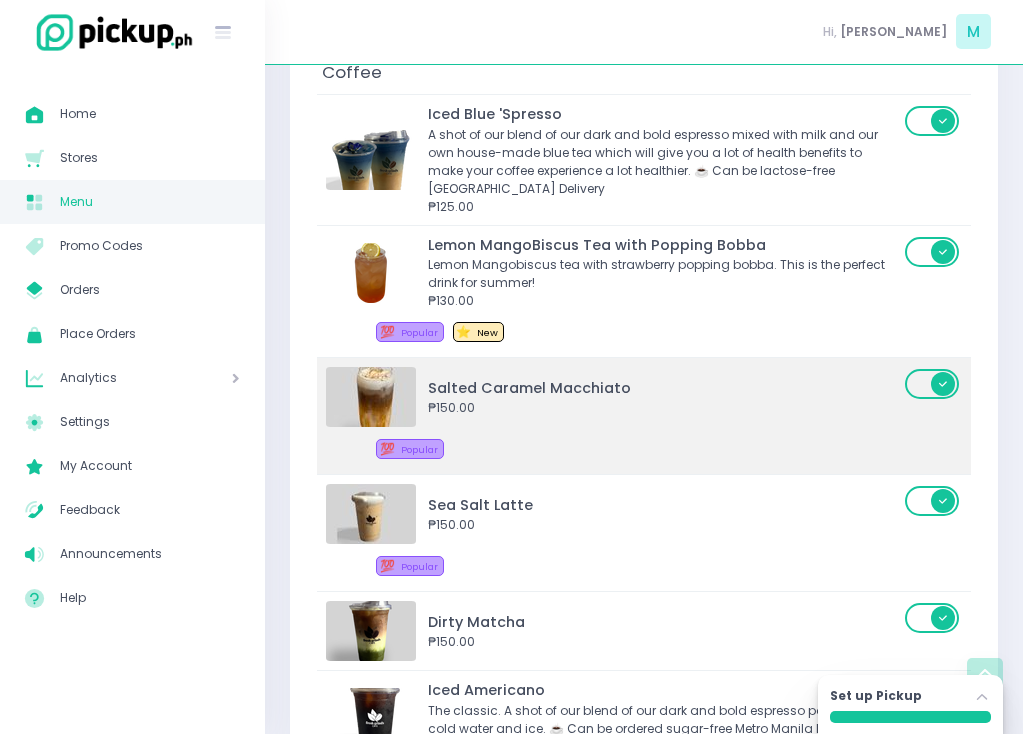scroll, scrollTop: 2077, scrollLeft: 0, axis: vertical 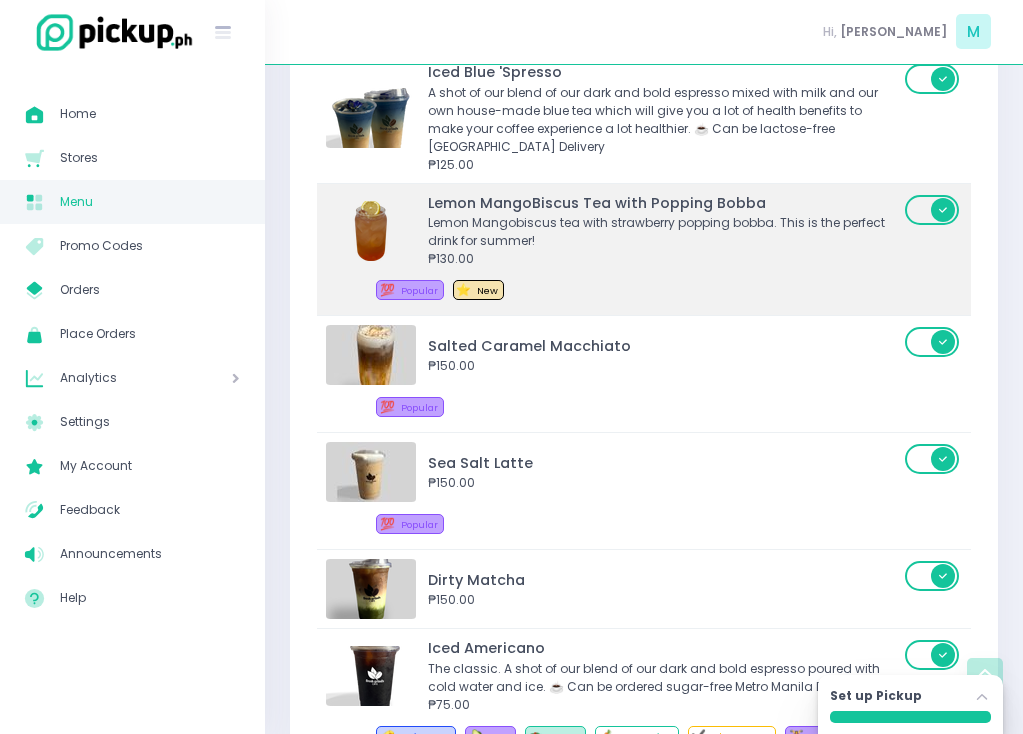 click on "💯 Popular ⭐ New" at bounding box center [646, 293] 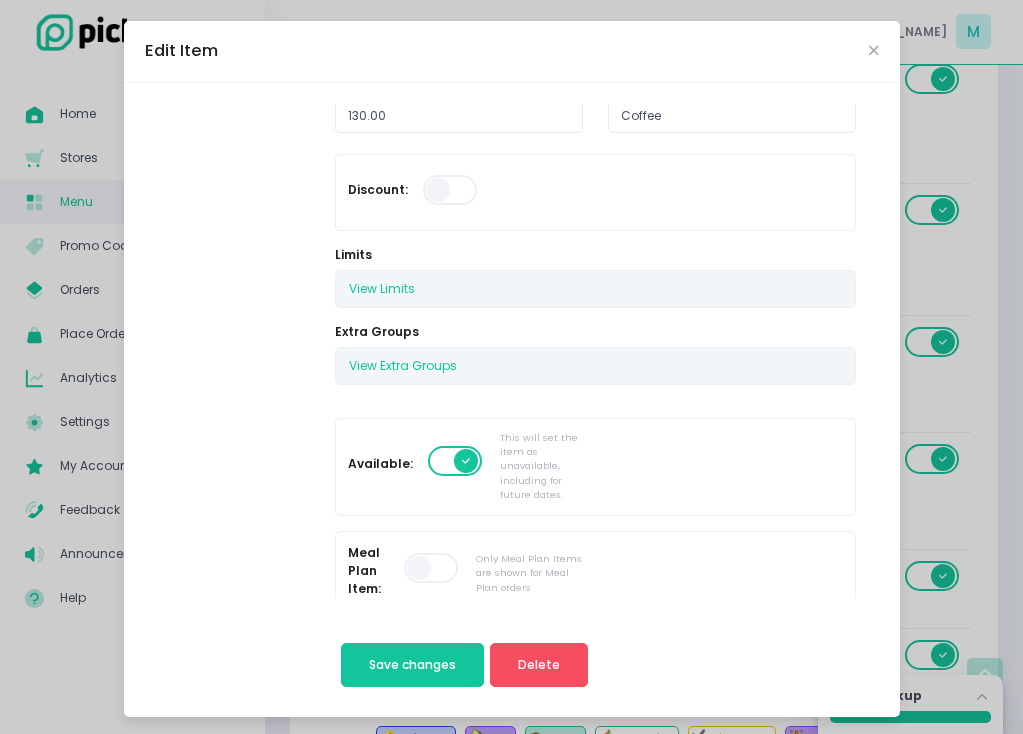 scroll, scrollTop: 6, scrollLeft: 0, axis: vertical 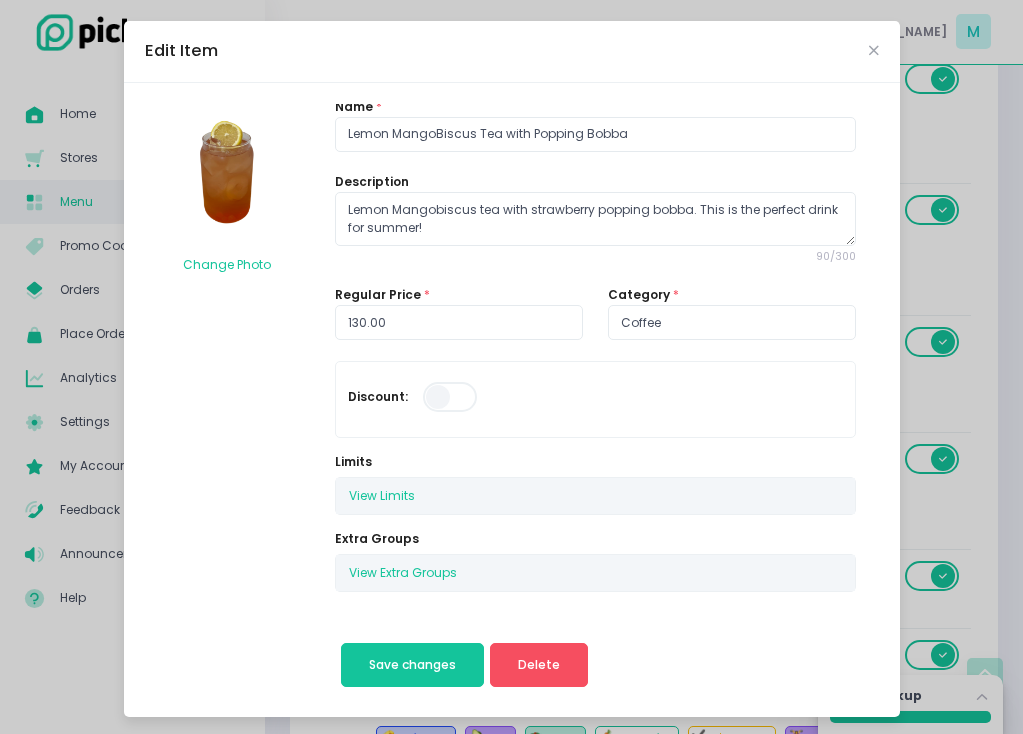 click on "Category   *   Coffee" at bounding box center (732, 313) 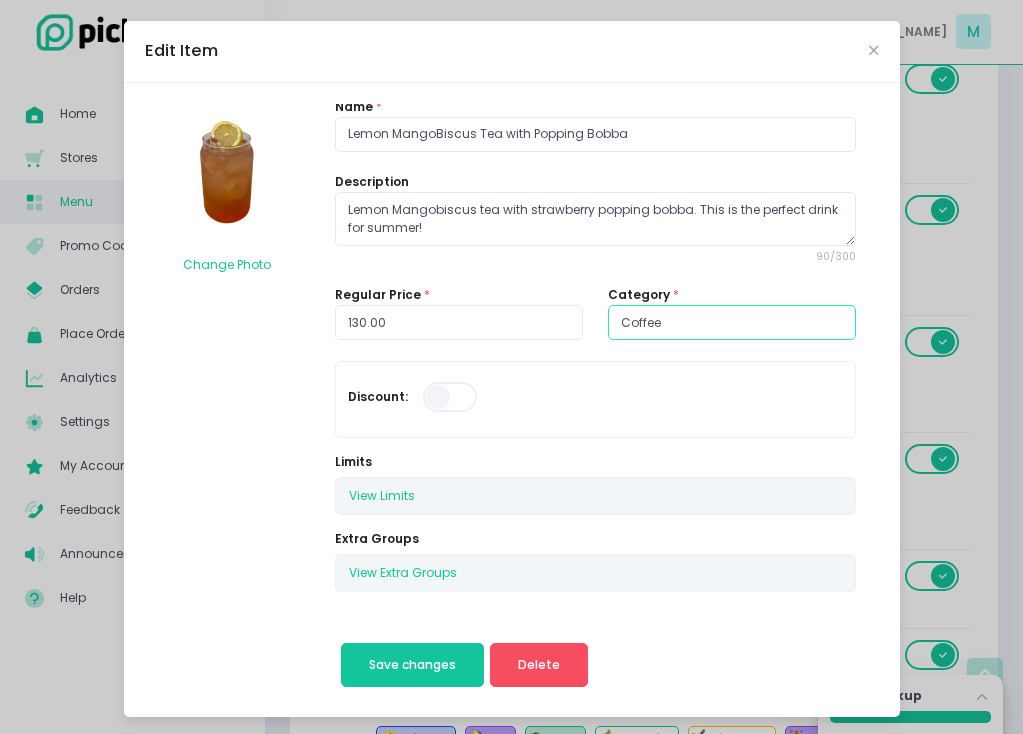 type on "Coffee" 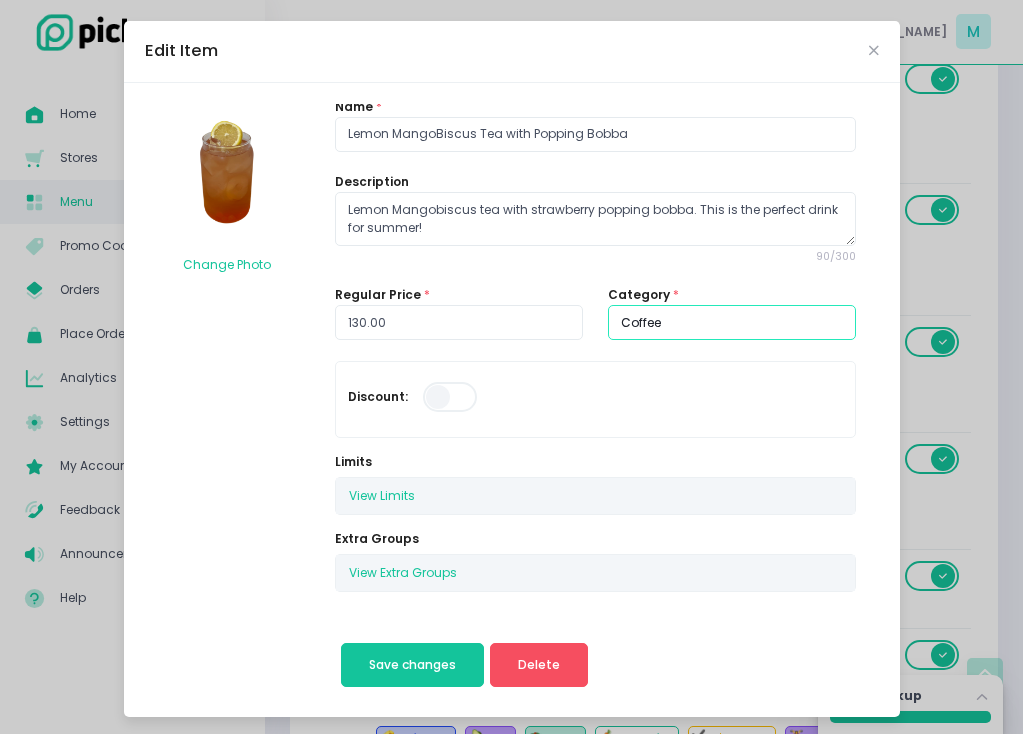 click on "Coffee" at bounding box center (732, 323) 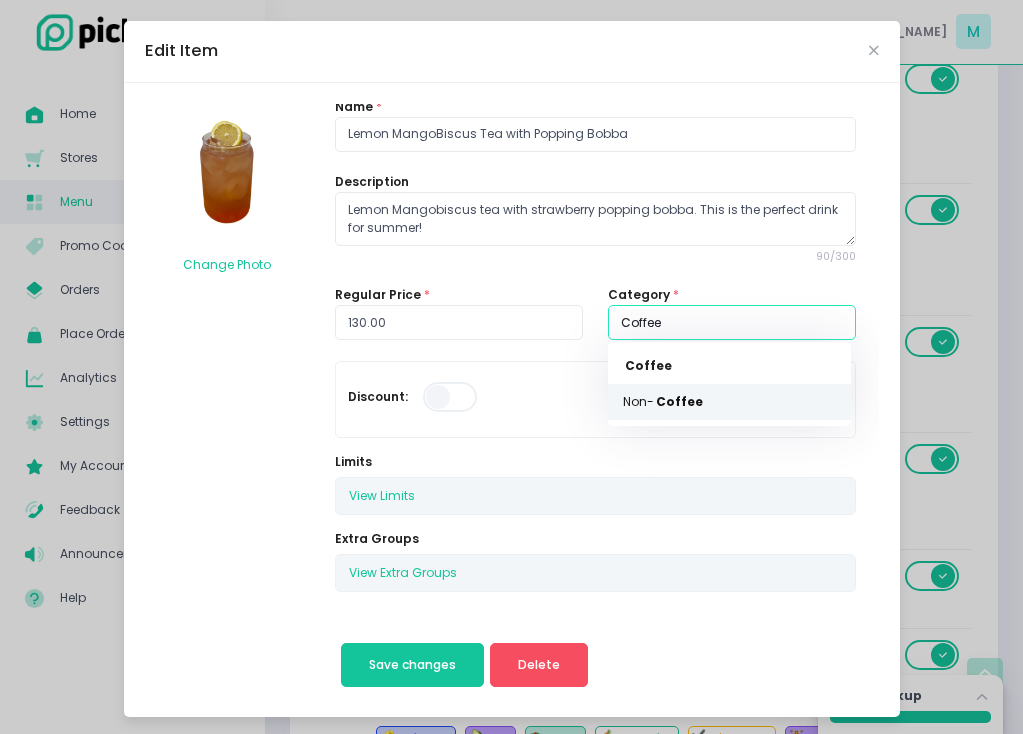 click on "Coffee" at bounding box center [679, 402] 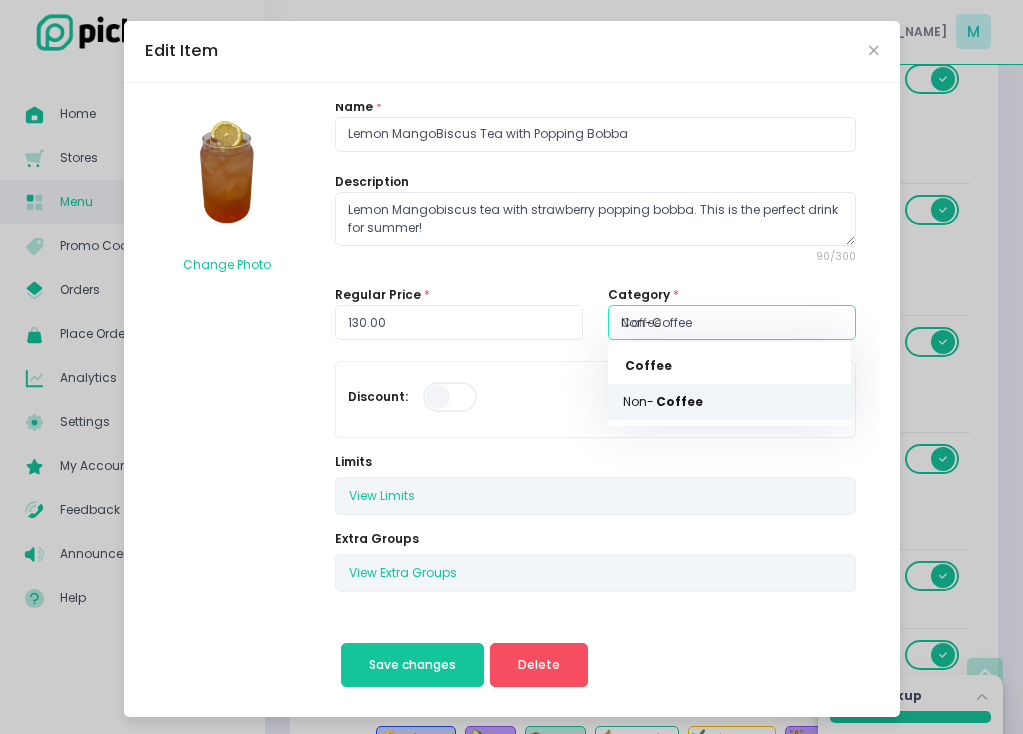 type 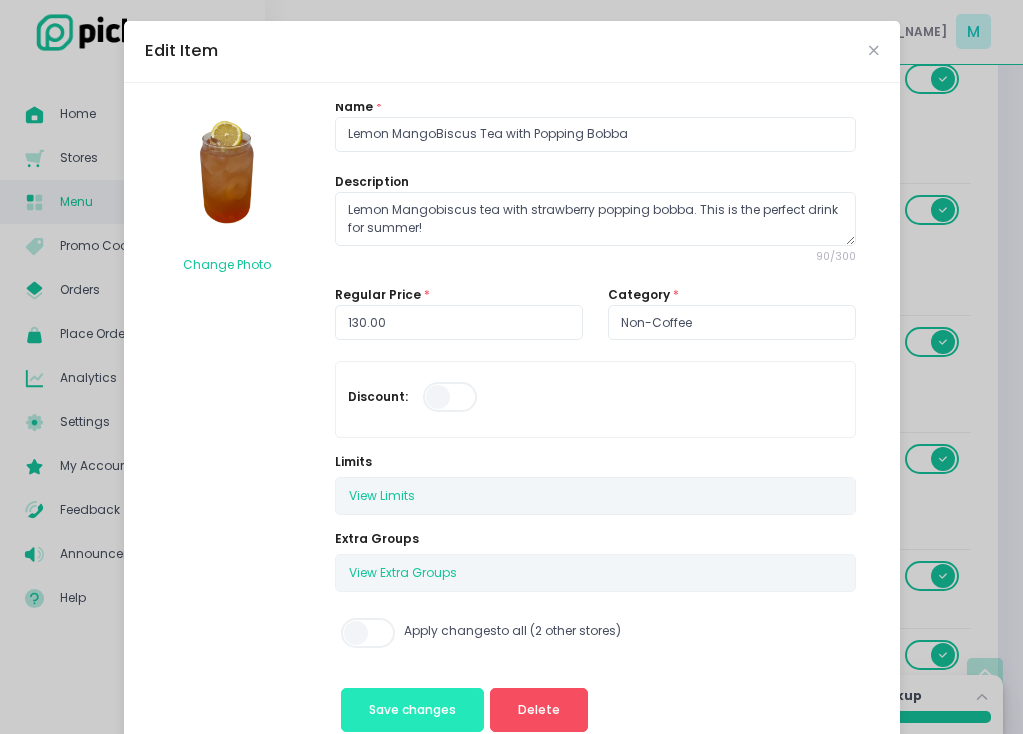 click on "Save changes" at bounding box center (412, 709) 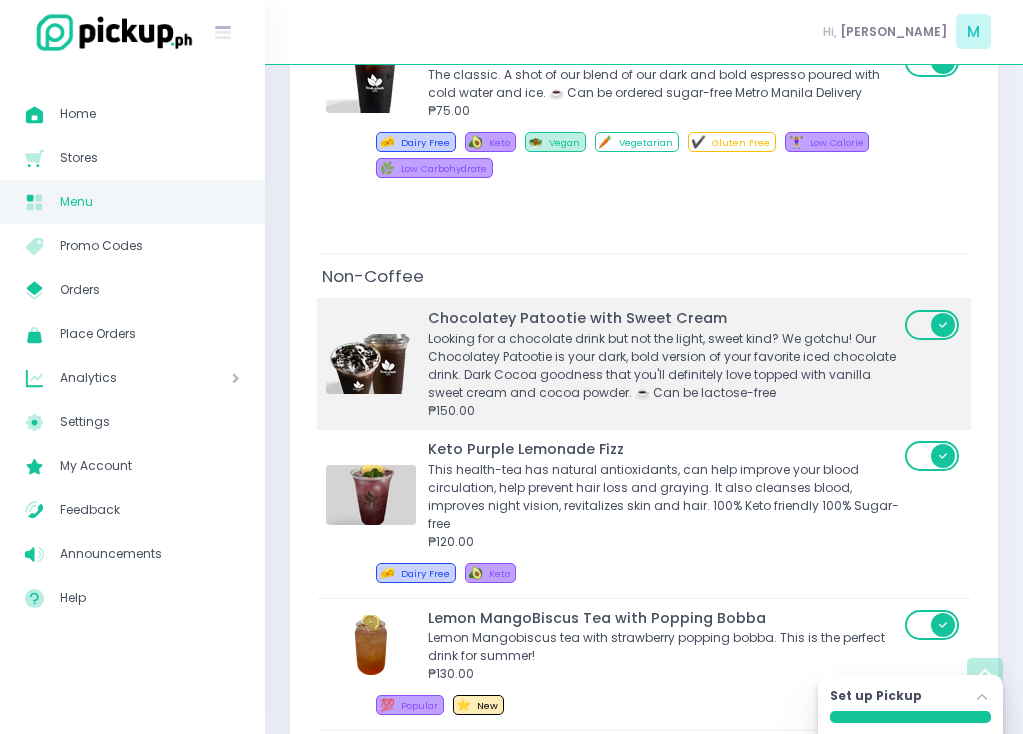 scroll, scrollTop: 2615, scrollLeft: 0, axis: vertical 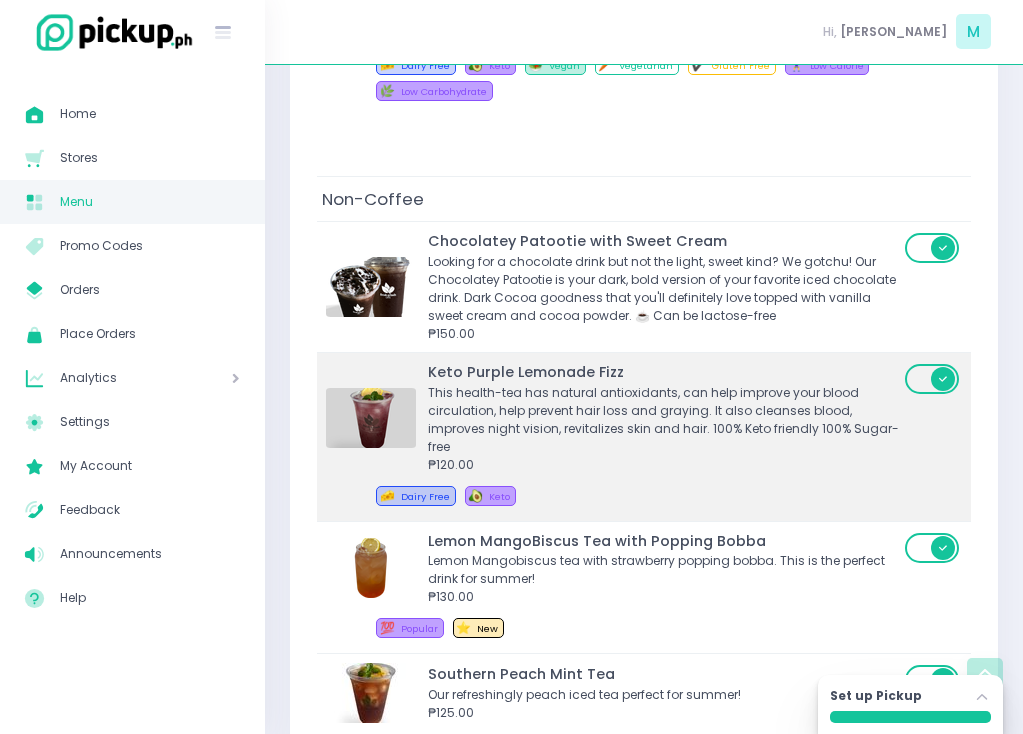 click on "₱120.00" at bounding box center [663, 465] 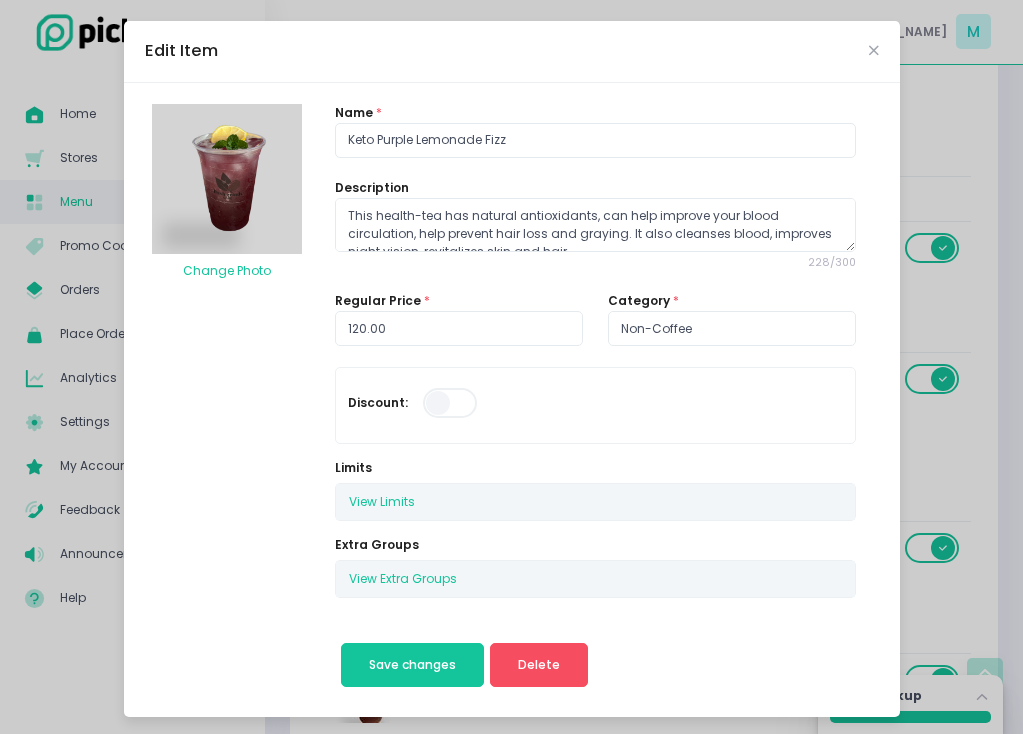 scroll, scrollTop: 4, scrollLeft: 0, axis: vertical 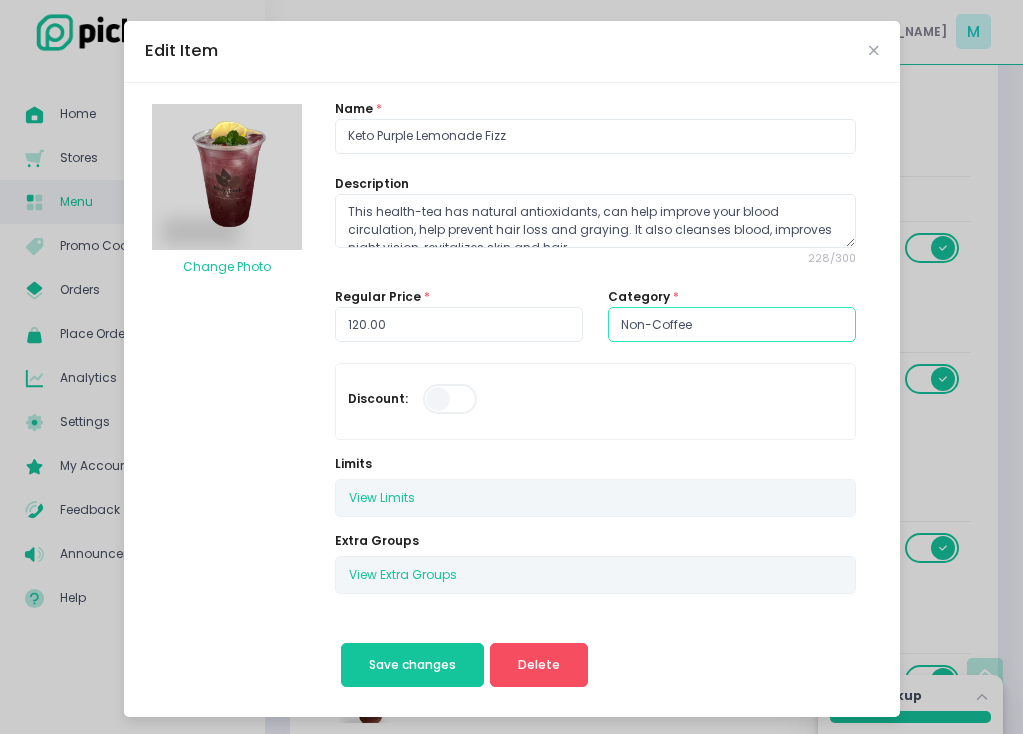 type on "Non-Coffee" 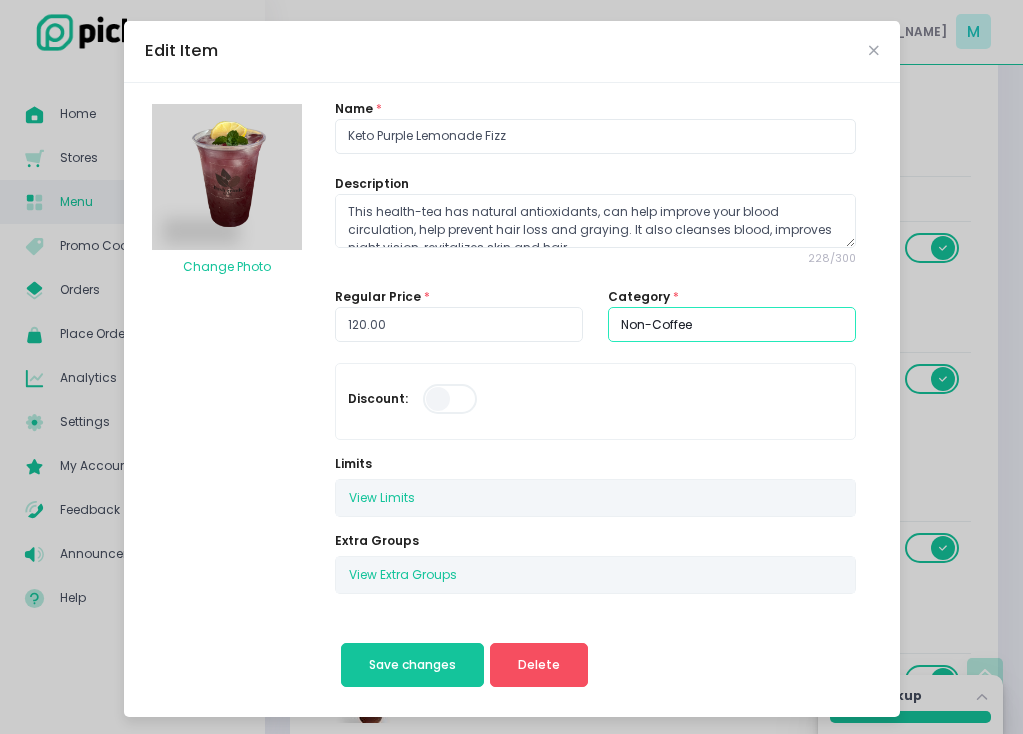 click on "Non-Coffee" at bounding box center [732, 325] 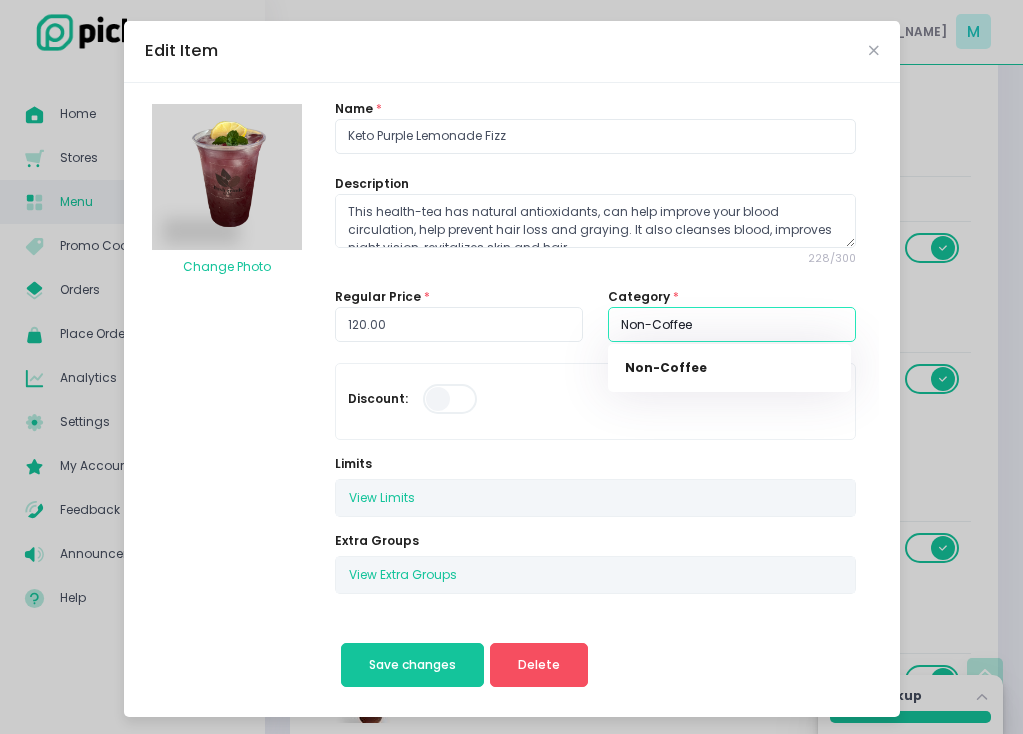 click on "Non-Coffee" at bounding box center (732, 325) 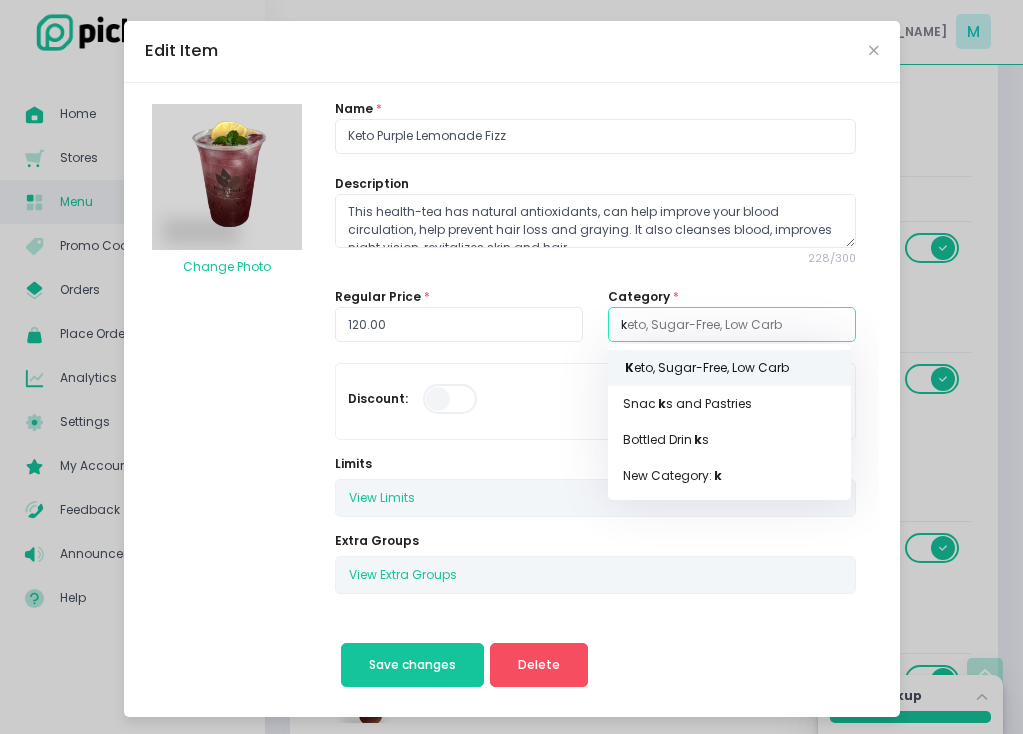 click on "K eto, Sugar-Free, Low Carb" at bounding box center [729, 368] 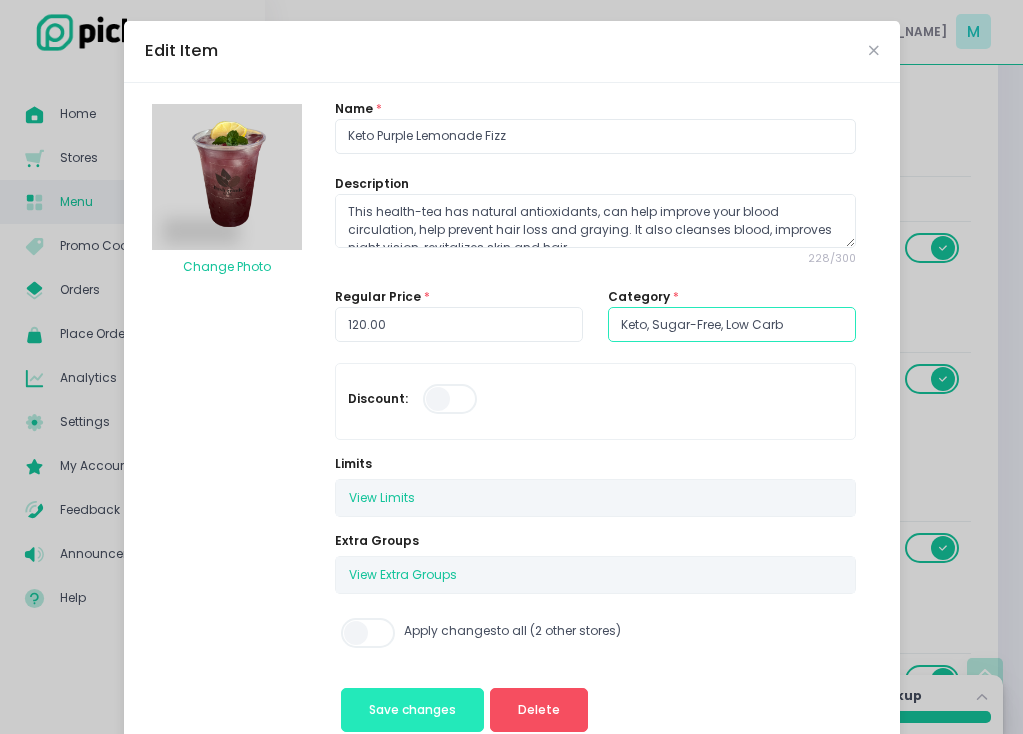 type on "Keto, Sugar-Free, Low Carb" 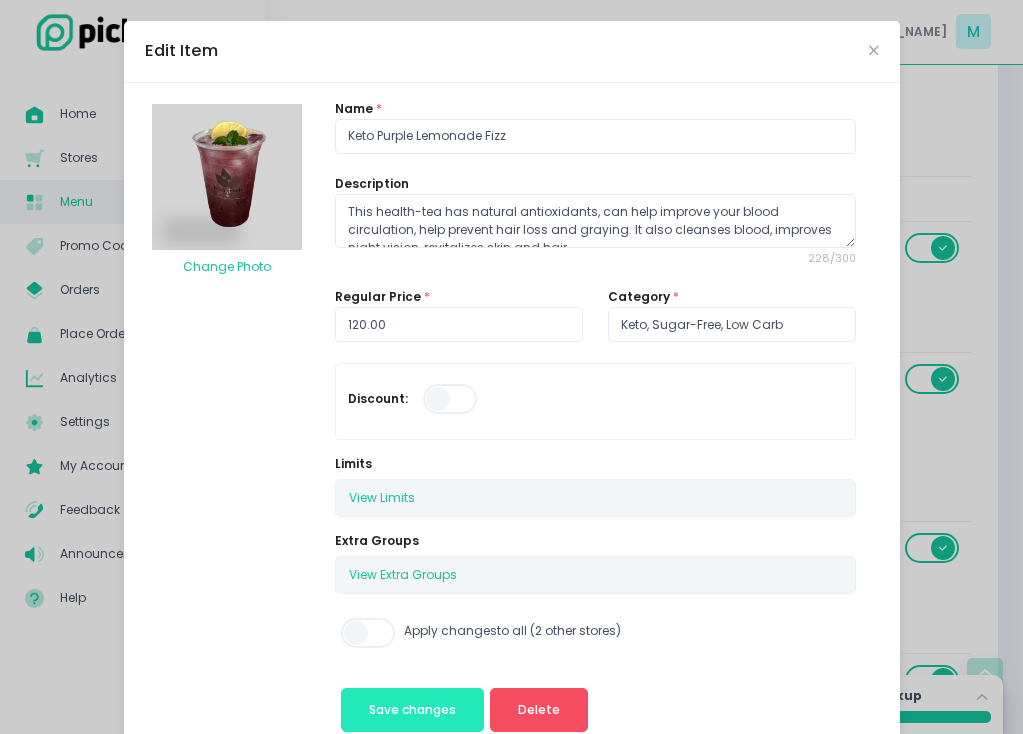 click on "Save changes" at bounding box center (412, 709) 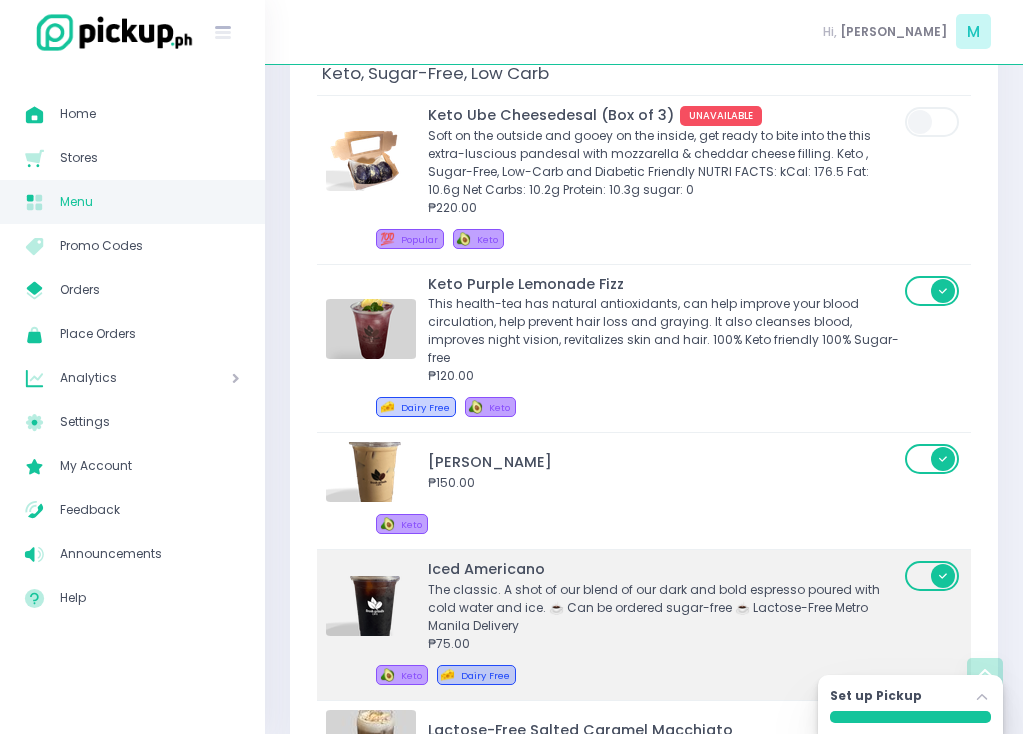scroll, scrollTop: 3411, scrollLeft: 0, axis: vertical 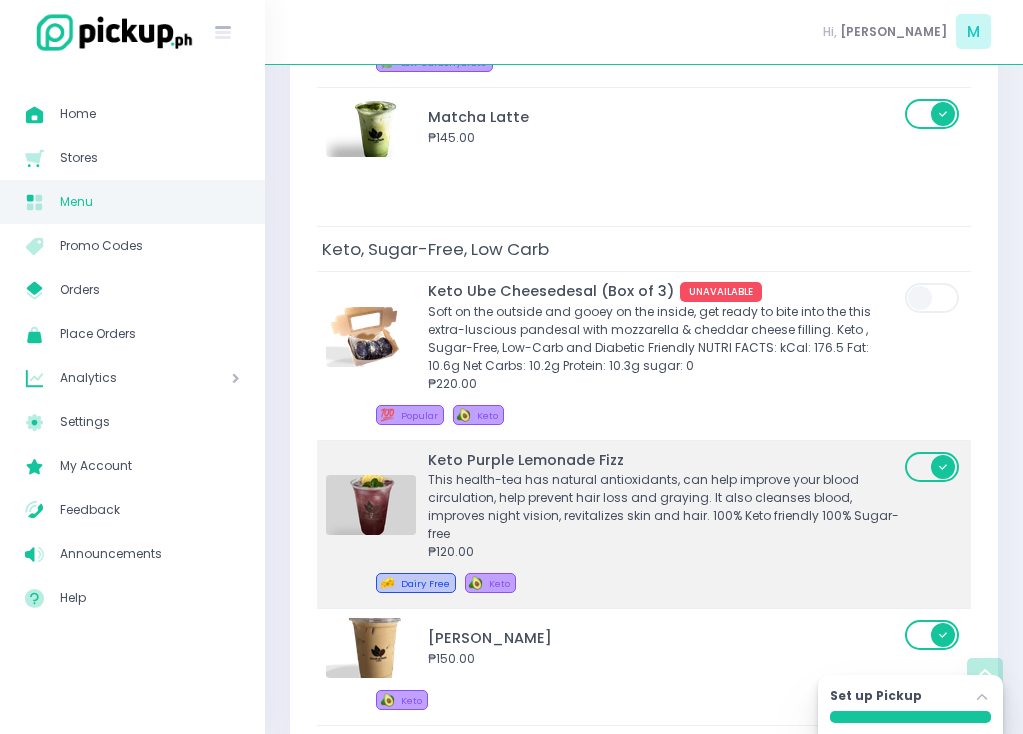 click on "This health-tea has natural antioxidants, can help improve your blood circulation, help prevent hair loss and graying. It also cleanses blood, improves night vision, revitalizes skin and hair.
100% Keto friendly
100% Sugar-free" at bounding box center (663, 507) 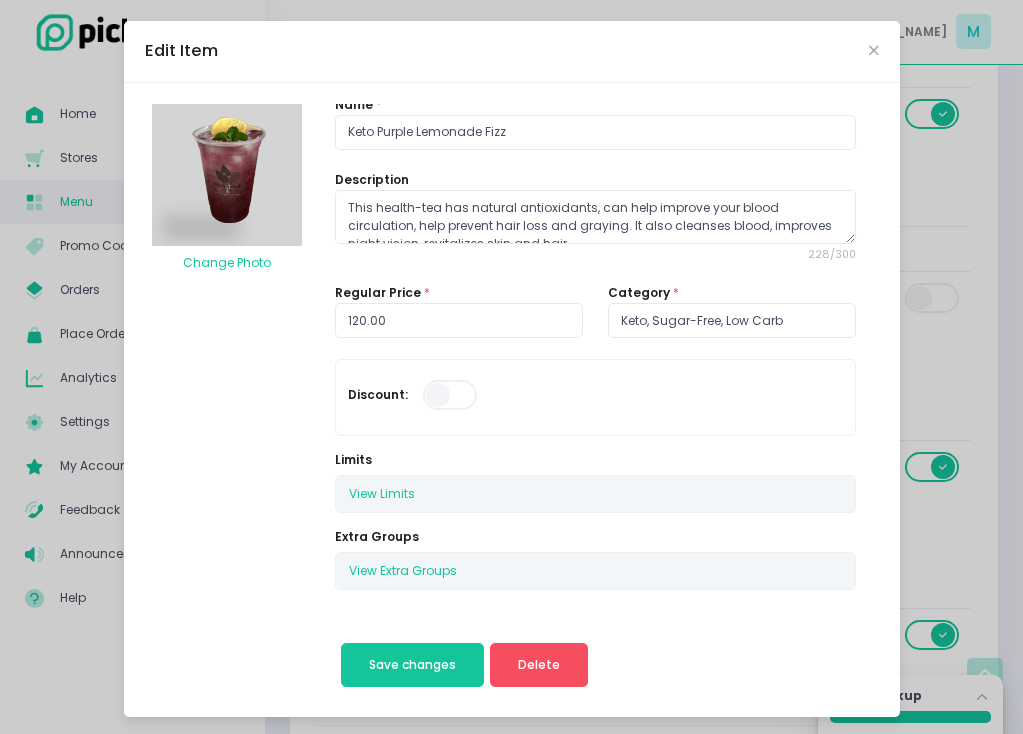 scroll, scrollTop: 12, scrollLeft: 0, axis: vertical 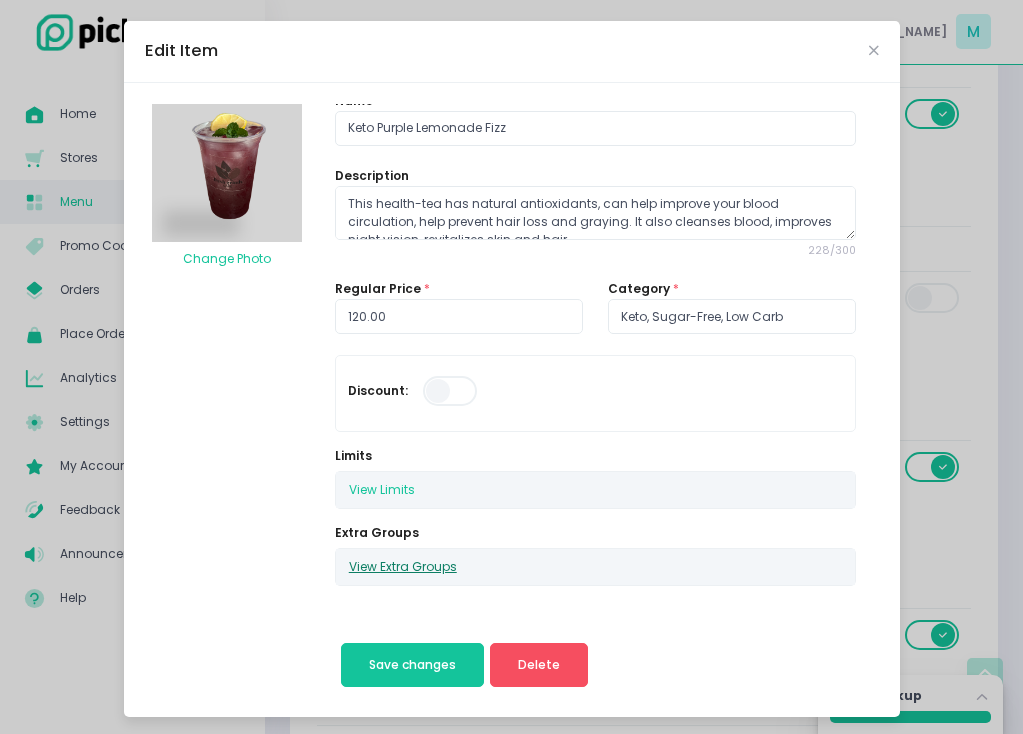 click on "View Extra Groups" at bounding box center [403, 567] 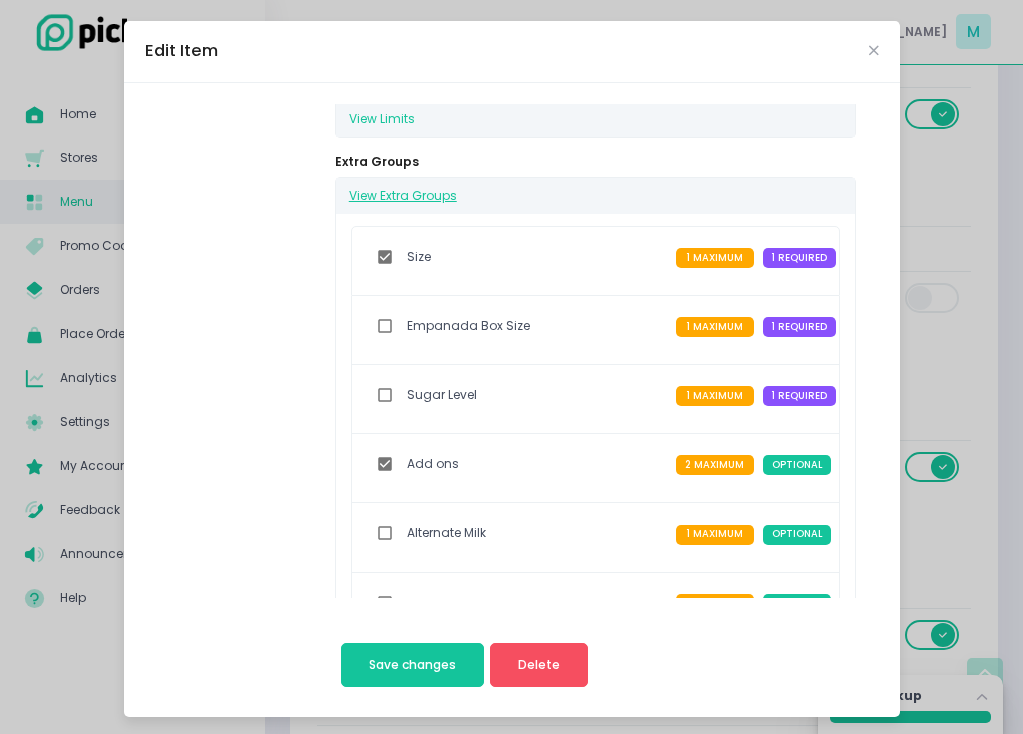 scroll, scrollTop: 404, scrollLeft: 0, axis: vertical 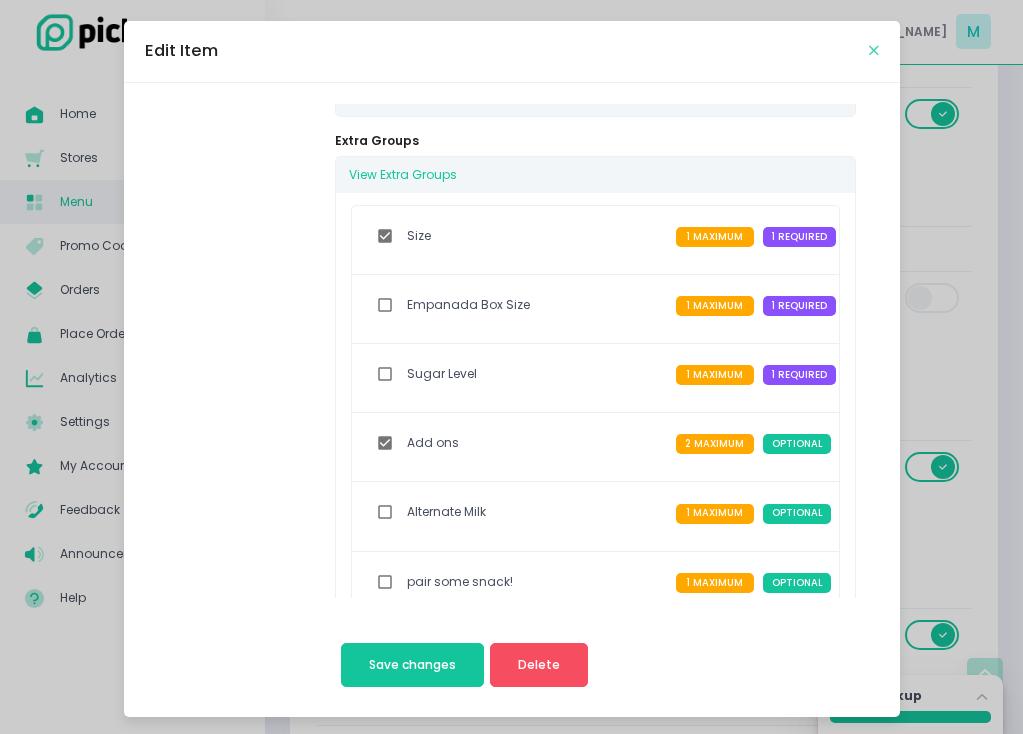 click at bounding box center [874, 50] 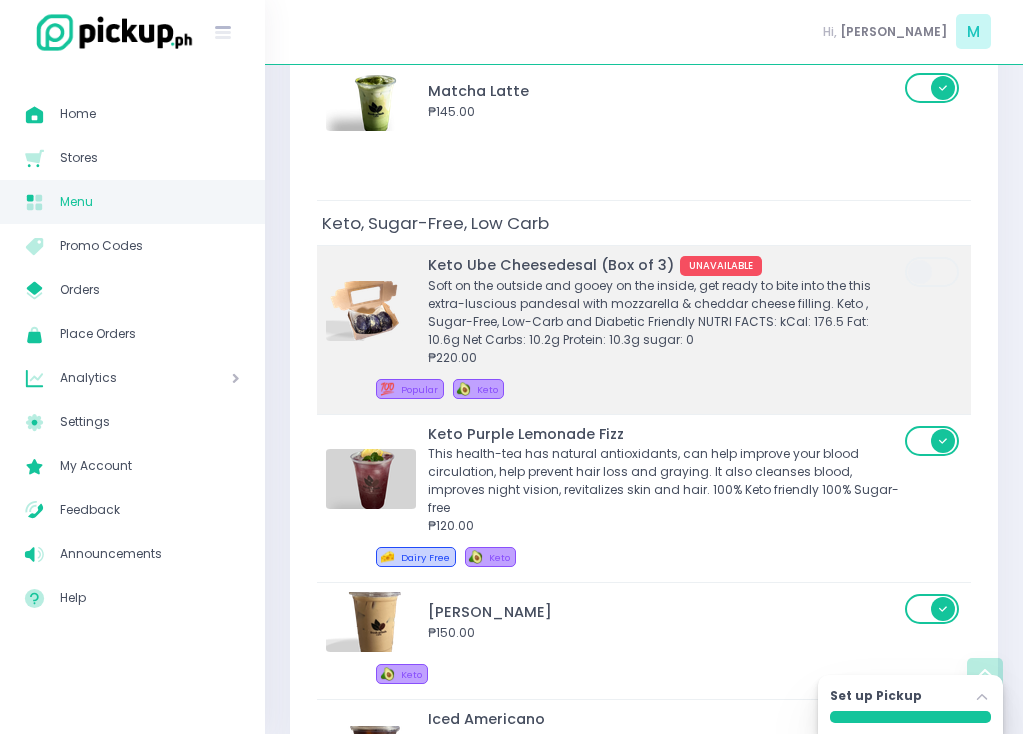 scroll, scrollTop: 3275, scrollLeft: 0, axis: vertical 